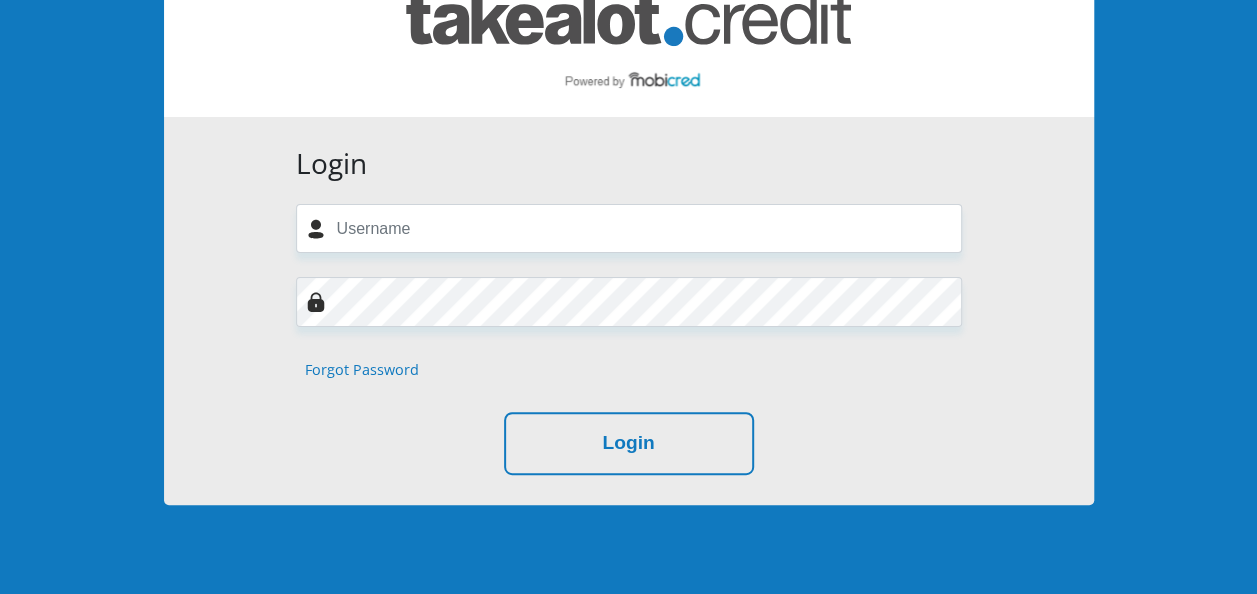 scroll, scrollTop: 254, scrollLeft: 0, axis: vertical 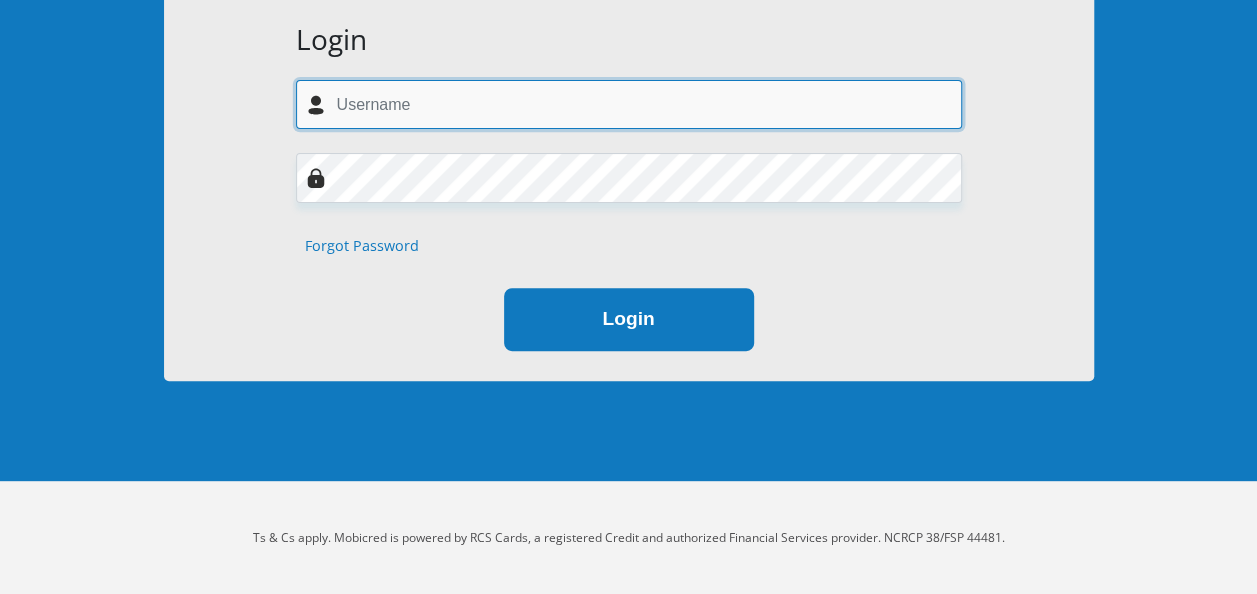 type on "nompumelelo.nyawo@ahri.org" 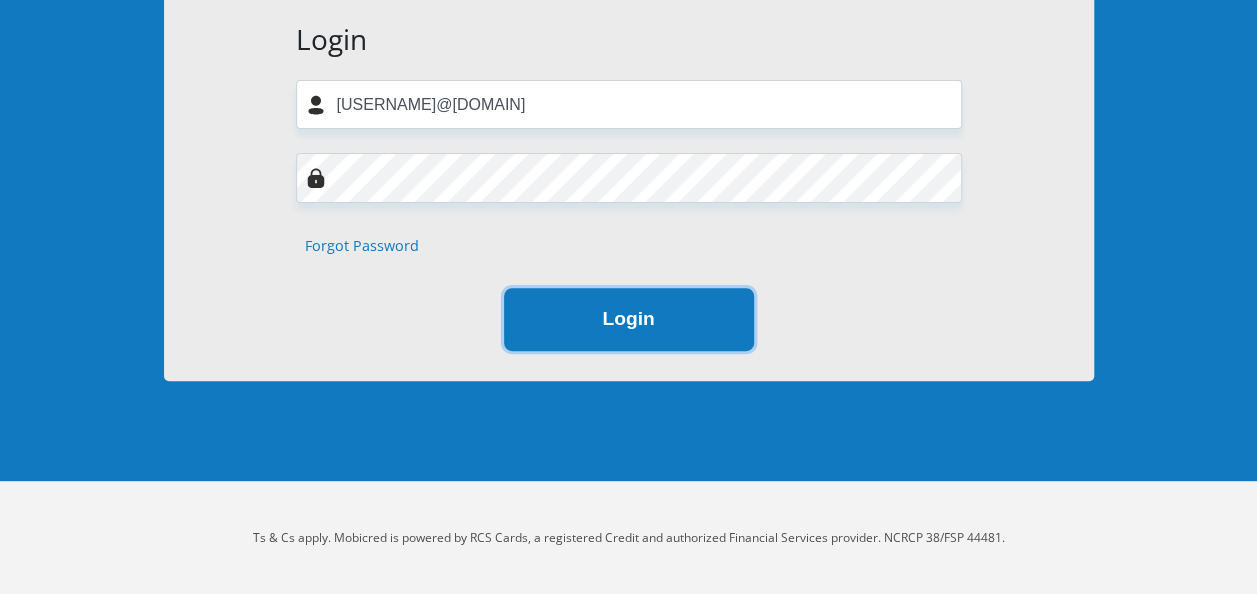 click on "Login" at bounding box center [629, 319] 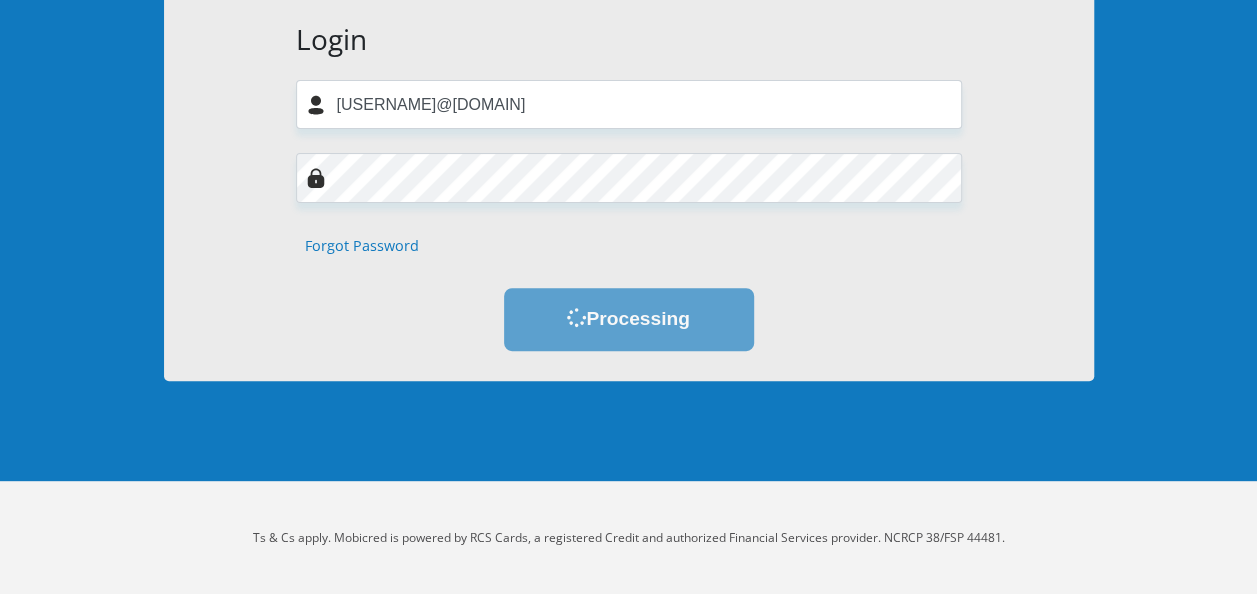 scroll, scrollTop: 0, scrollLeft: 0, axis: both 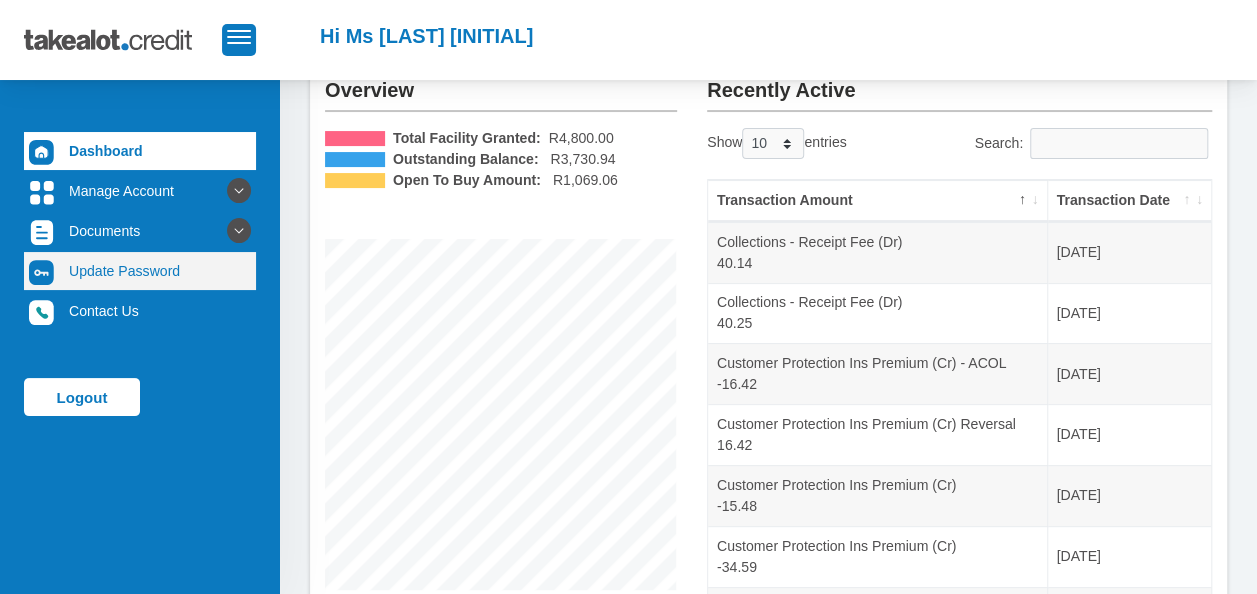 click on "Update Password" at bounding box center (140, 271) 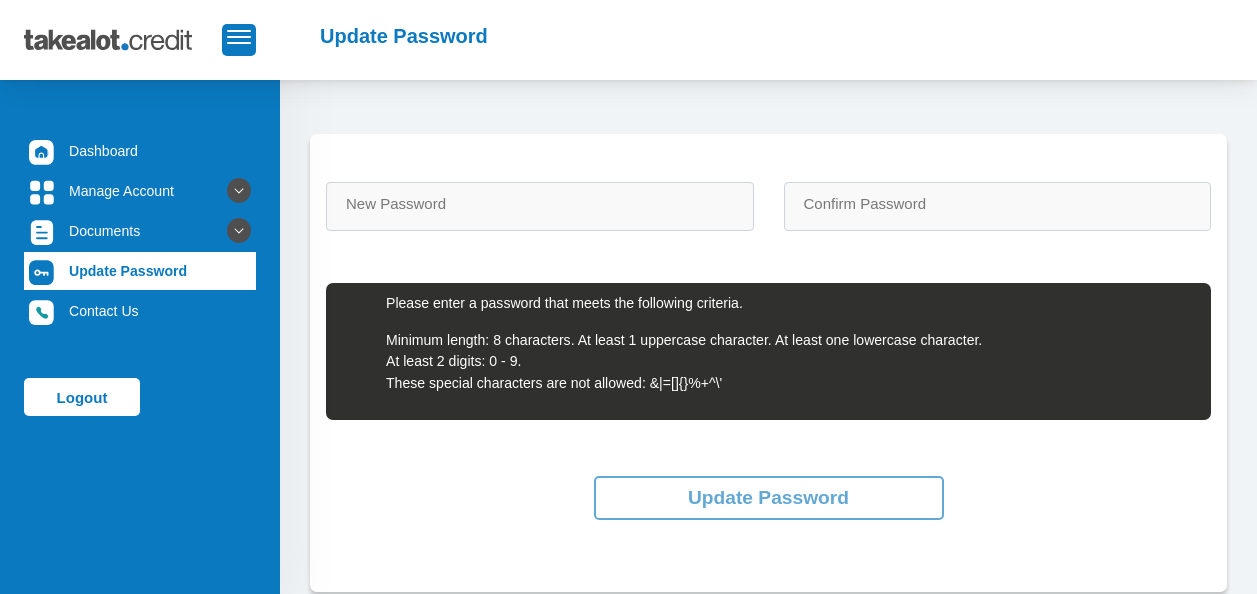 scroll, scrollTop: 0, scrollLeft: 0, axis: both 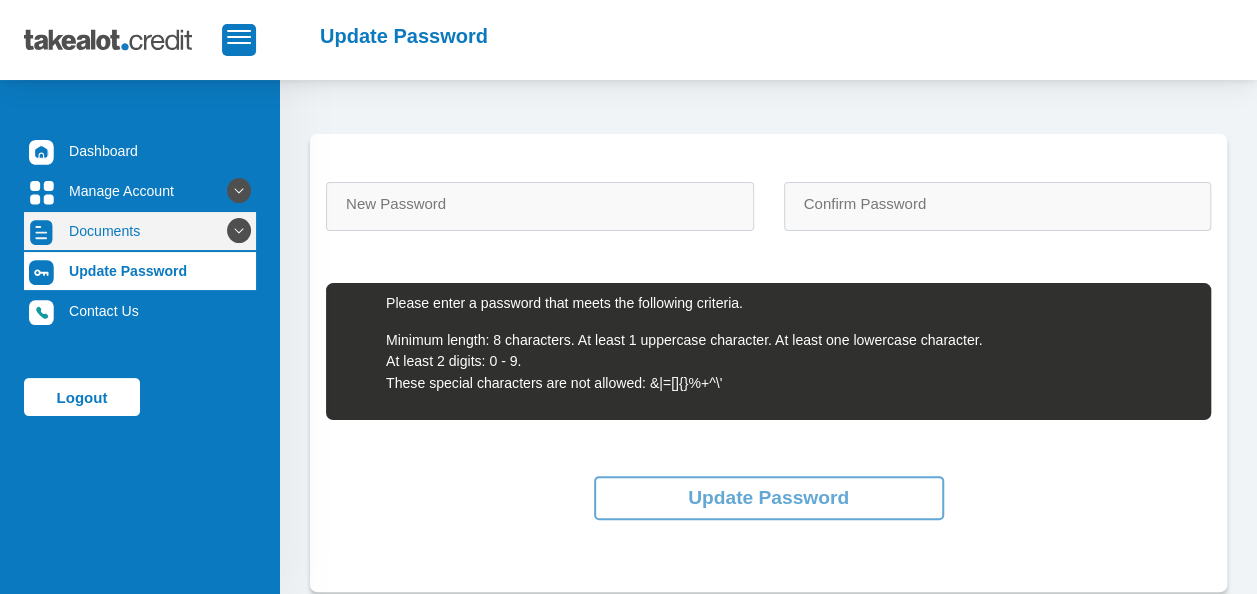 click on "Documents" at bounding box center (140, 231) 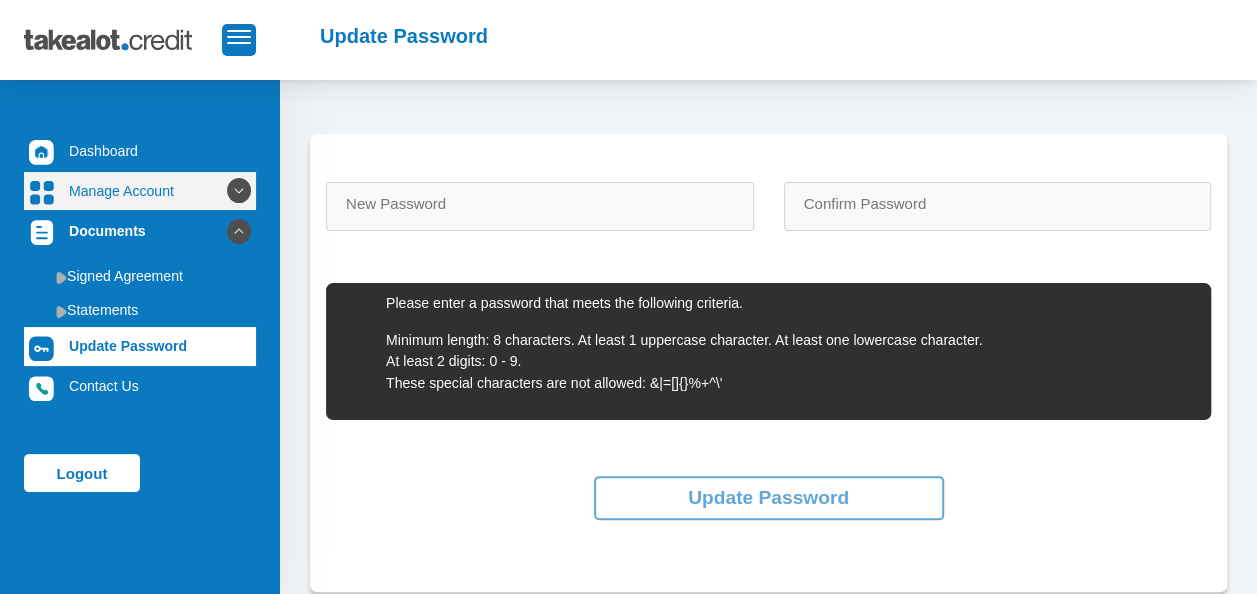 click on "Manage Account" at bounding box center (140, 191) 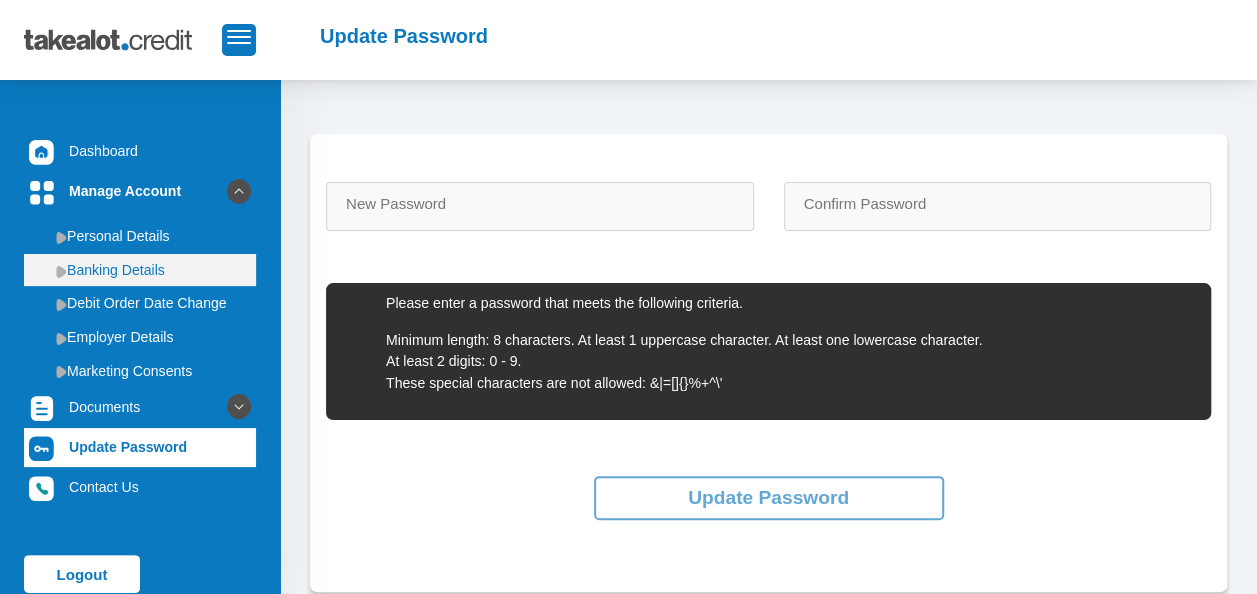 click on "Banking Details" at bounding box center (140, 270) 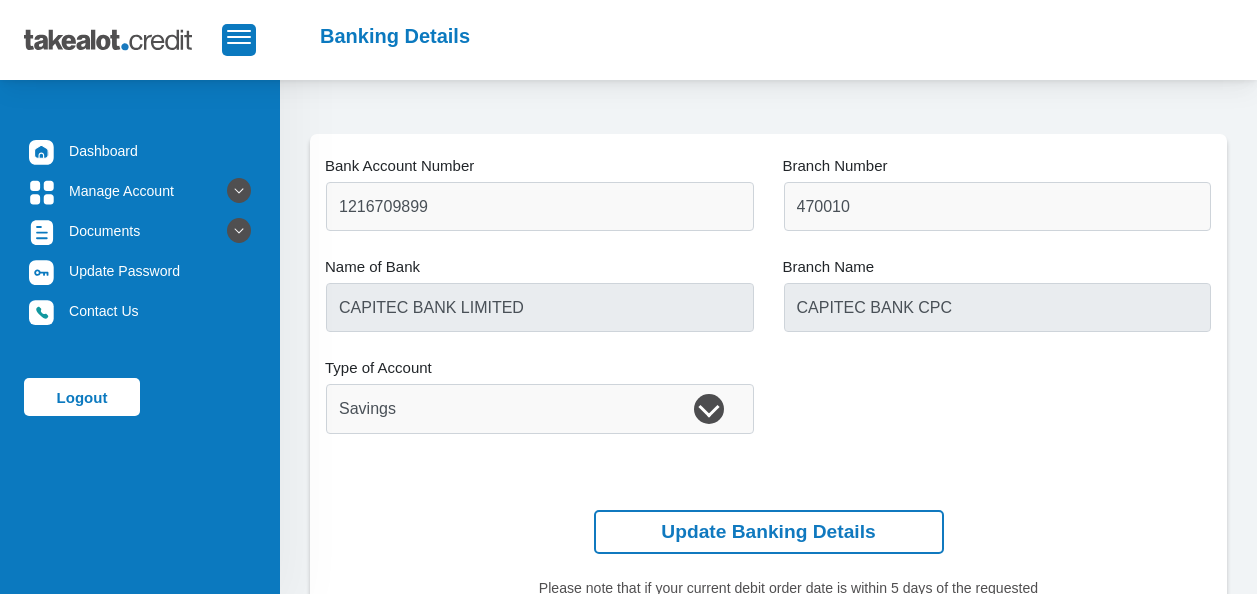 scroll, scrollTop: 0, scrollLeft: 0, axis: both 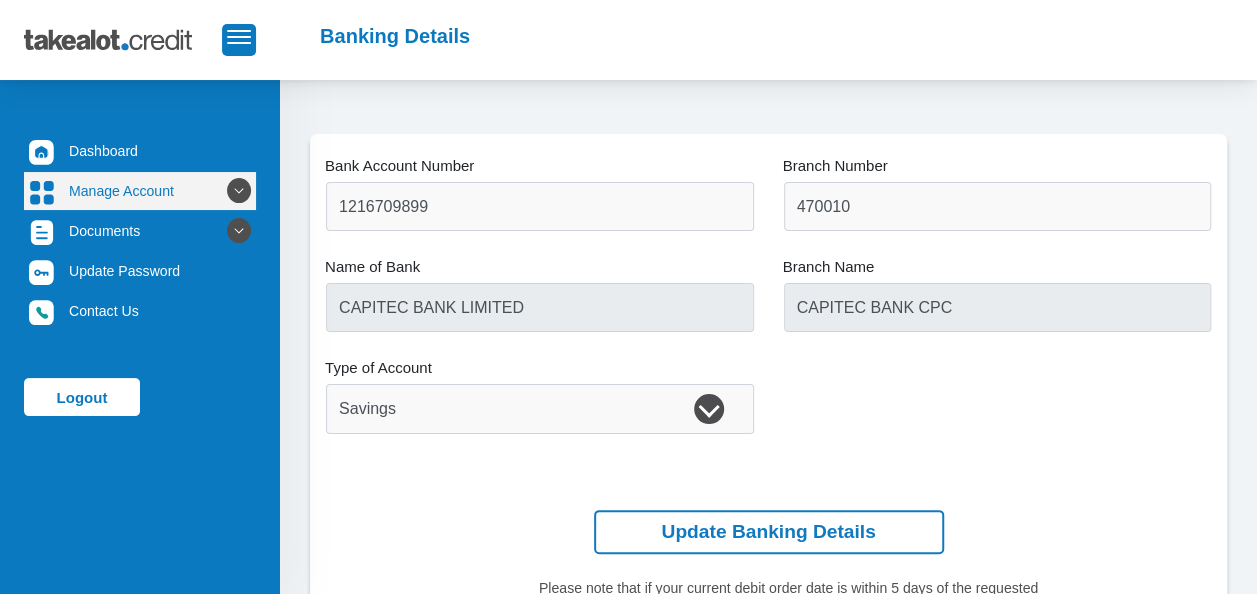 click on "Manage Account" at bounding box center [140, 191] 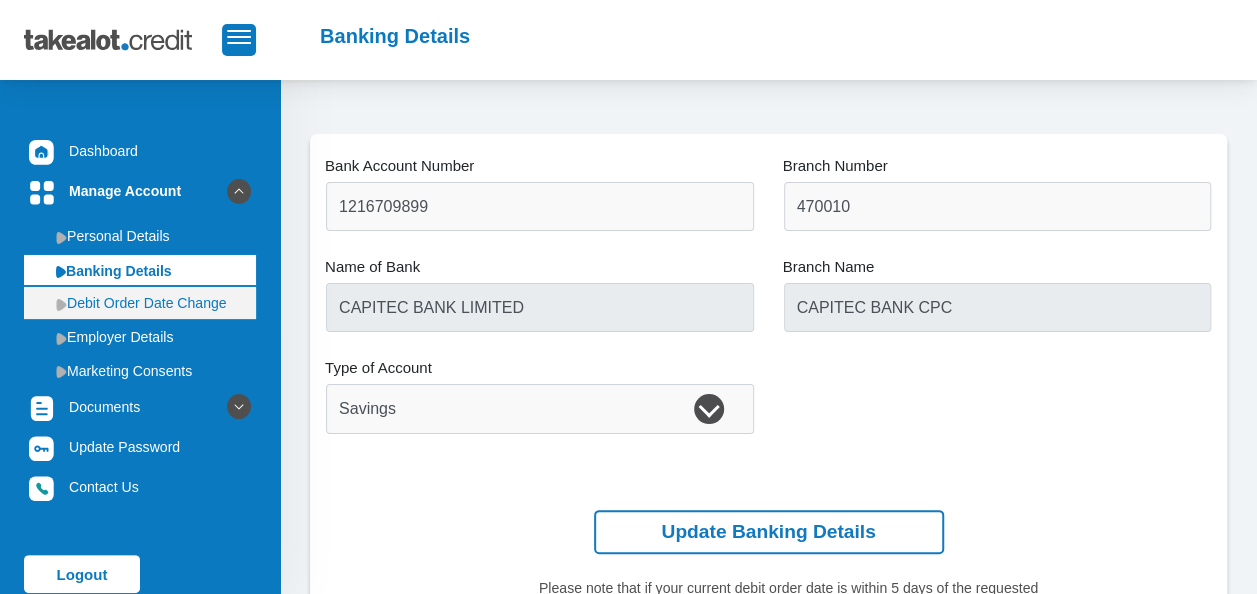 click on "Debit Order Date Change" at bounding box center [140, 303] 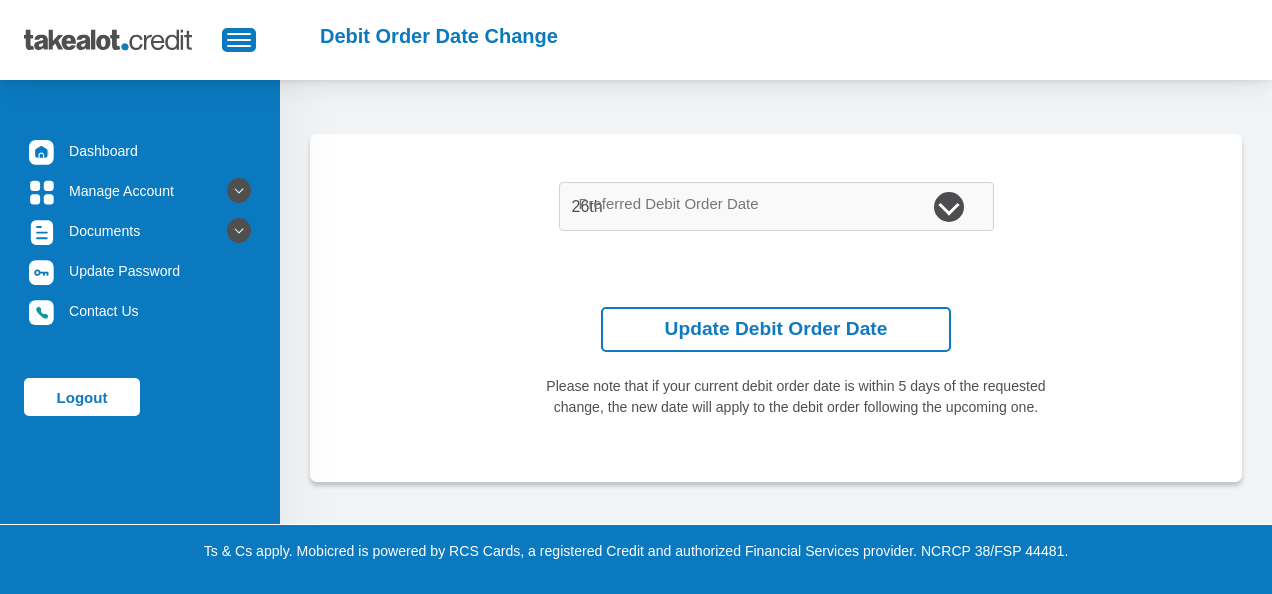 scroll, scrollTop: 0, scrollLeft: 0, axis: both 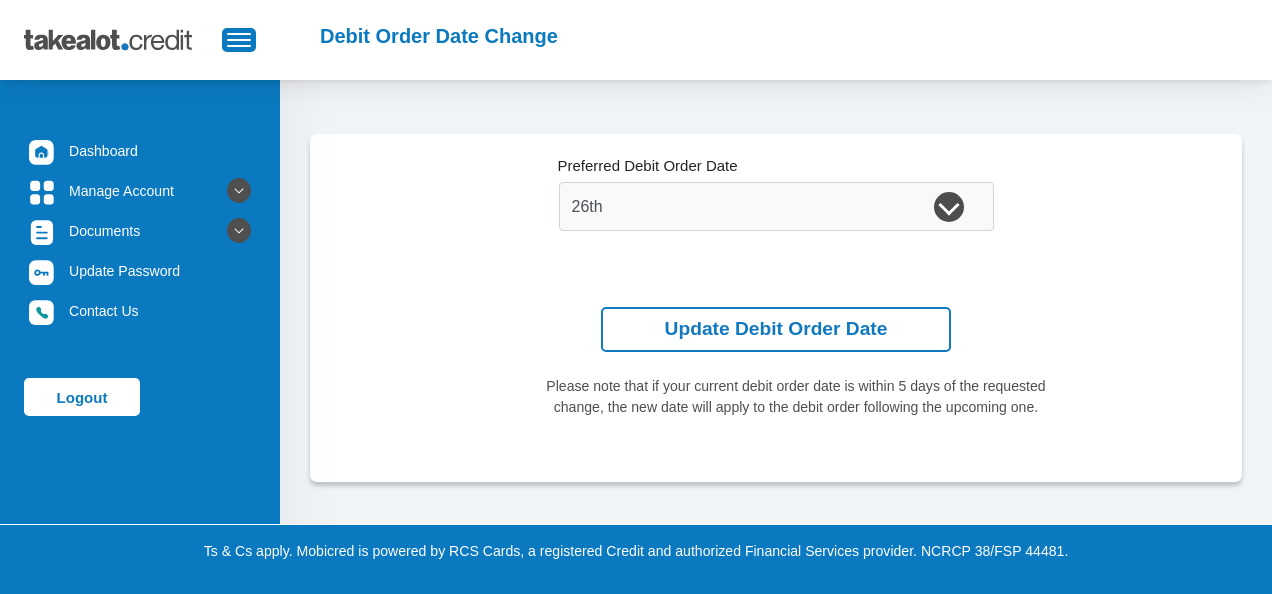 click on "[ORDINAL]
[ORDINAL]
[ORDINAL]
[ORDINAL]
[ORDINAL]
[ORDINAL]
[ORDINAL]
[ORDINAL]
[ORDINAL]
[ORDINAL]
[ORDINAL]
[ORDINAL]
[ORDINAL]
[ORDINAL]
[ORDINAL]
[ORDINAL]
[ORDINAL]
[ORDINAL]
[ORDINAL]
[ORDINAL]
[PREFERRED] [DEBIT] [ORDER] [DATE]" at bounding box center (776, 206) 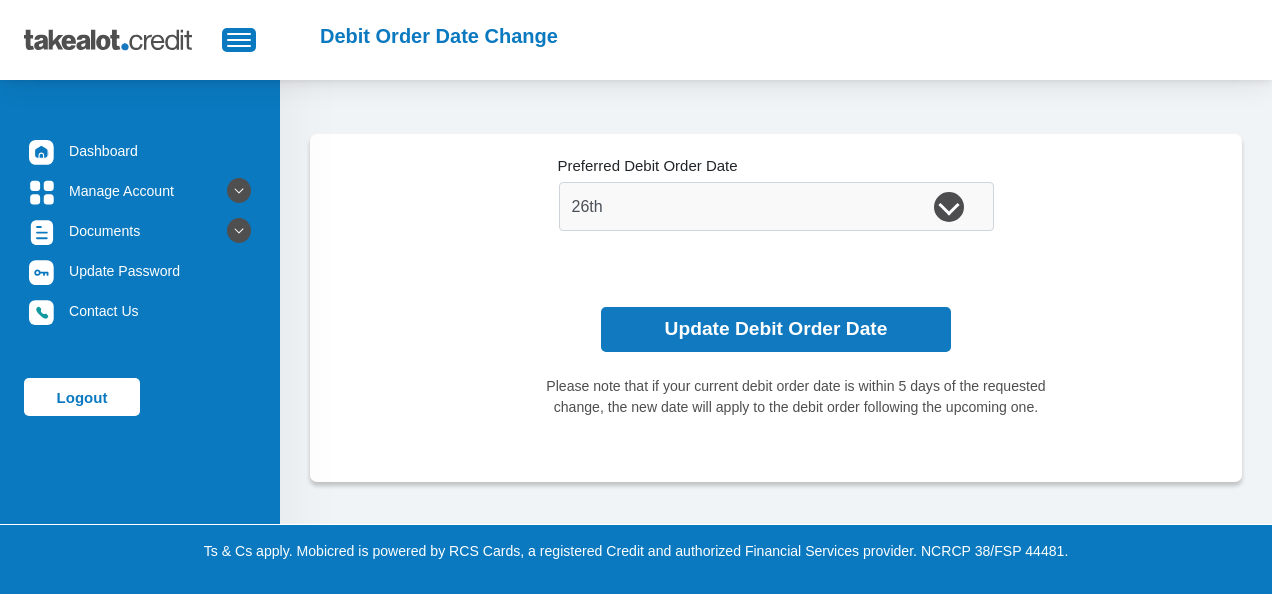 click on "Update Debit Order Date" at bounding box center (776, 329) 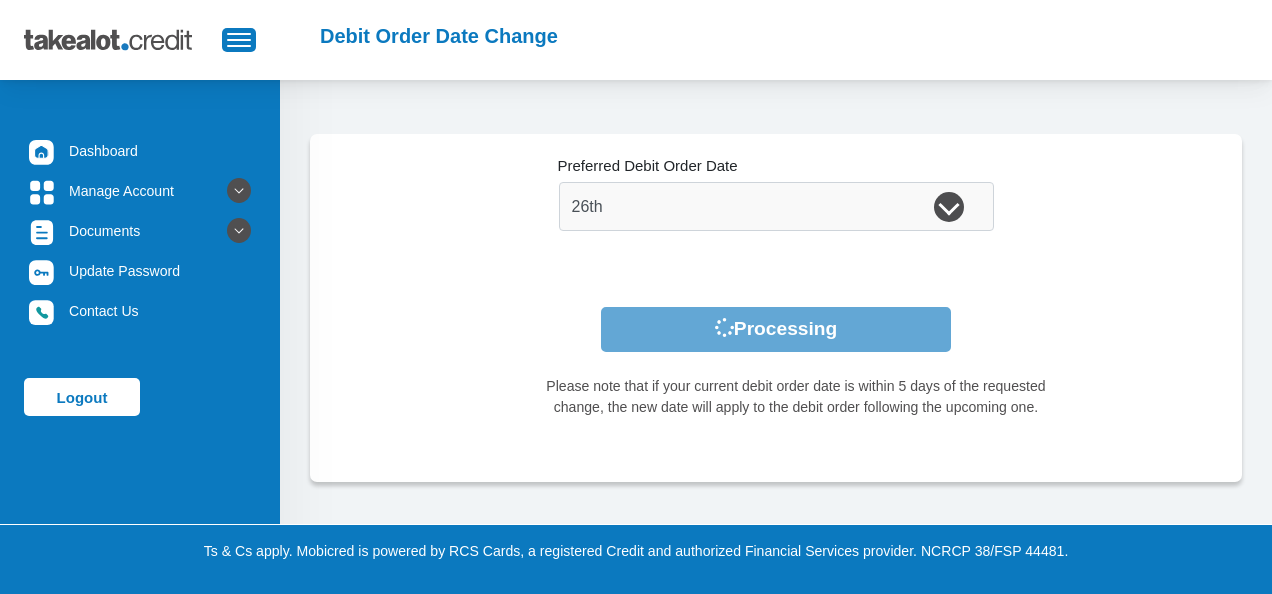 scroll, scrollTop: 0, scrollLeft: 0, axis: both 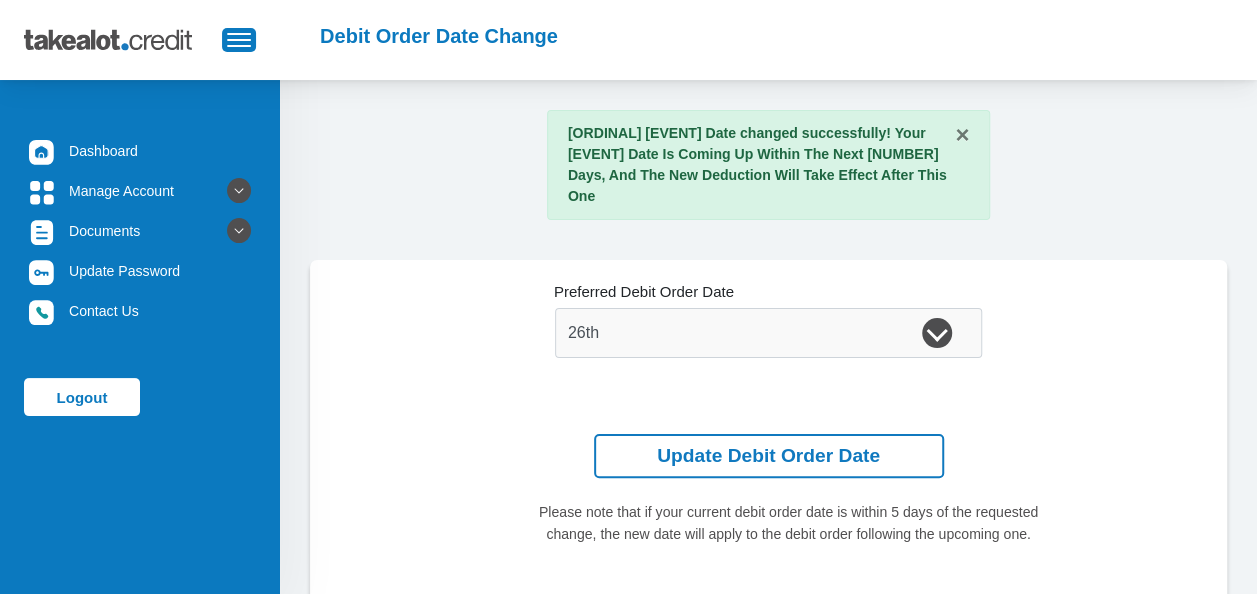 click on "1st
2nd
3rd
4th
5th
7th
18th
19th
20th
21st
22nd
23rd
24th
25th
26th
27th
28th
29th
30th
Preferred Debit Order Date" at bounding box center (769, 332) 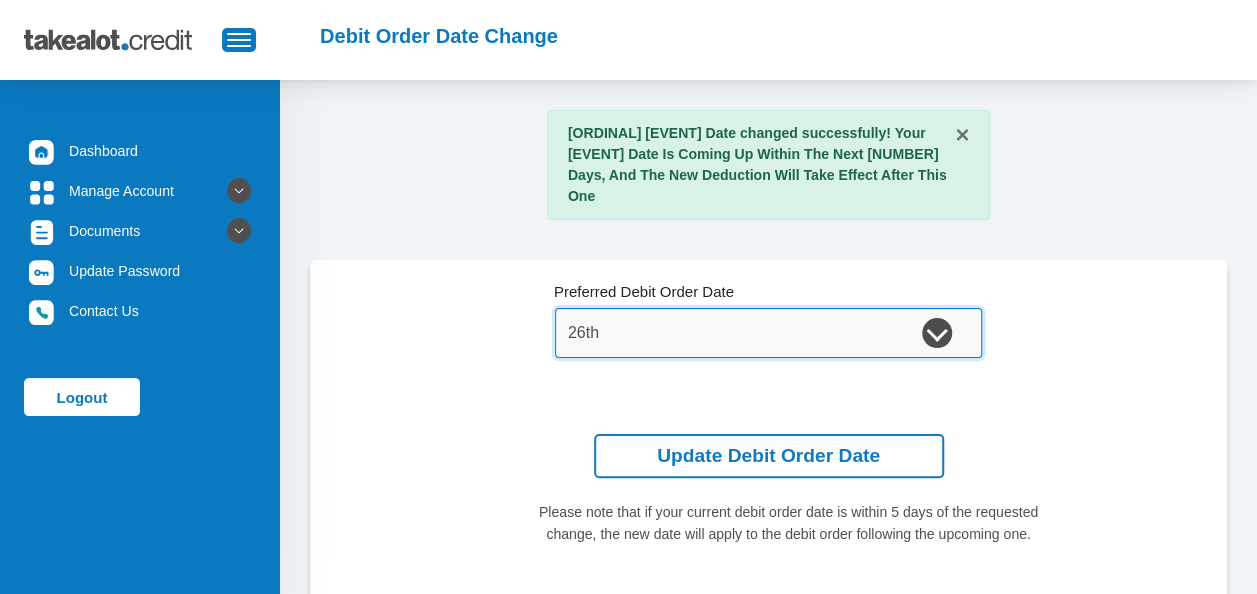 click on "1st
2nd
3rd
4th
5th
7th
18th
19th
20th
21st
22nd
23rd
24th
25th
26th
27th
28th
29th
30th" at bounding box center [769, 332] 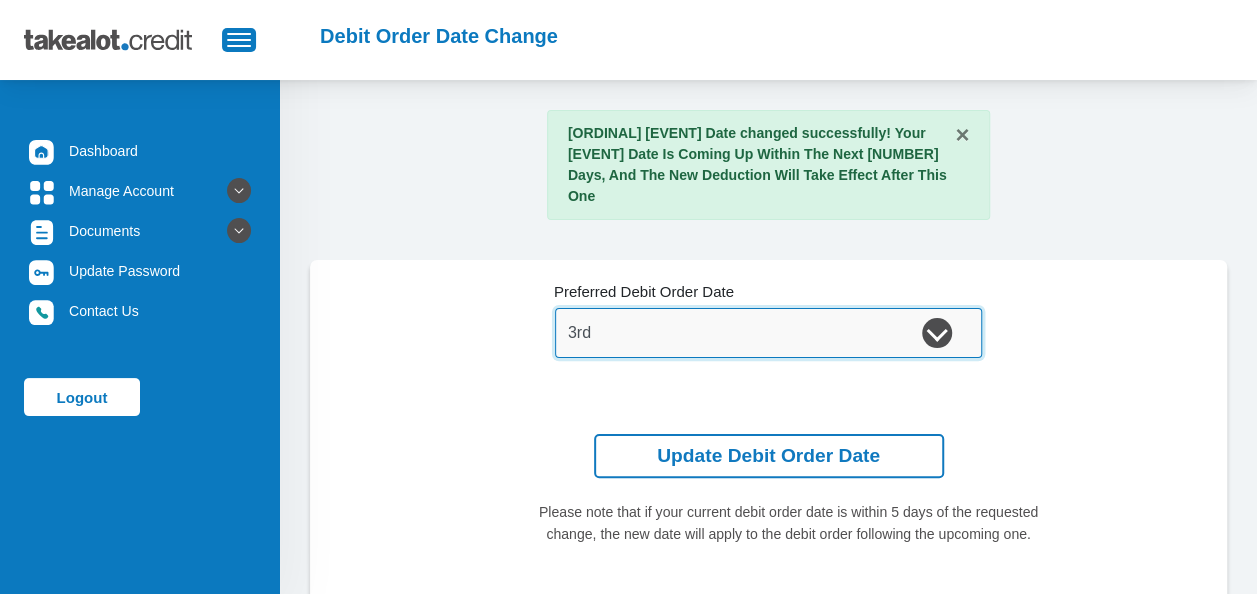 click on "1st
2nd
3rd
4th
5th
7th
18th
19th
20th
21st
22nd
23rd
24th
25th
26th
27th
28th
29th
30th" at bounding box center (769, 332) 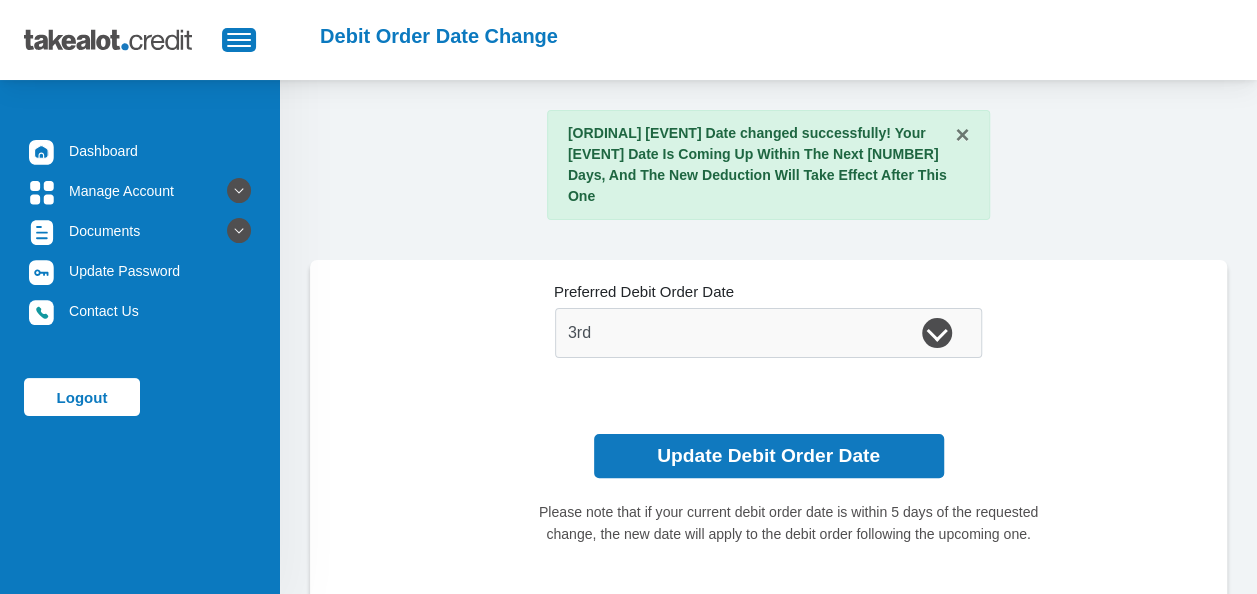 click on "Update Debit Order Date" at bounding box center (769, 456) 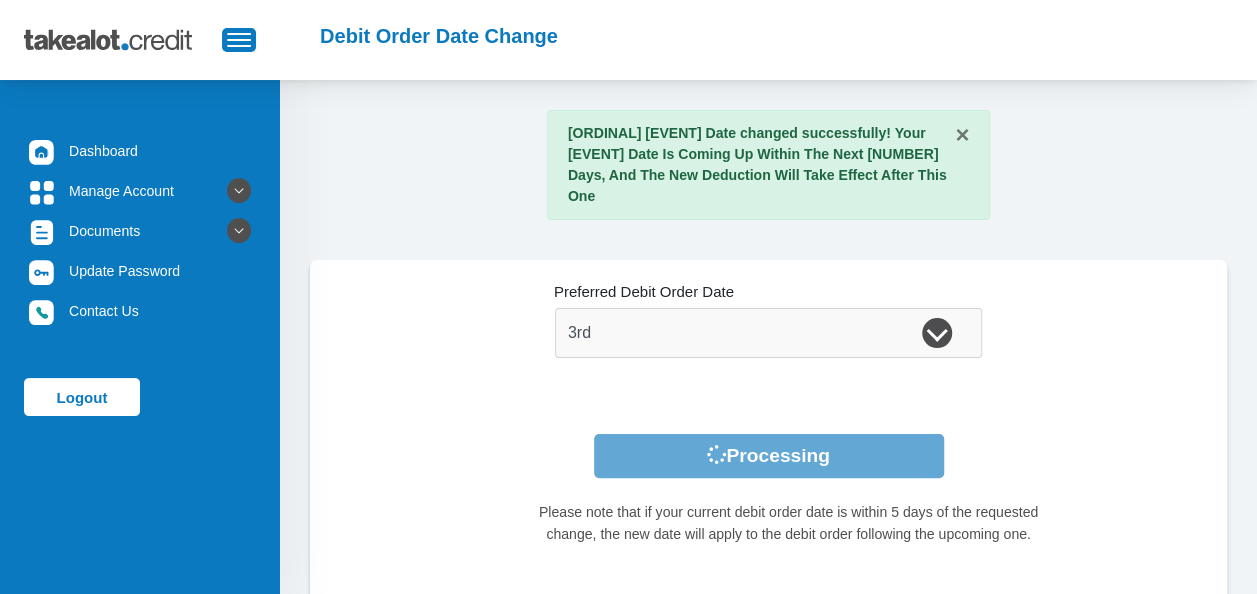 scroll, scrollTop: 0, scrollLeft: 0, axis: both 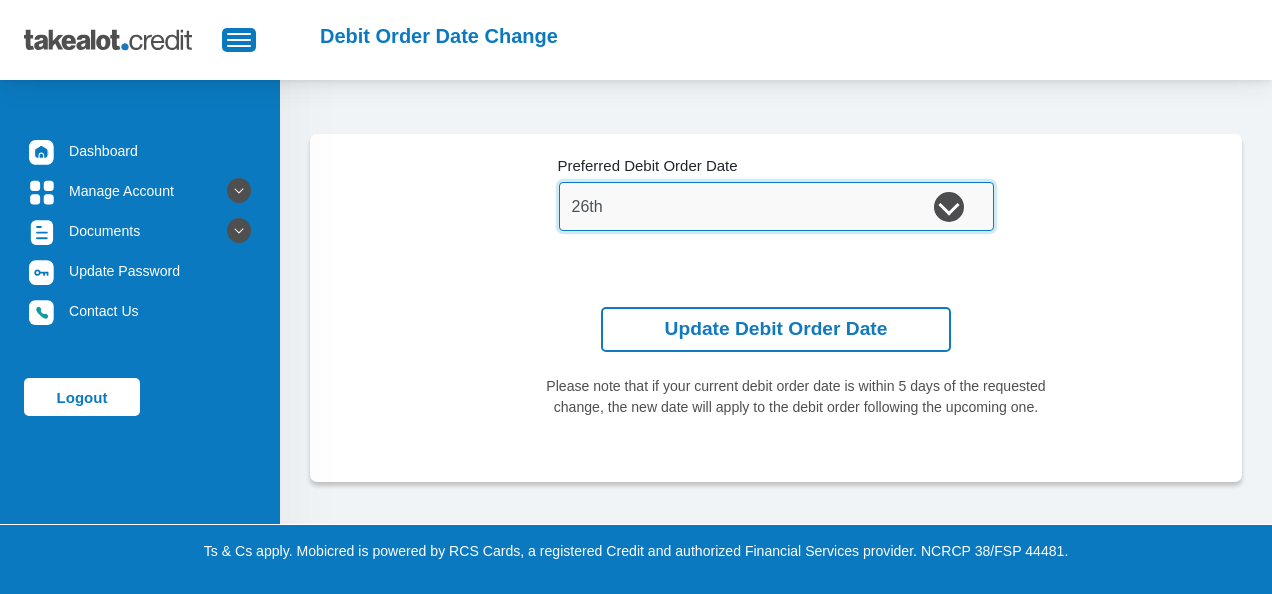 click on "1st
2nd
3rd
4th
5th
7th
18th
19th
20th
21st
22nd
23rd
24th
25th
26th
27th
28th
29th
30th" at bounding box center [776, 206] 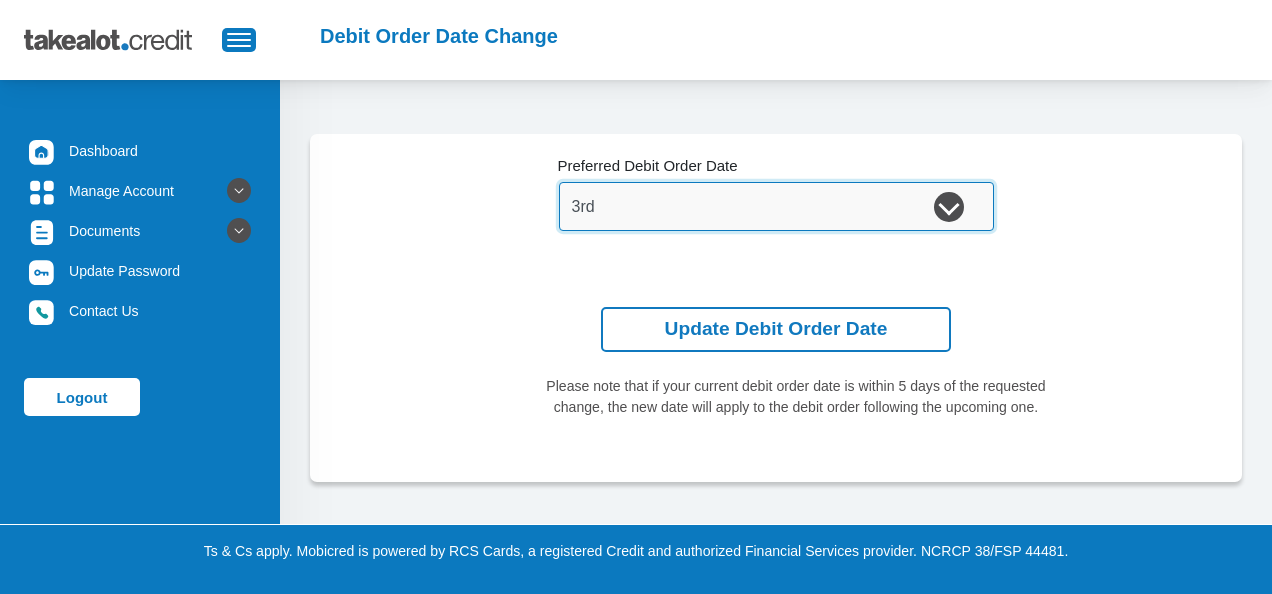click on "1st
2nd
3rd
4th
5th
7th
18th
19th
20th
21st
22nd
23rd
24th
25th
26th
27th
28th
29th
30th" at bounding box center (776, 206) 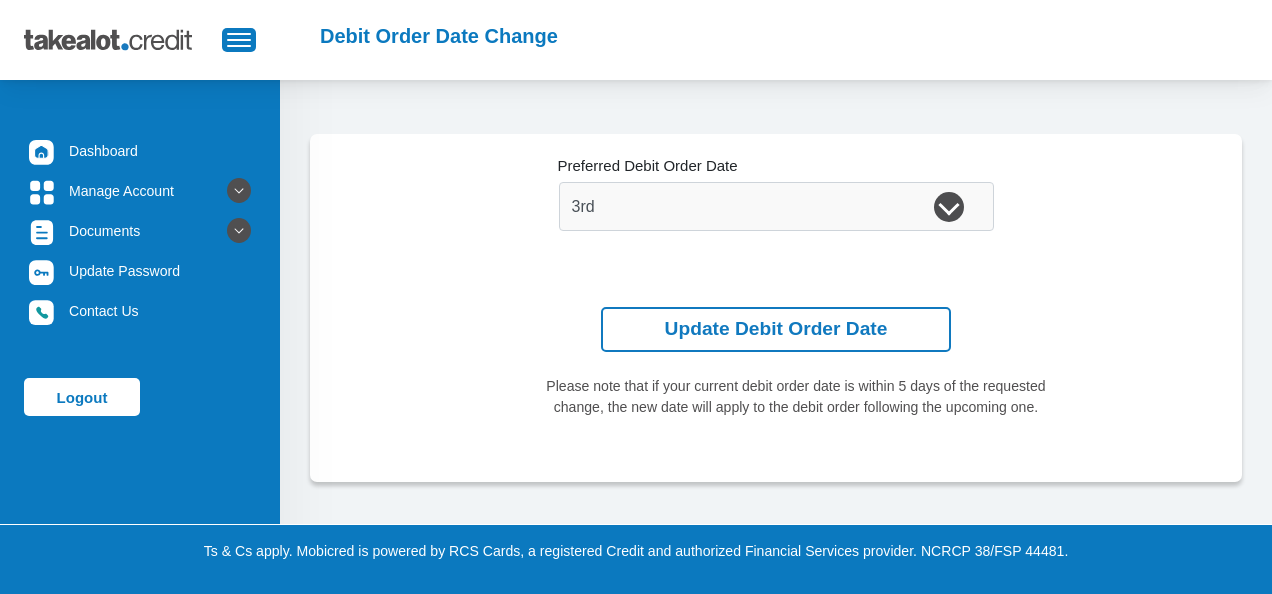 click on "1st
2nd
3rd
4th
5th
7th
18th
19th
20th
21st
22nd
23rd
24th
25th
26th
27th
28th
29th
30th
Preferred Debit Order Date" at bounding box center (776, 206) 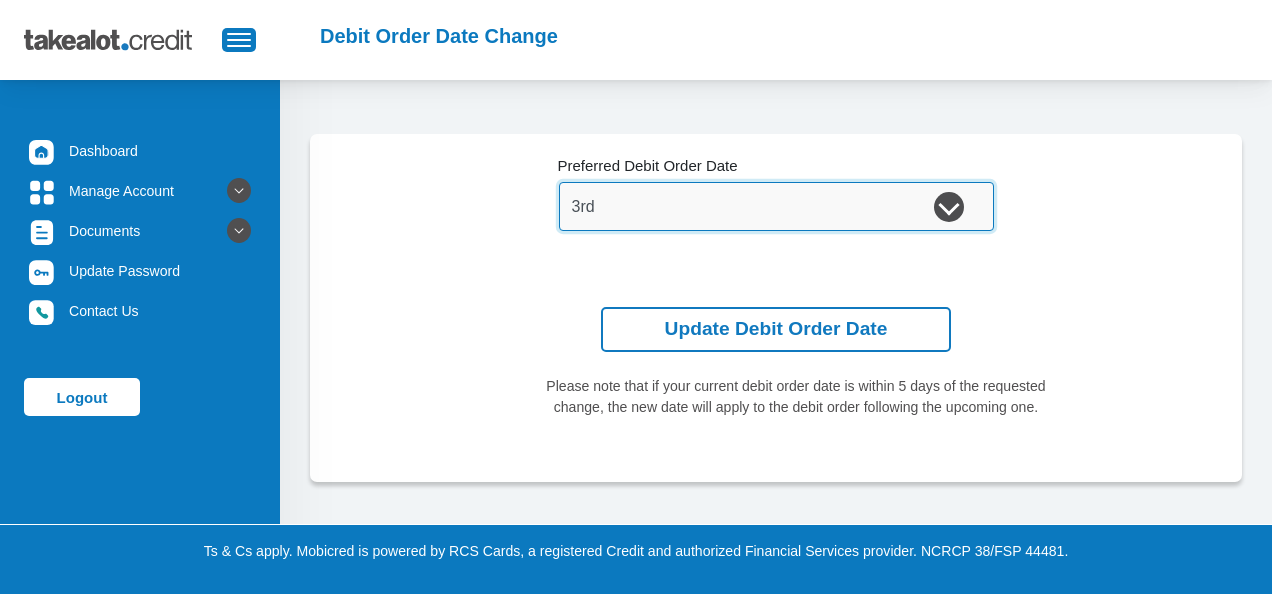 click on "1st
2nd
3rd
4th
5th
7th
18th
19th
20th
21st
22nd
23rd
24th
25th
26th
27th
28th
29th
30th" at bounding box center [776, 206] 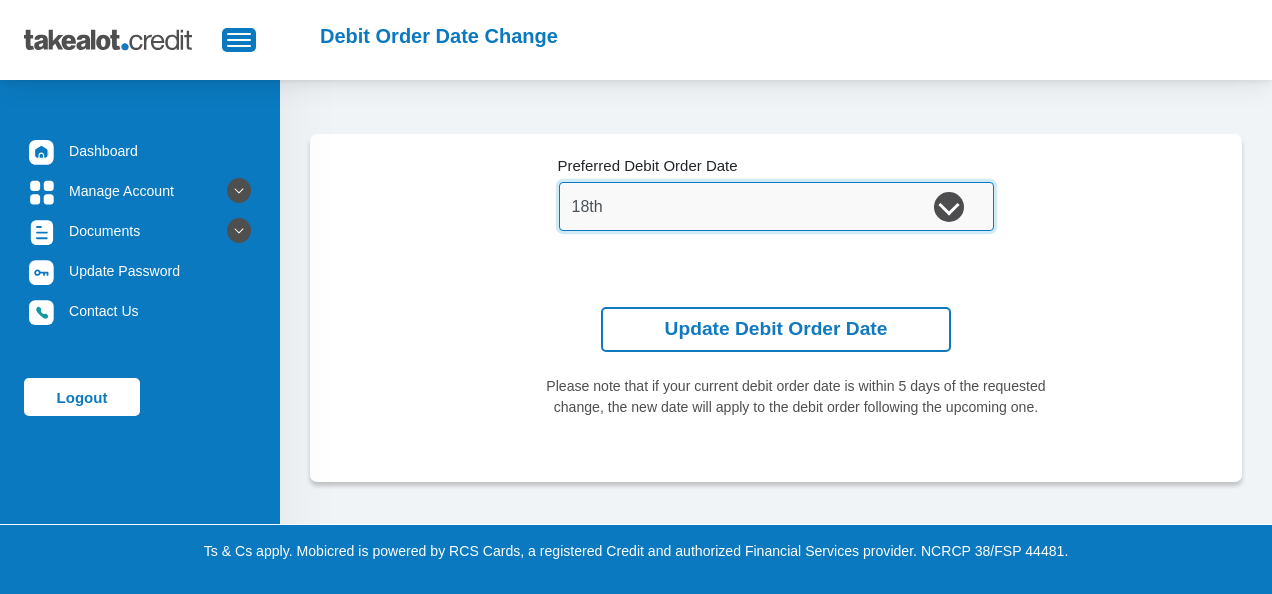 click on "1st
2nd
3rd
4th
5th
7th
18th
19th
20th
21st
22nd
23rd
24th
25th
26th
27th
28th
29th
30th" at bounding box center (776, 206) 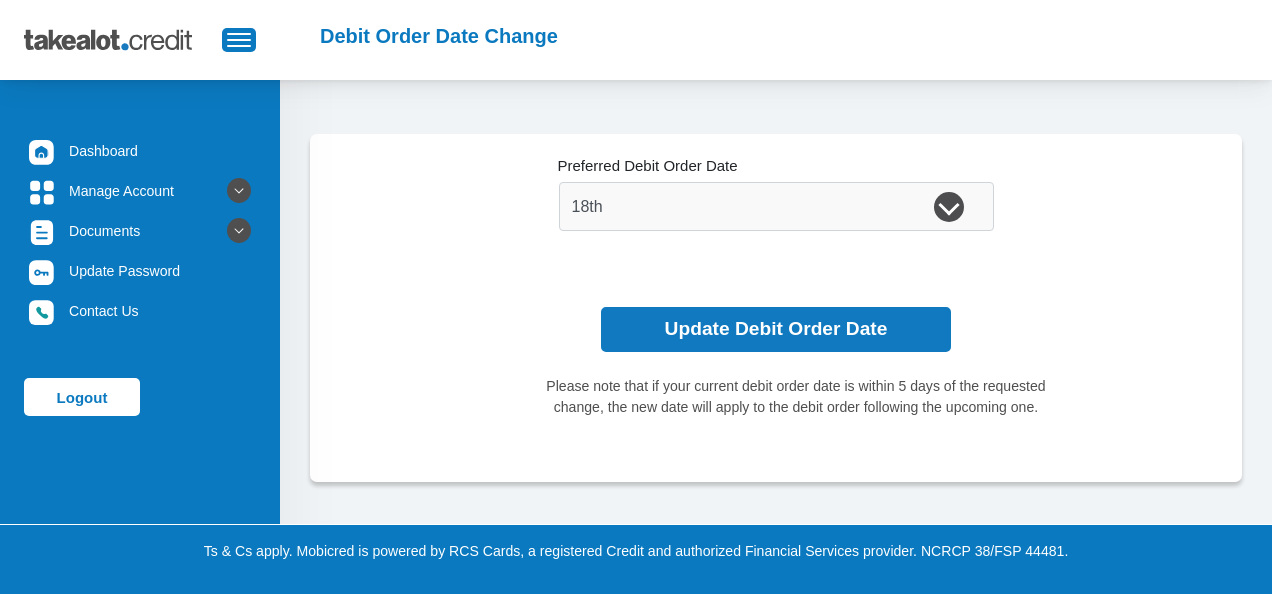 click on "Update Debit Order Date" at bounding box center (776, 329) 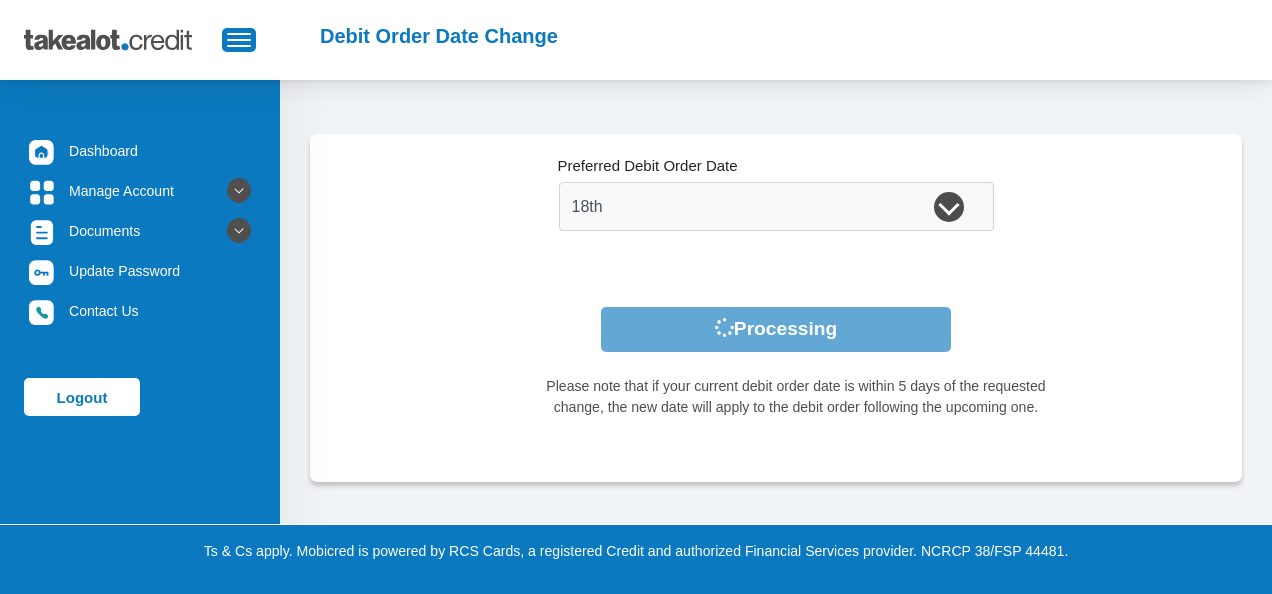 scroll, scrollTop: 0, scrollLeft: 0, axis: both 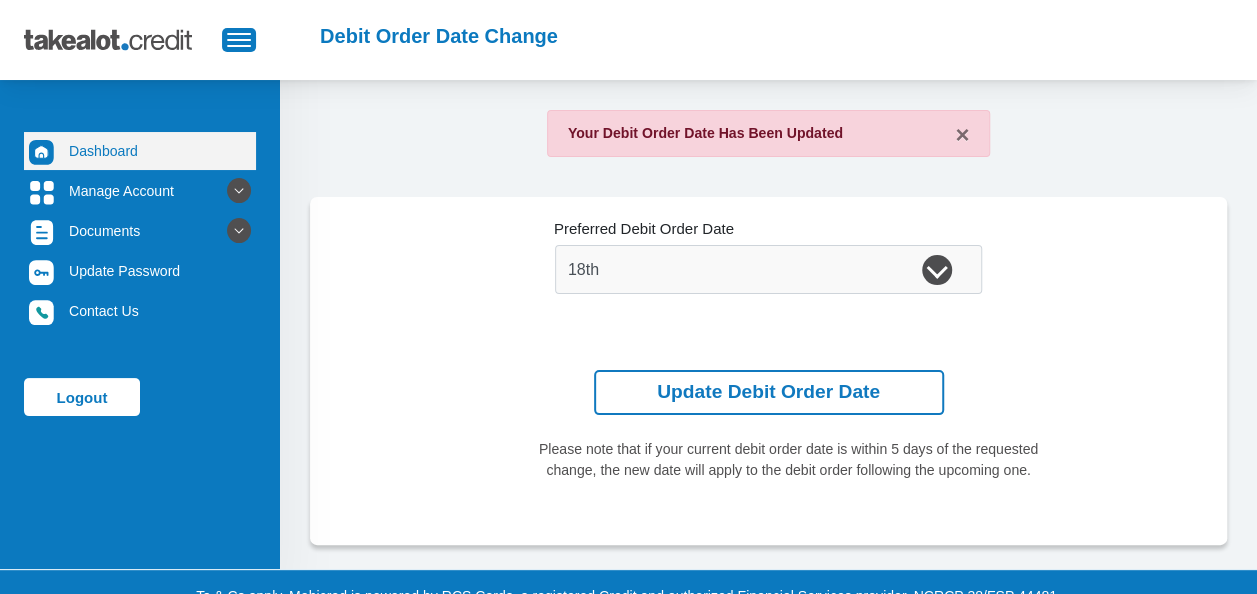 click on "Dashboard" at bounding box center [140, 151] 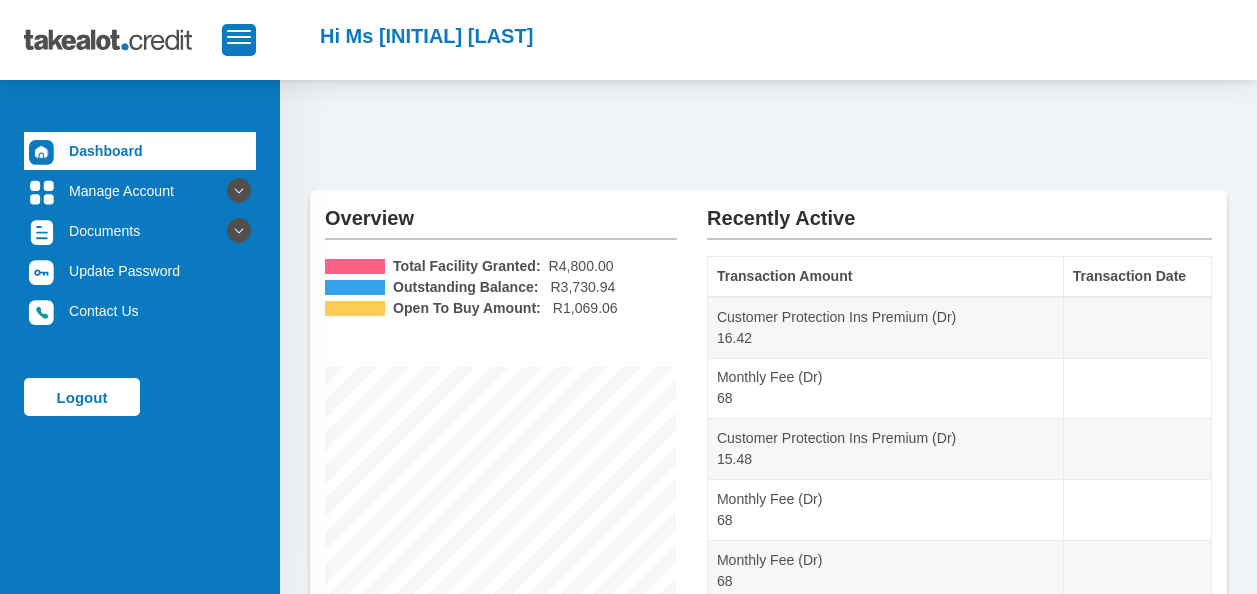 scroll, scrollTop: 0, scrollLeft: 0, axis: both 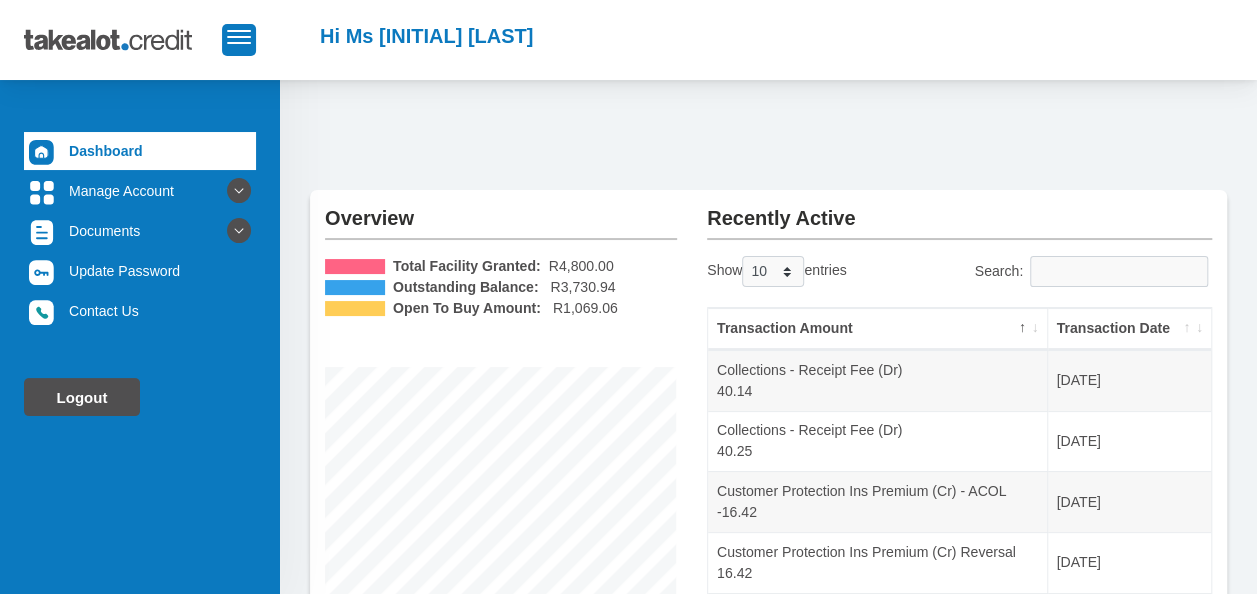 click on "Logout" at bounding box center [82, 397] 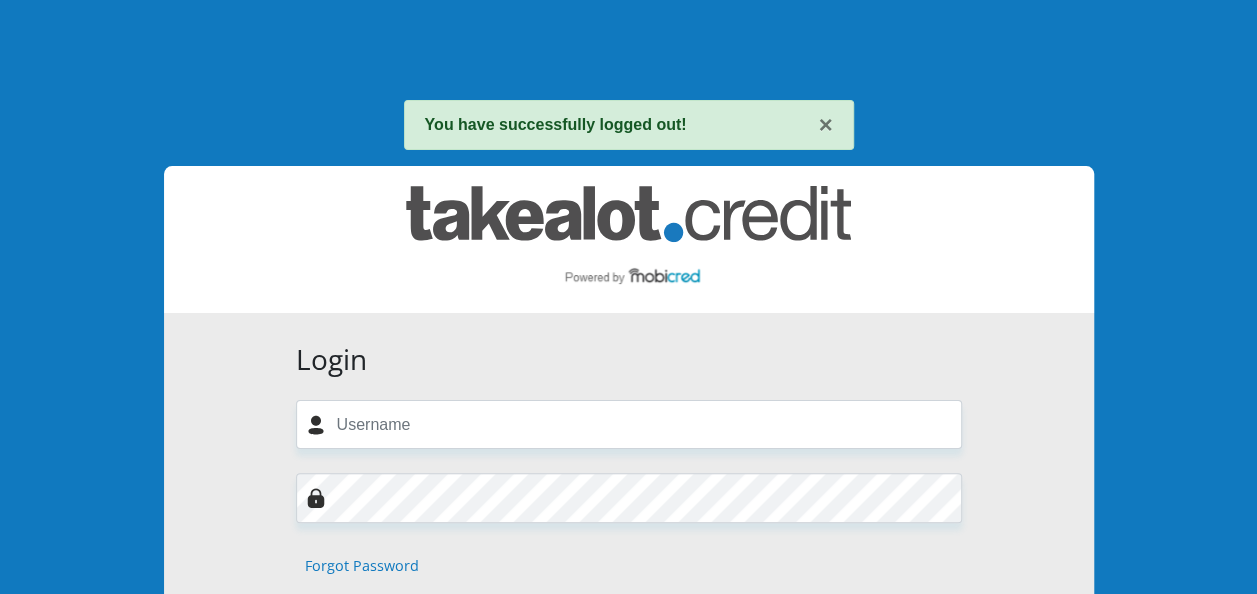 scroll, scrollTop: 100, scrollLeft: 0, axis: vertical 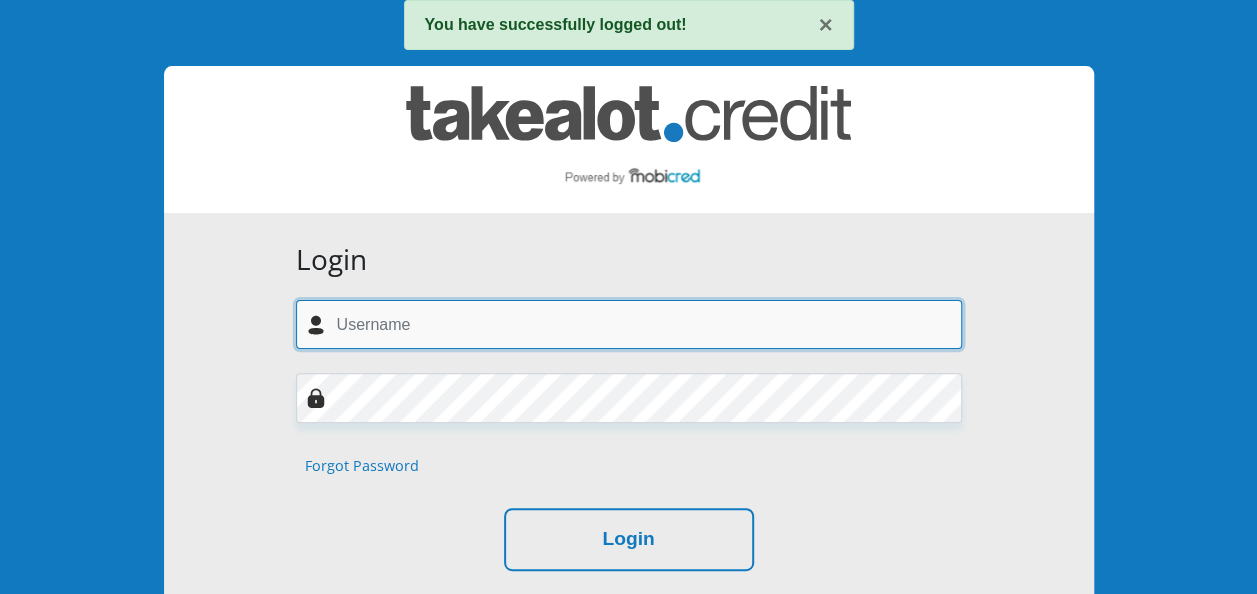 type on "[USERNAME]@[DOMAIN]" 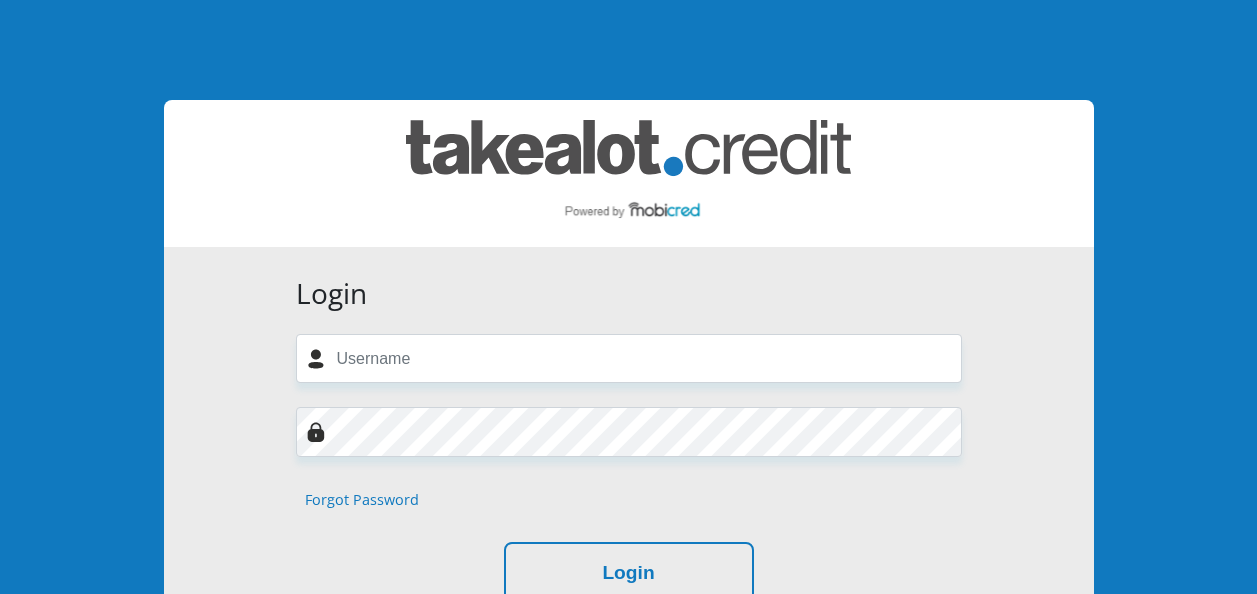scroll, scrollTop: 0, scrollLeft: 0, axis: both 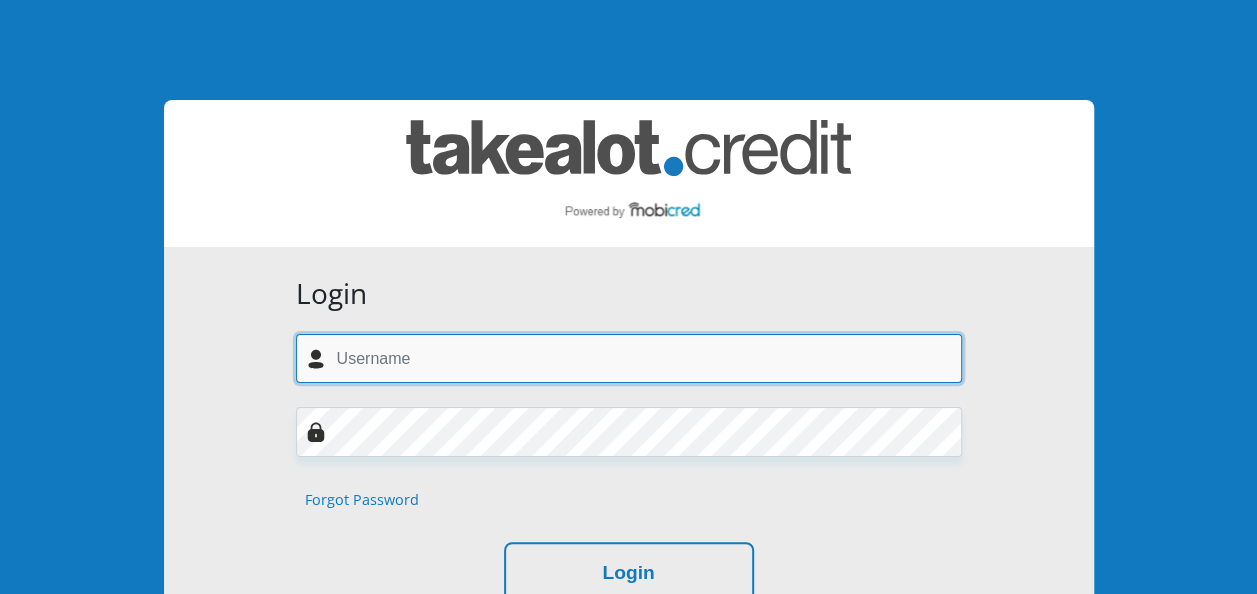 type on "[USERNAME]@[DOMAIN]" 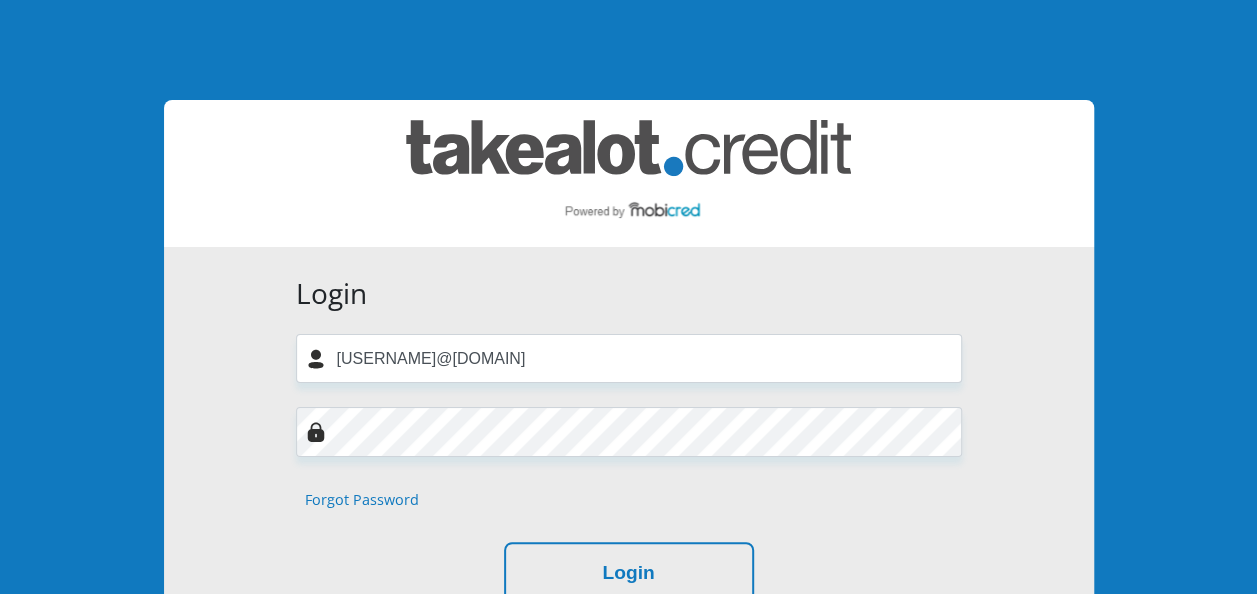 click at bounding box center [316, 432] 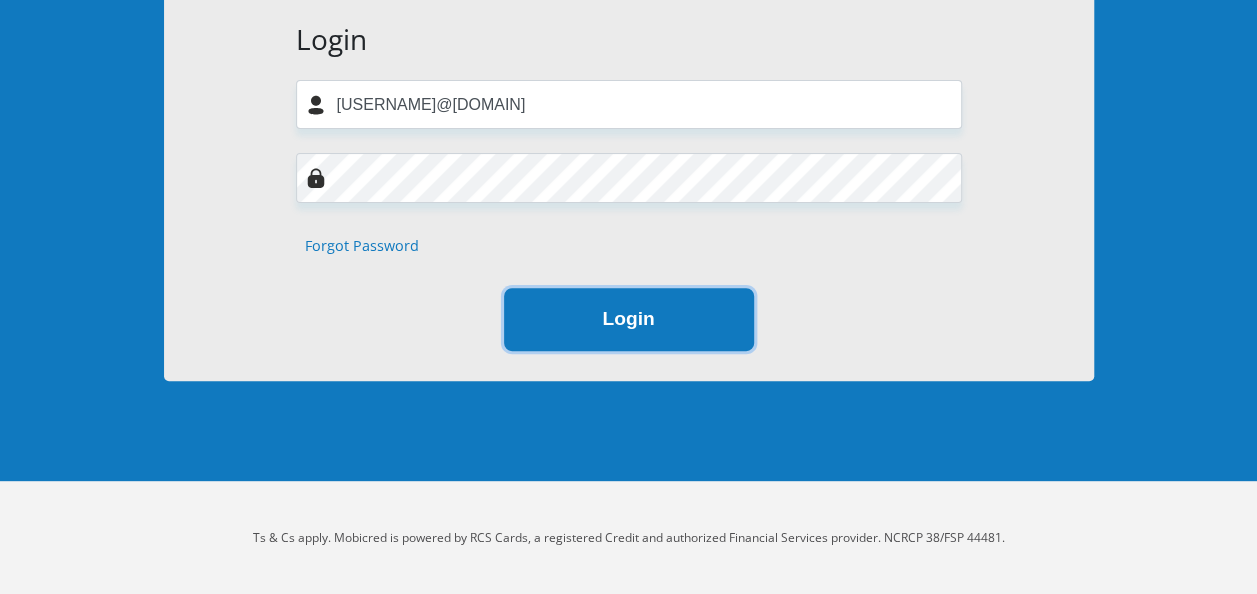 click on "Login" at bounding box center [629, 319] 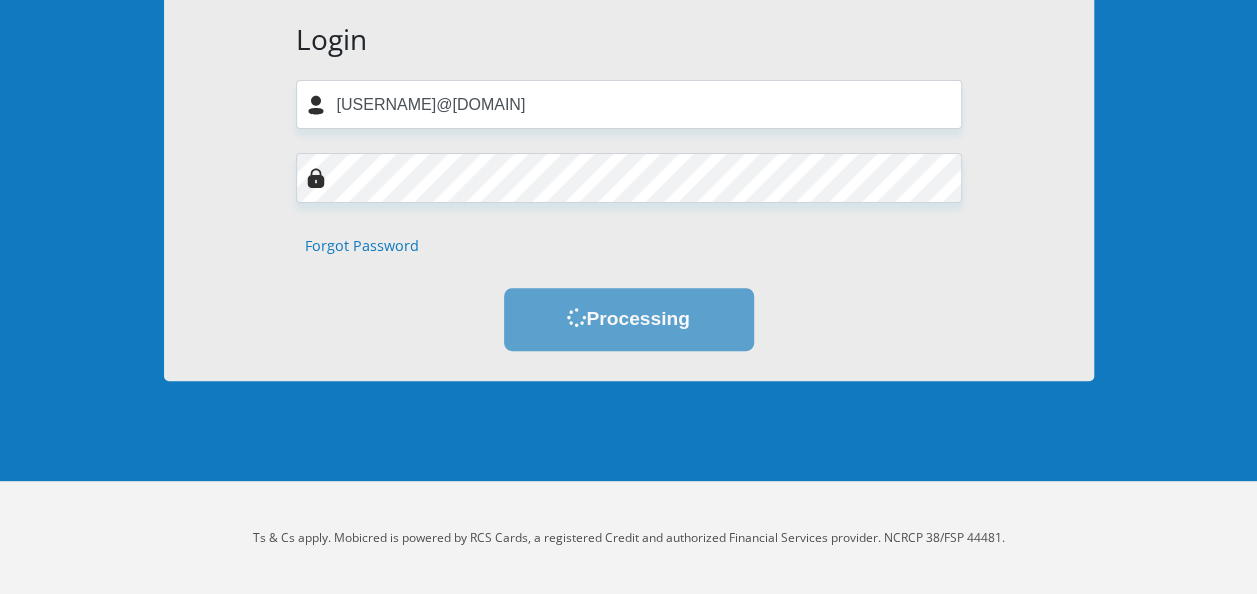 scroll, scrollTop: 0, scrollLeft: 0, axis: both 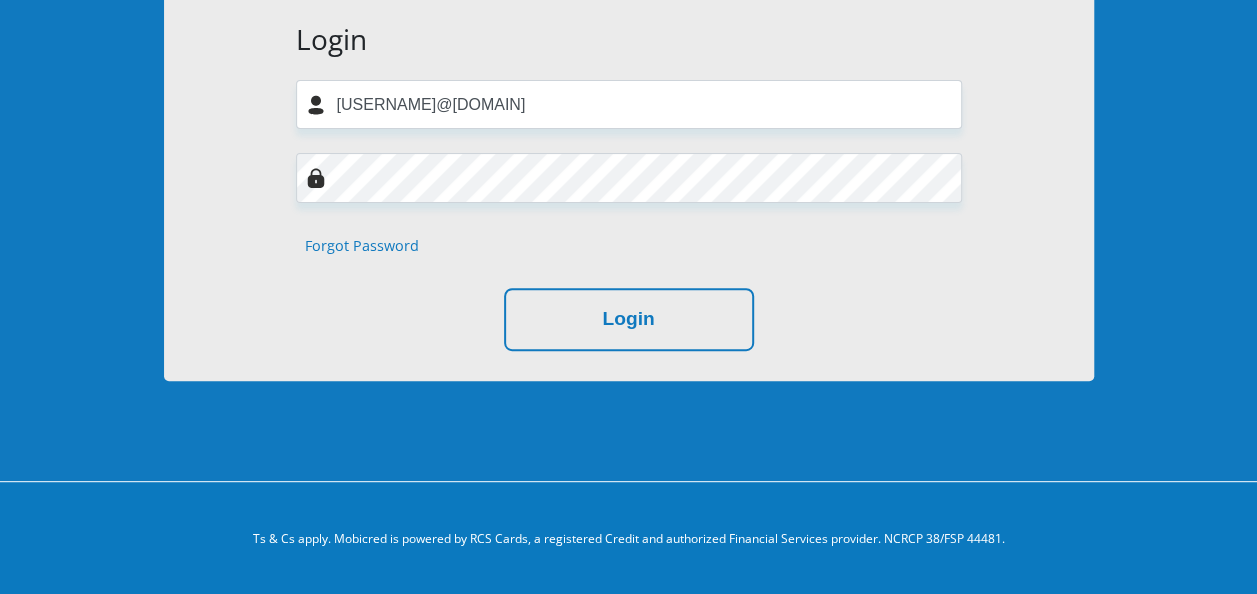 click on "Forgot Password" at bounding box center (362, 246) 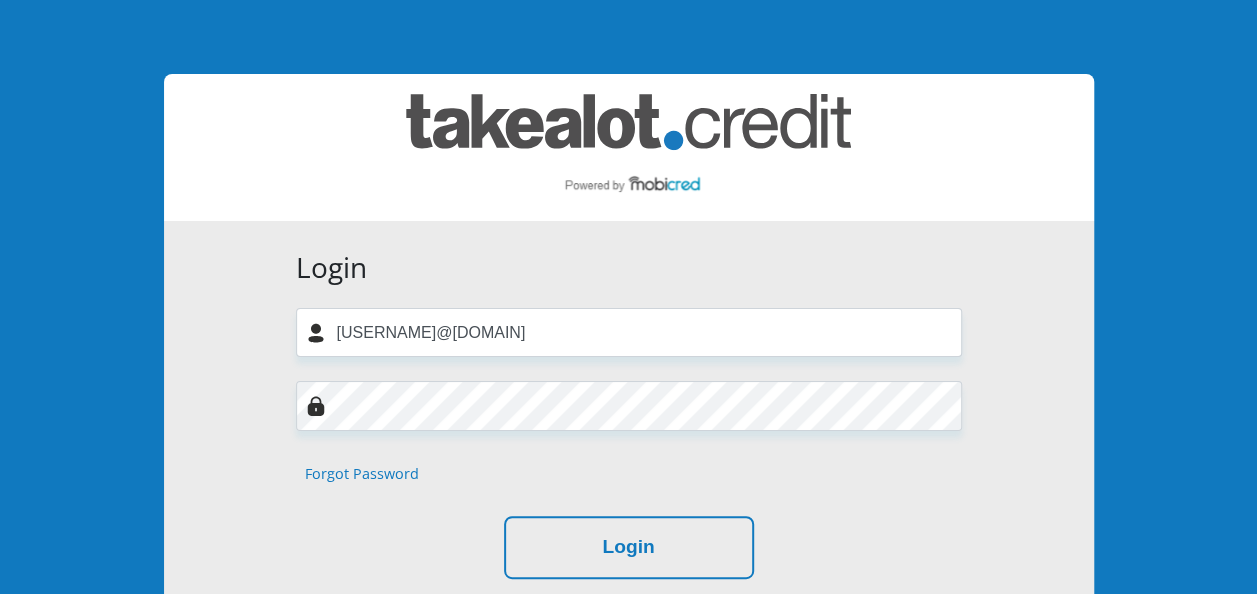 scroll, scrollTop: 0, scrollLeft: 0, axis: both 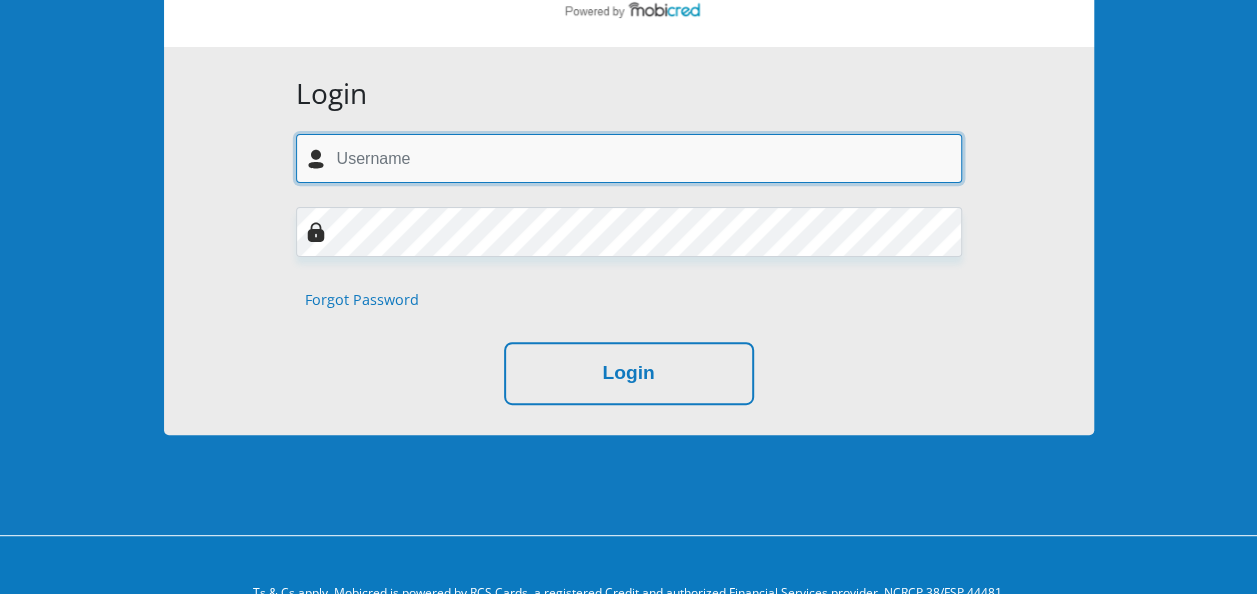 type on "[USERNAME]@[DOMAIN]" 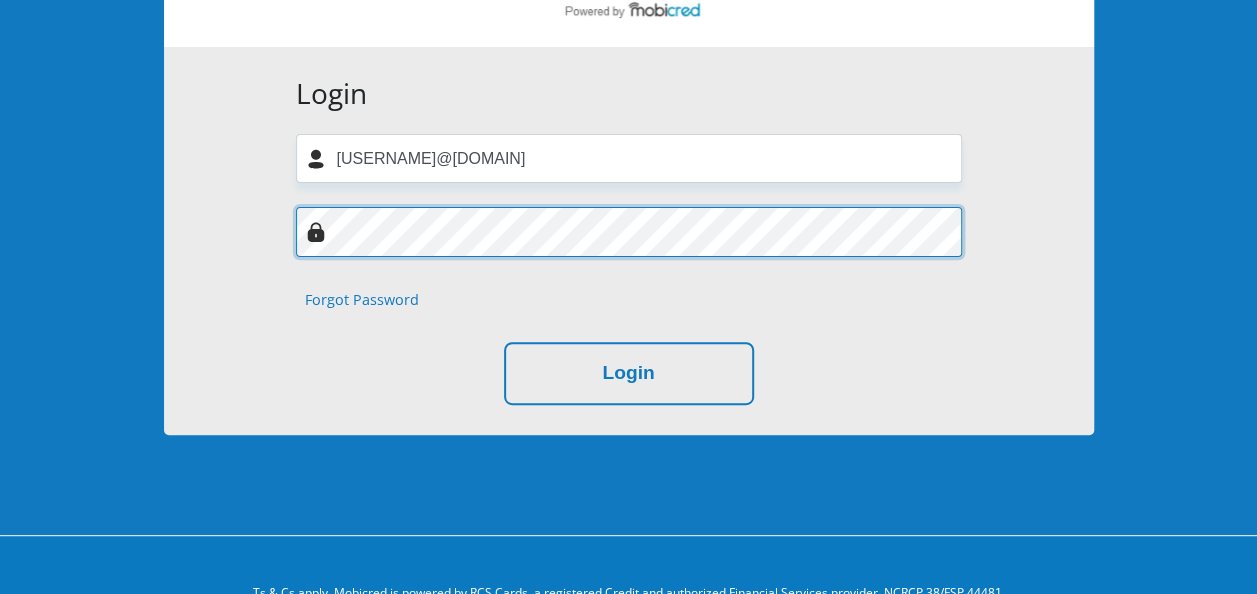 click at bounding box center (629, 231) 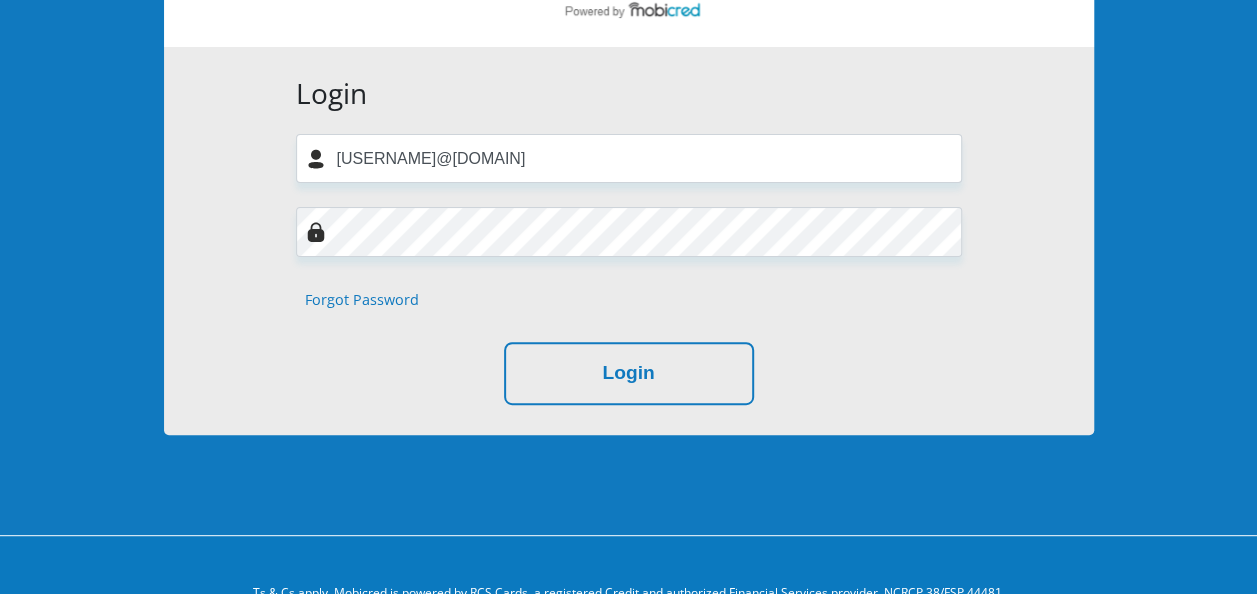 click at bounding box center [316, 232] 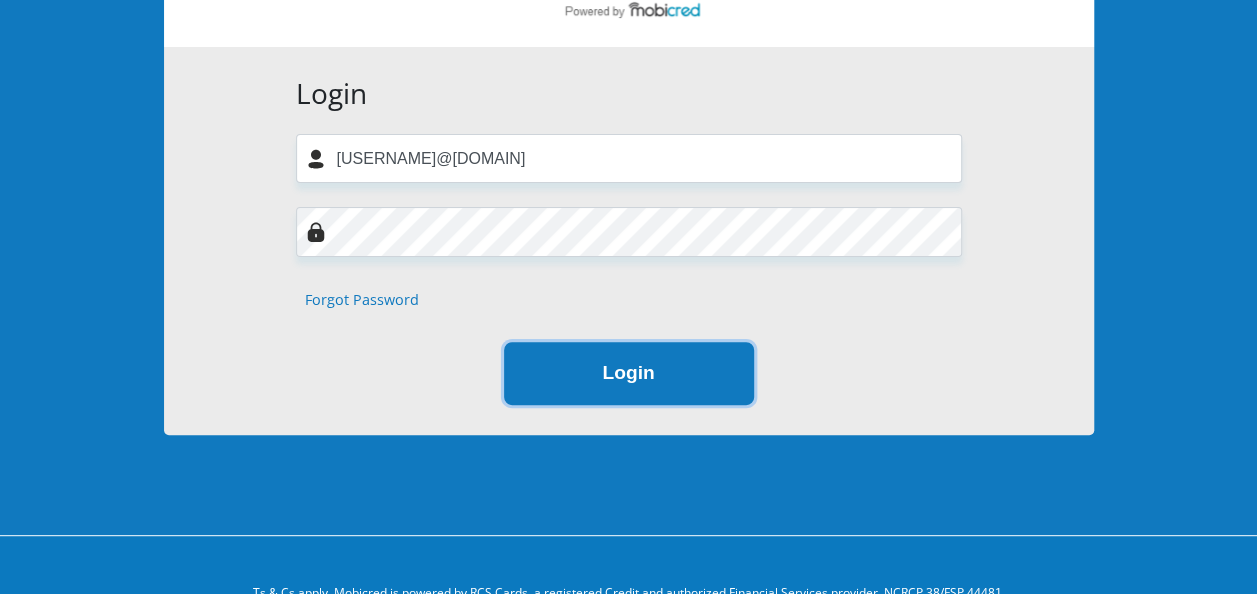 click on "Login" at bounding box center [629, 373] 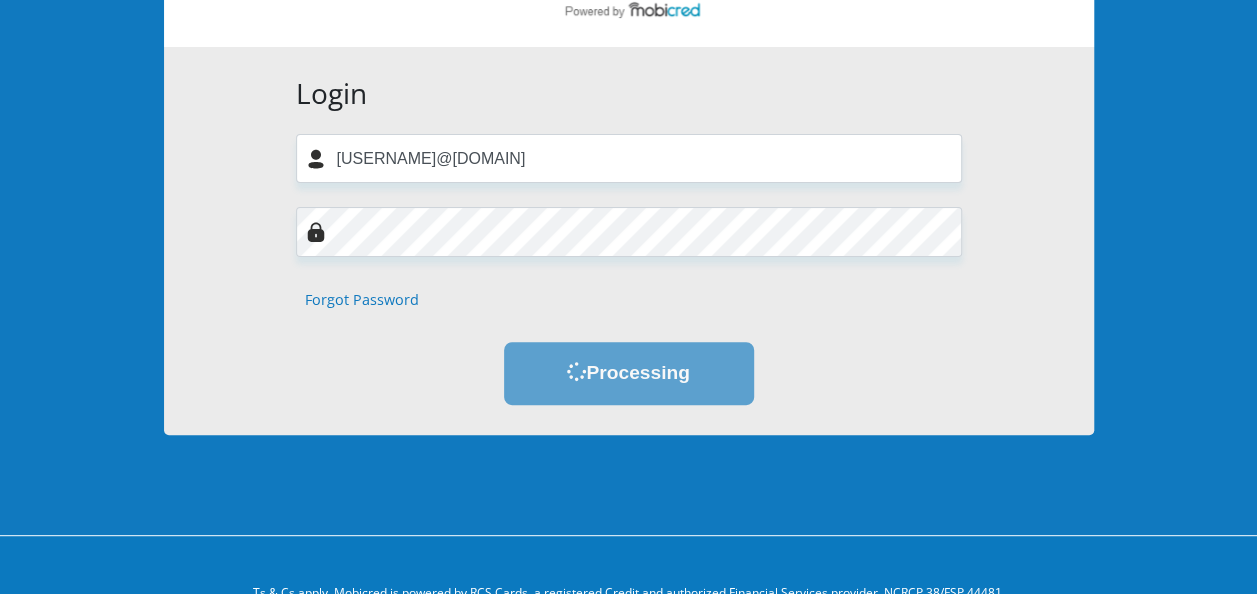 scroll, scrollTop: 0, scrollLeft: 0, axis: both 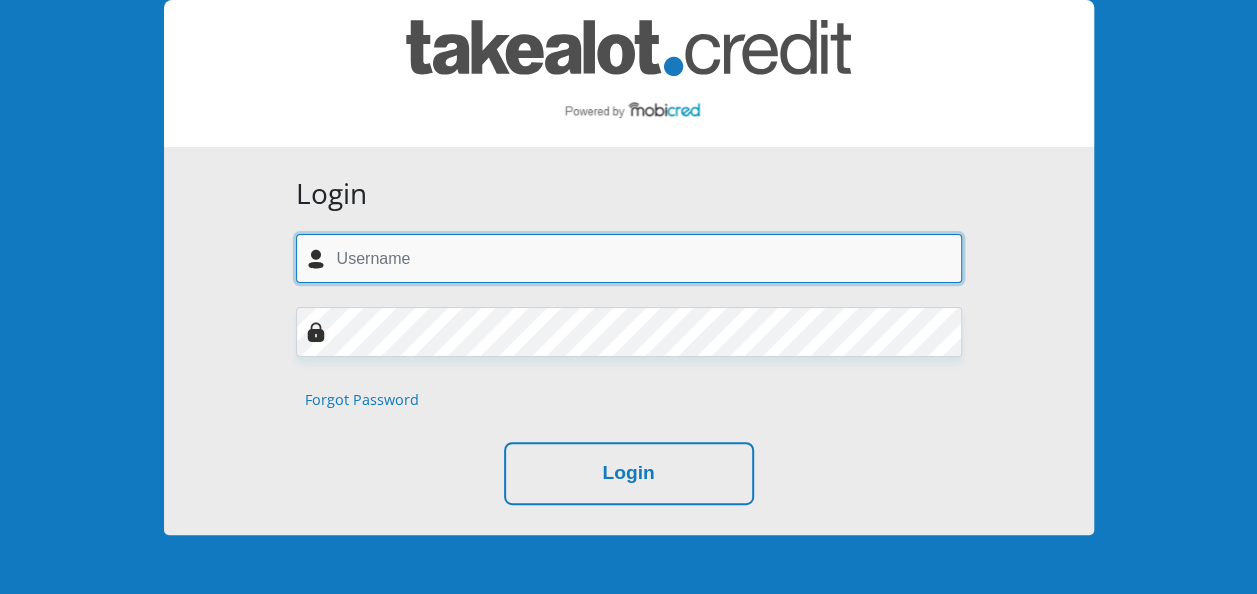 type on "[USERNAME]@[DOMAIN]" 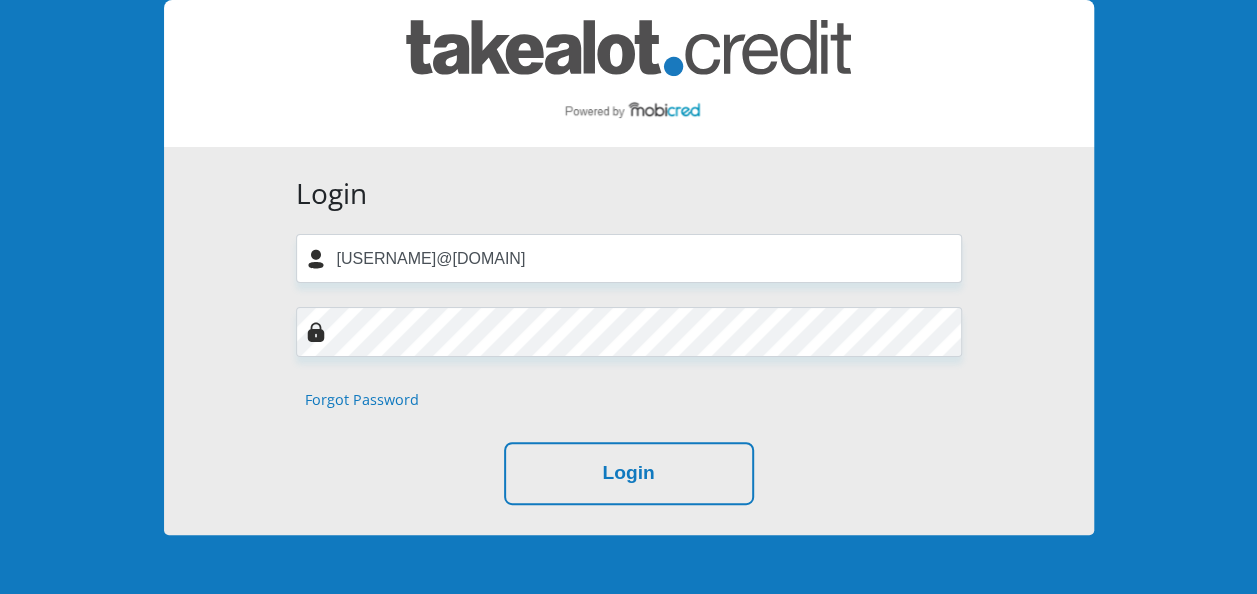click on "Forgot Password" at bounding box center [362, 400] 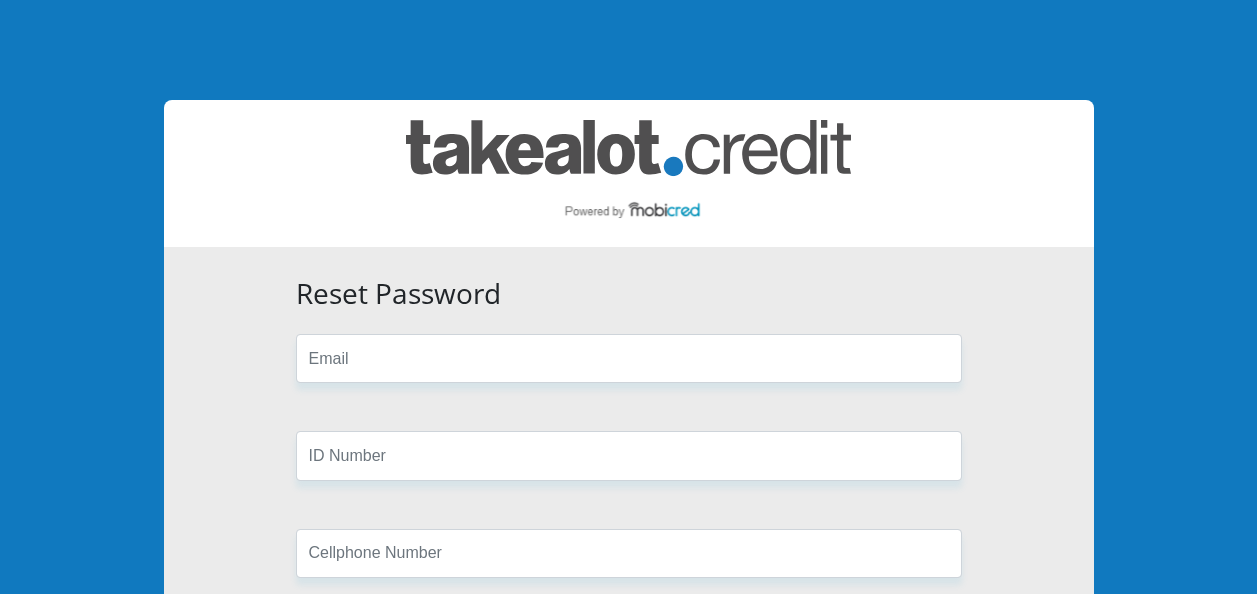 scroll, scrollTop: 0, scrollLeft: 0, axis: both 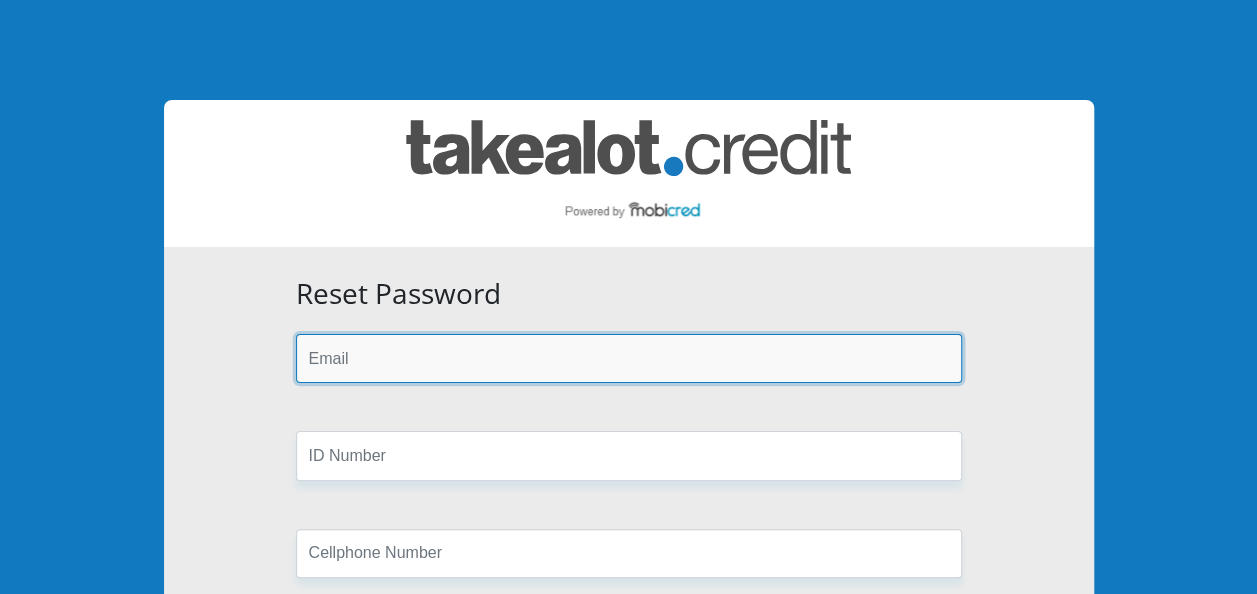 drag, startPoint x: 406, startPoint y: 358, endPoint x: 422, endPoint y: 362, distance: 16.492422 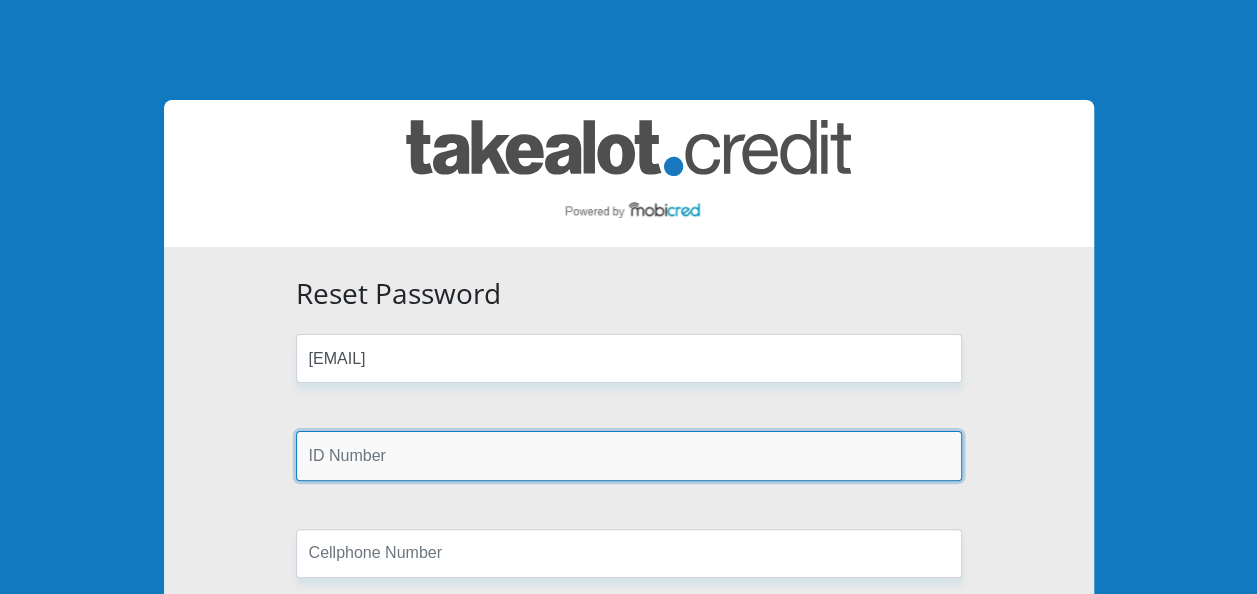 type on "0782107435" 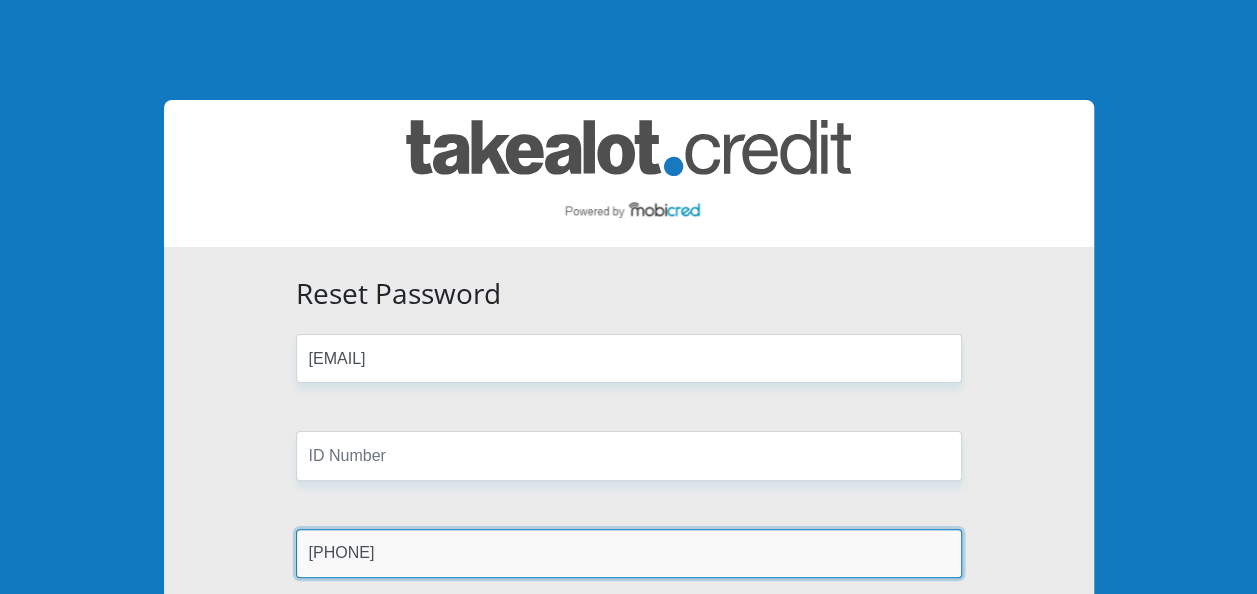 type on "Nyawo" 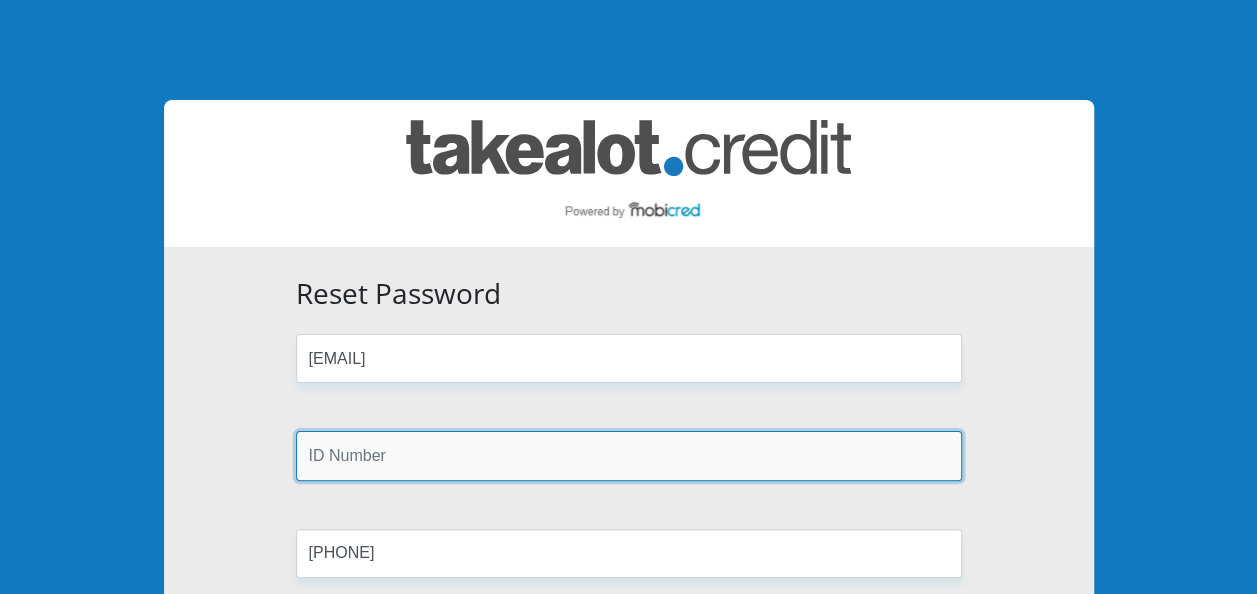 click at bounding box center (629, 455) 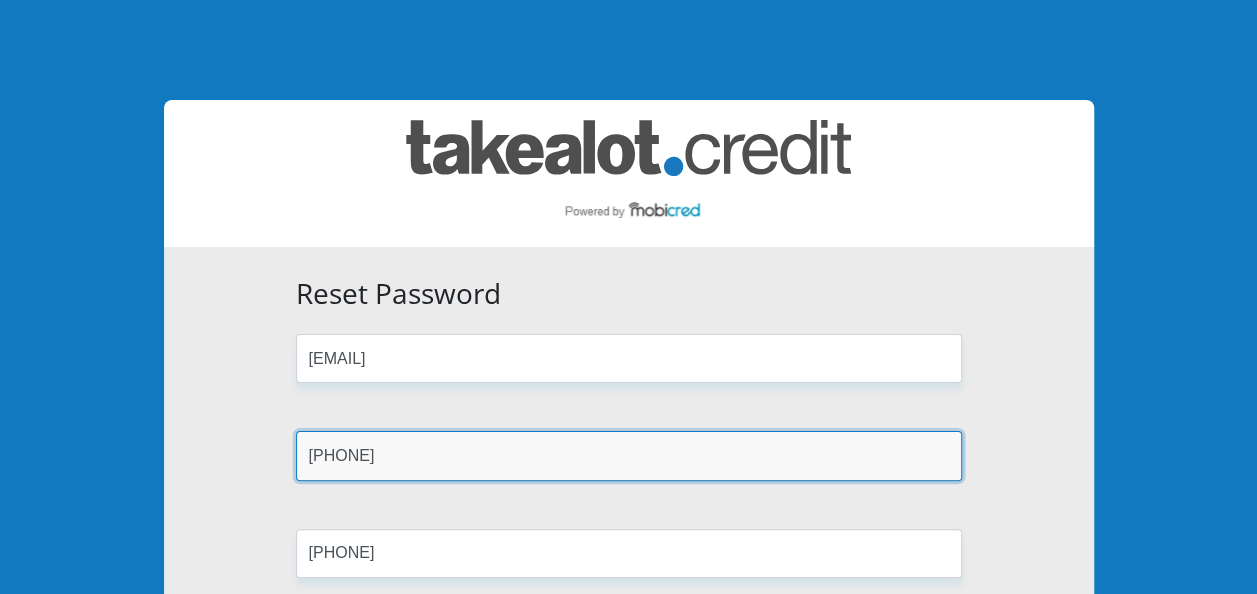 type on "7607070859082" 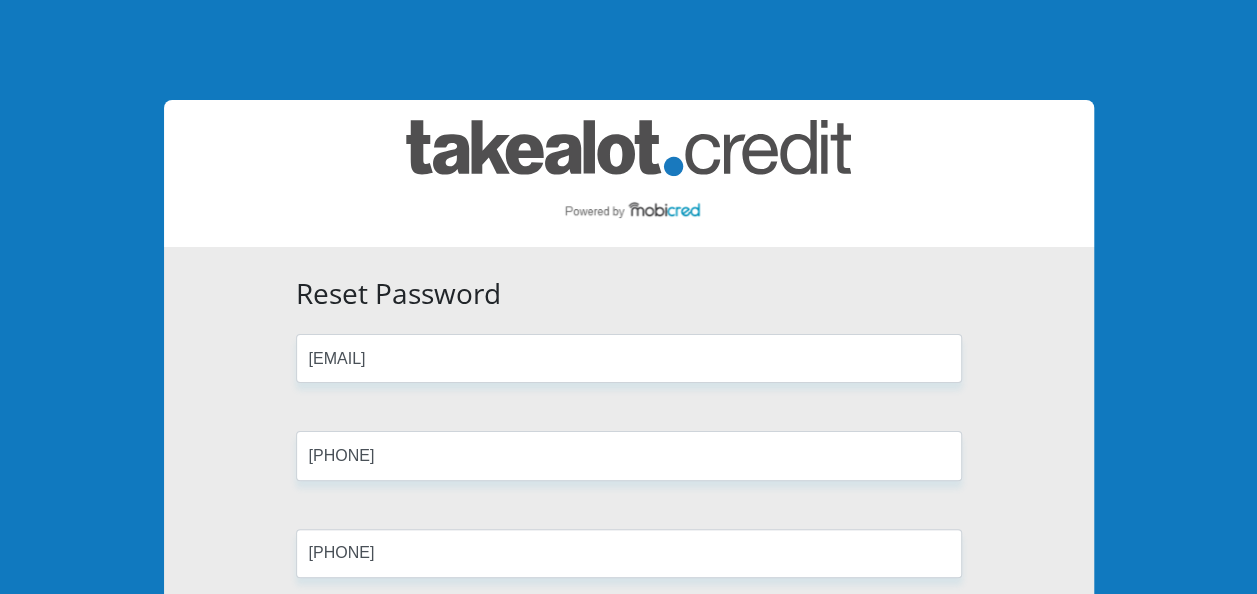 click on "Reset Password
nompumelelo.nyawo@ahri.org
7607070859082
0782107435
Nyawo
Reset Password" at bounding box center (629, 531) 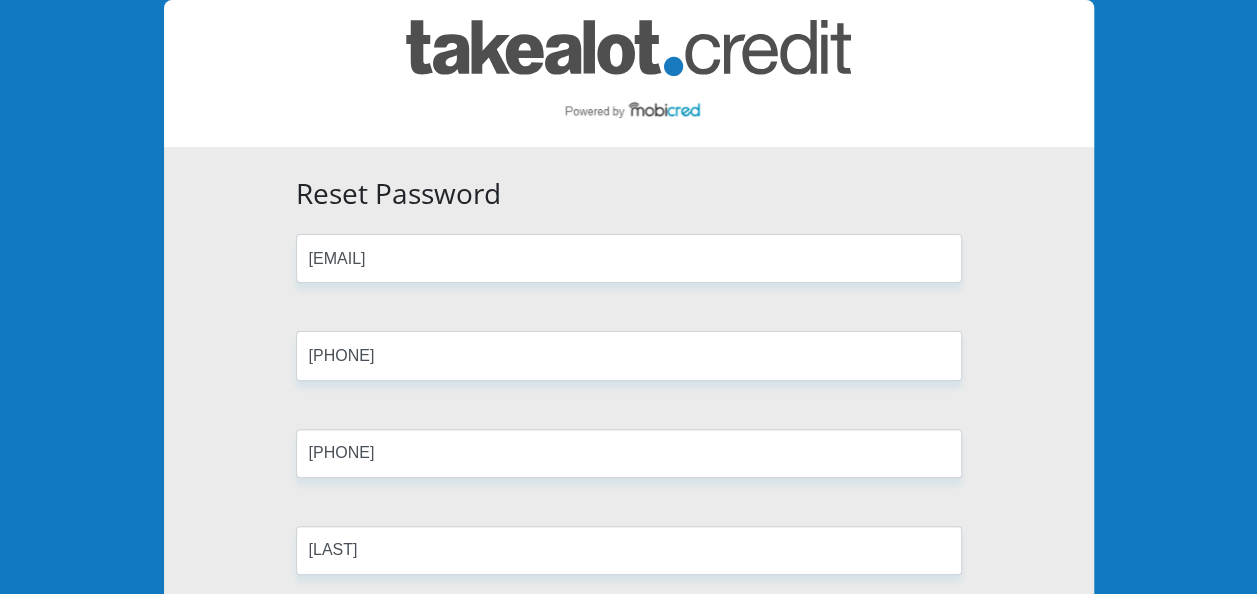 scroll, scrollTop: 400, scrollLeft: 0, axis: vertical 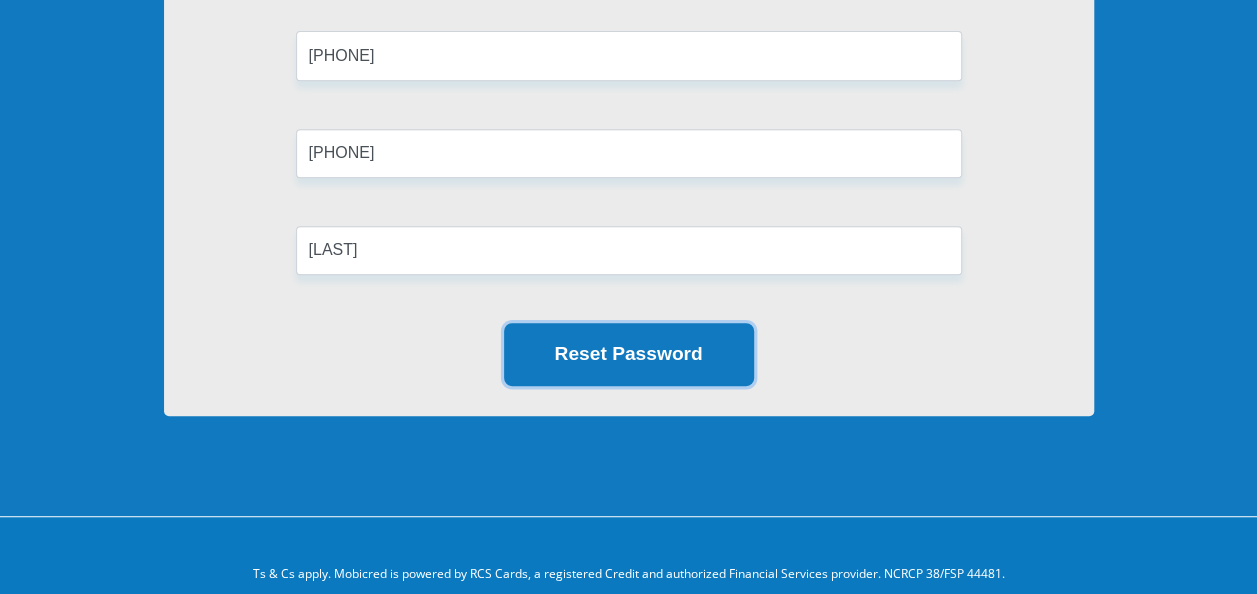 click on "Reset Password" at bounding box center (629, 354) 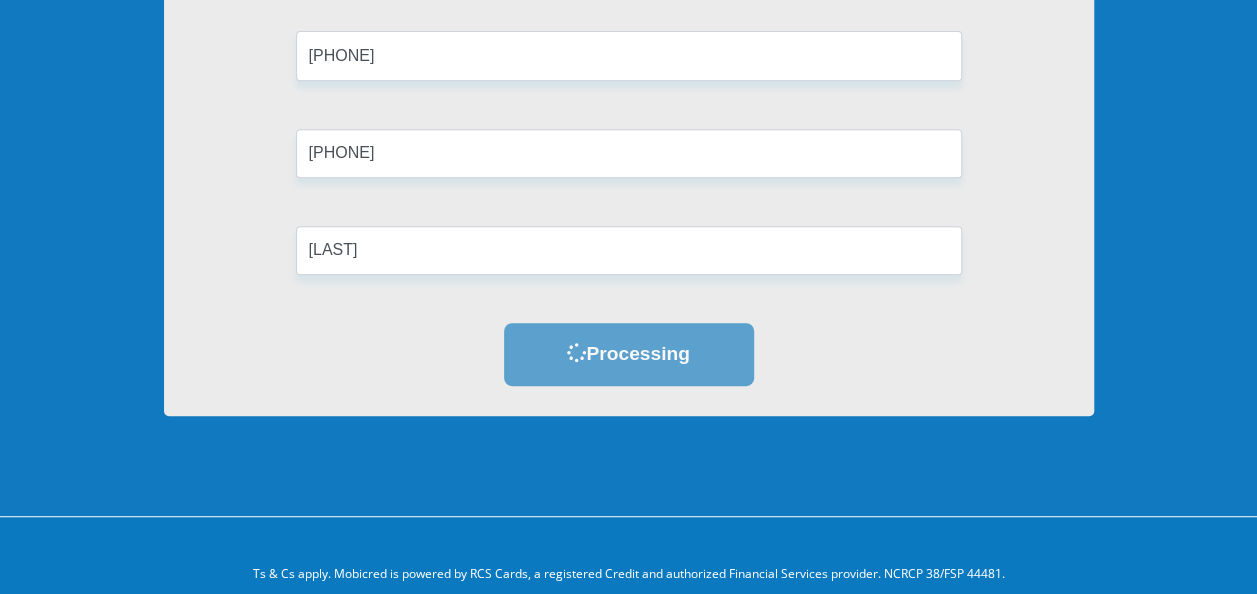scroll, scrollTop: 0, scrollLeft: 0, axis: both 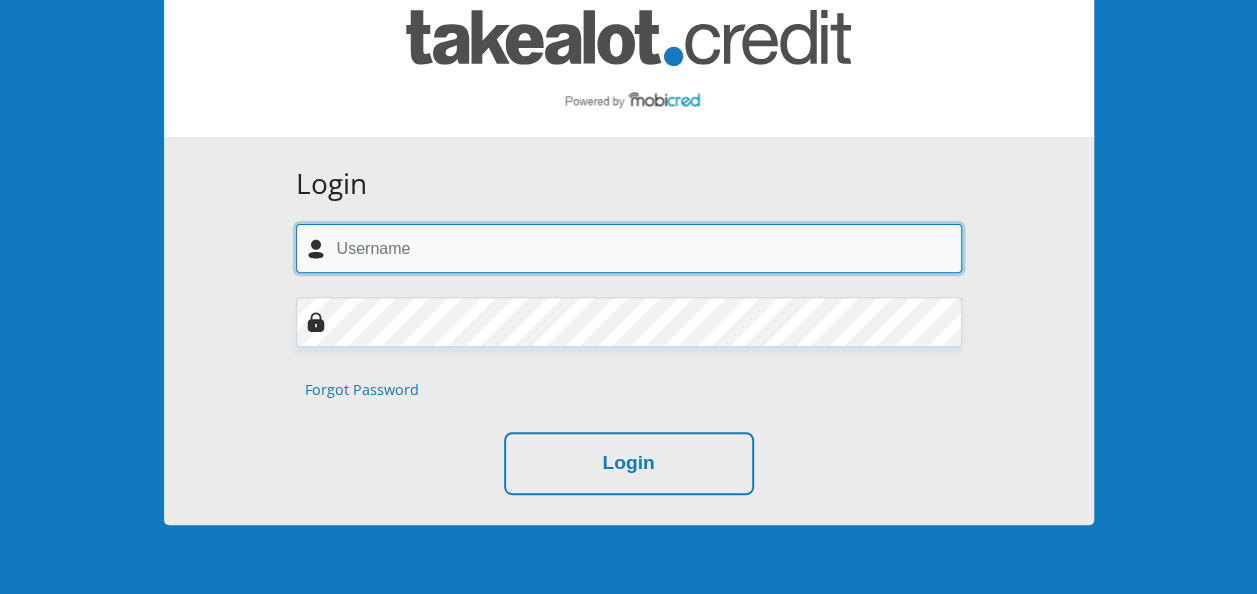 type on "[USERNAME]@[DOMAIN]" 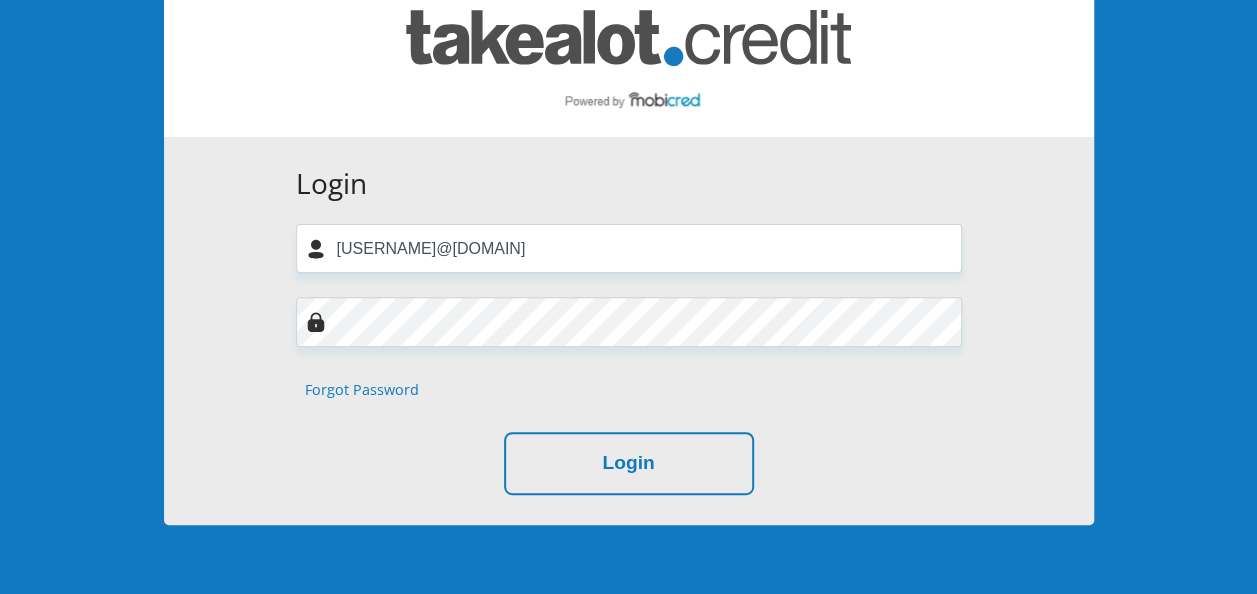 click on "Forgot Password" at bounding box center (362, 390) 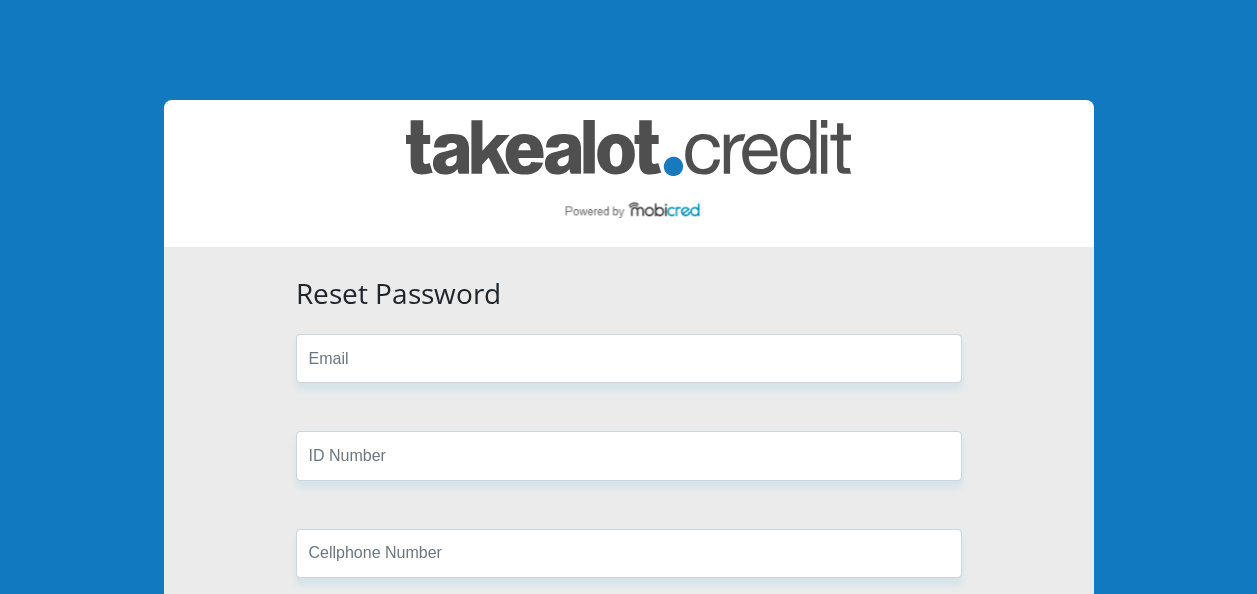 scroll, scrollTop: 0, scrollLeft: 0, axis: both 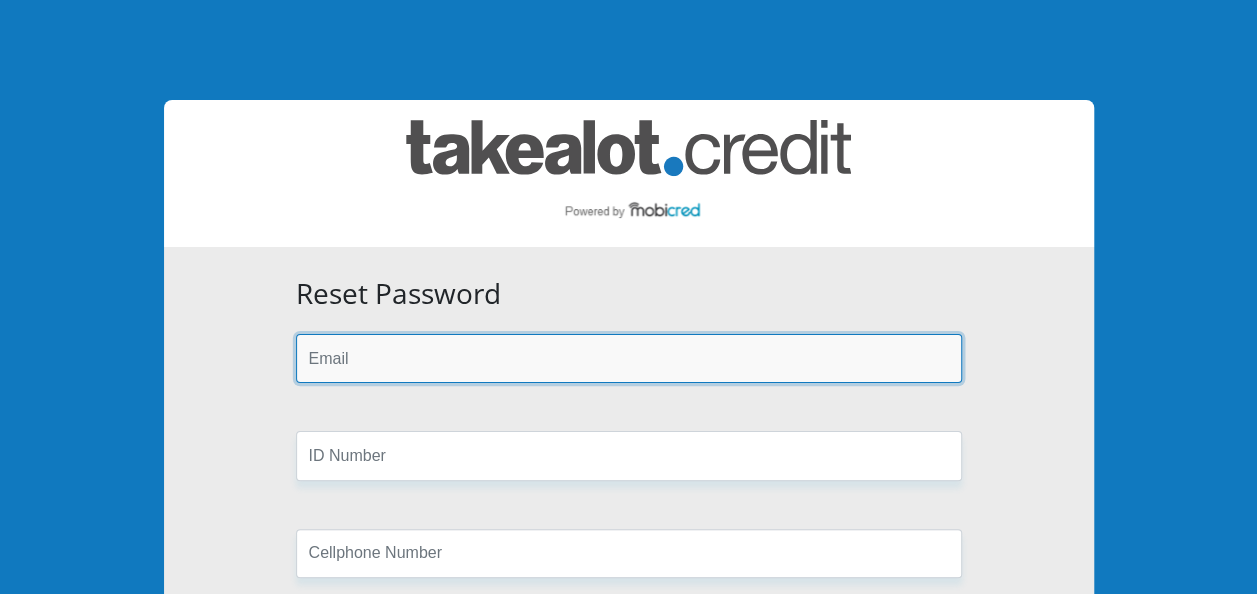 click at bounding box center [629, 358] 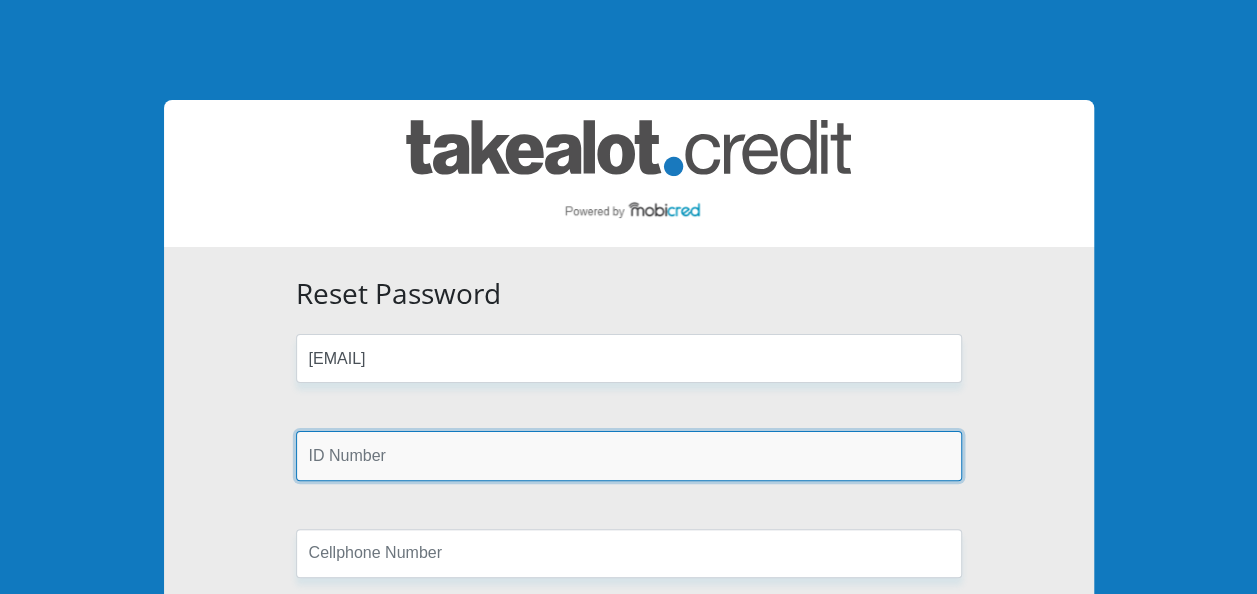 type on "[PHONE]" 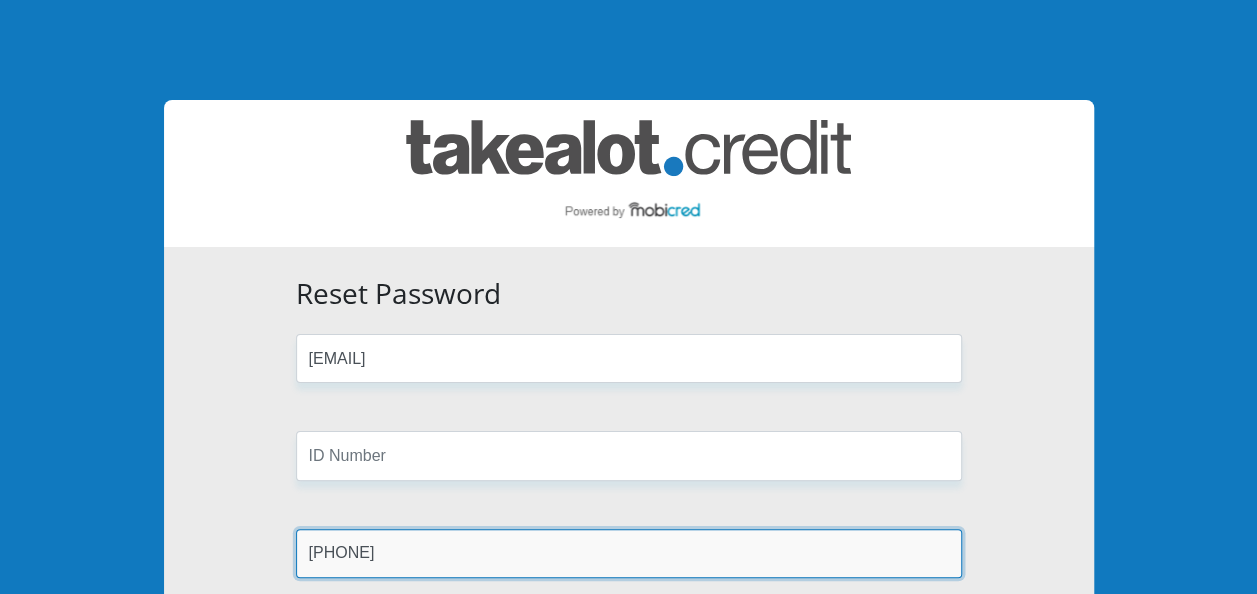 type on "[LAST]" 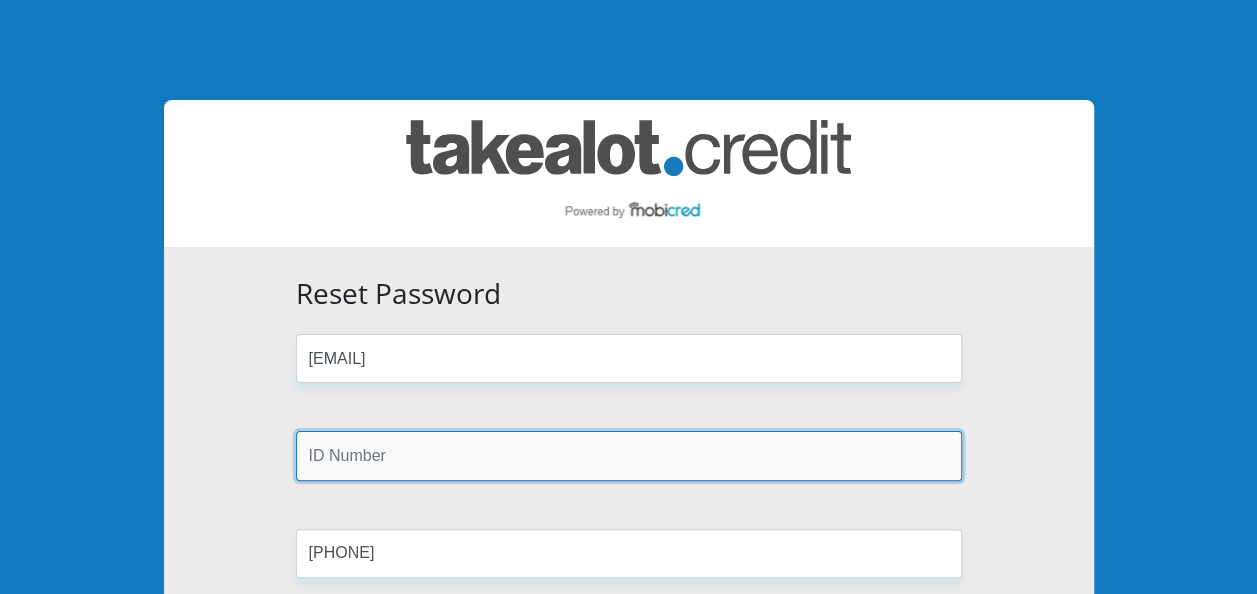 drag, startPoint x: 374, startPoint y: 458, endPoint x: 390, endPoint y: 439, distance: 24.839485 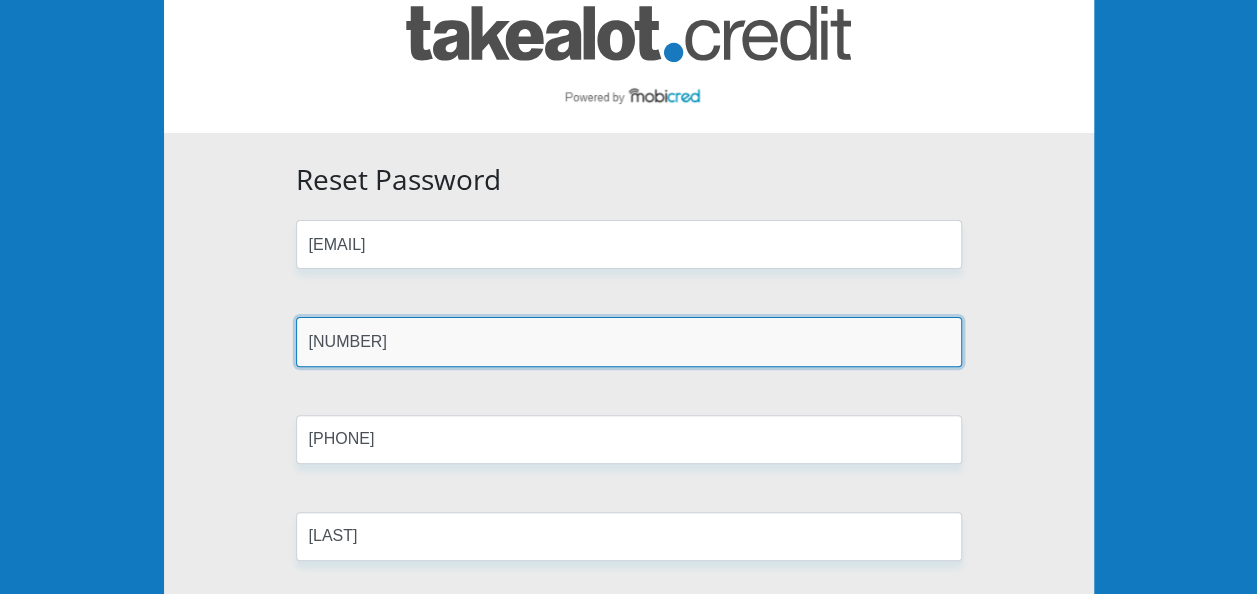 scroll, scrollTop: 300, scrollLeft: 0, axis: vertical 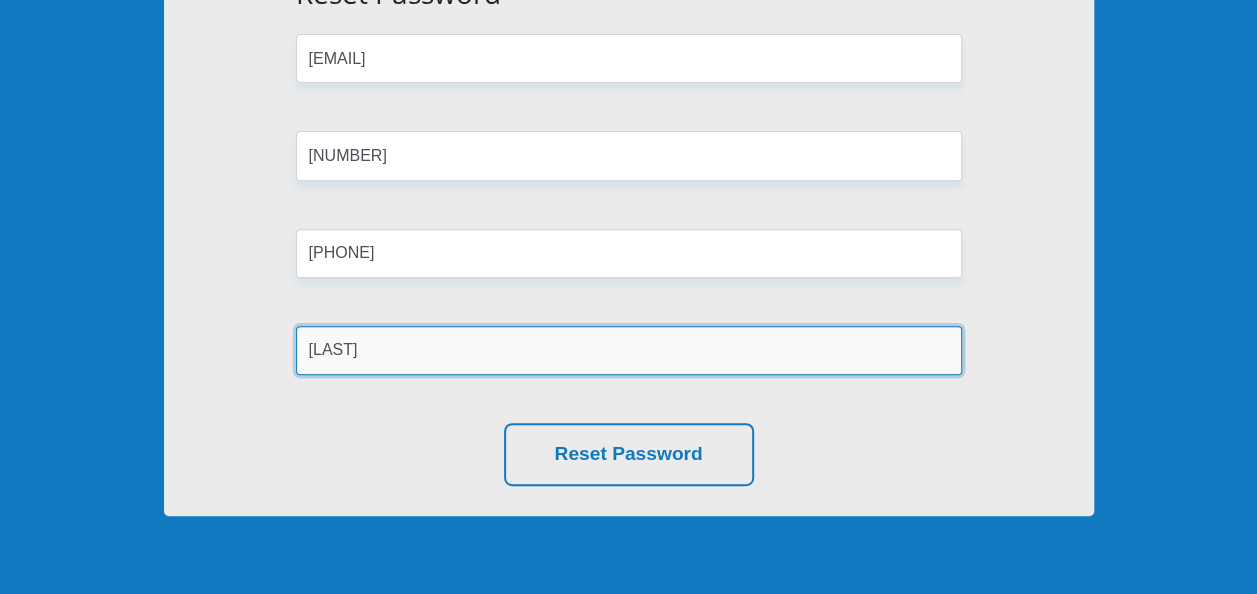 drag, startPoint x: 359, startPoint y: 366, endPoint x: 186, endPoint y: 380, distance: 173.56555 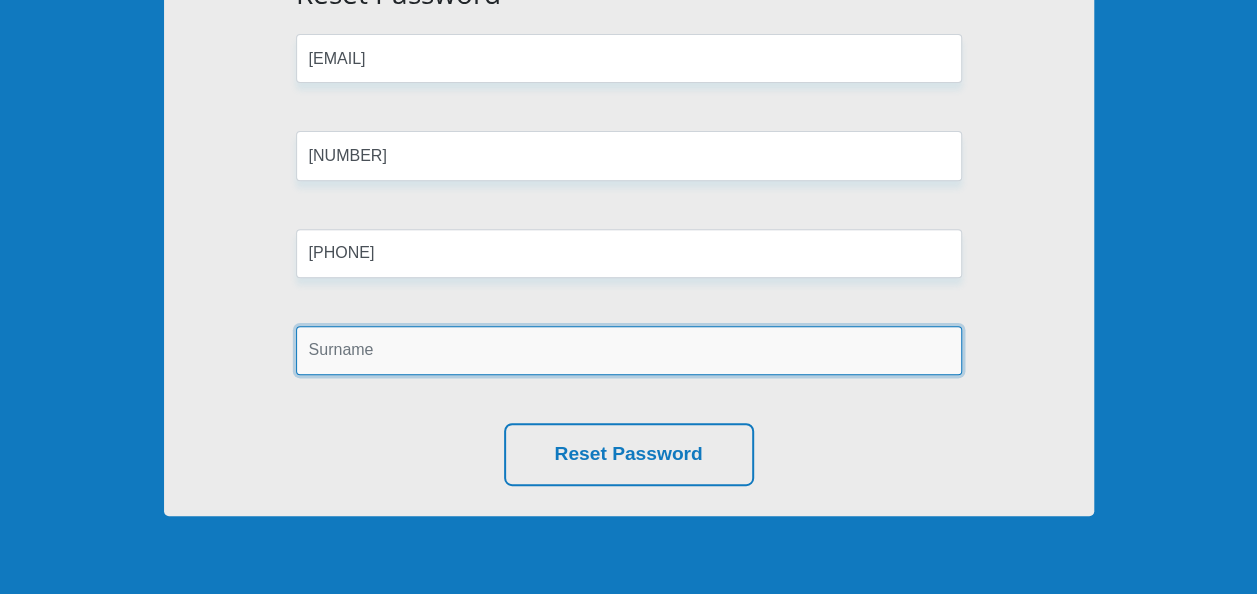 click at bounding box center (629, 350) 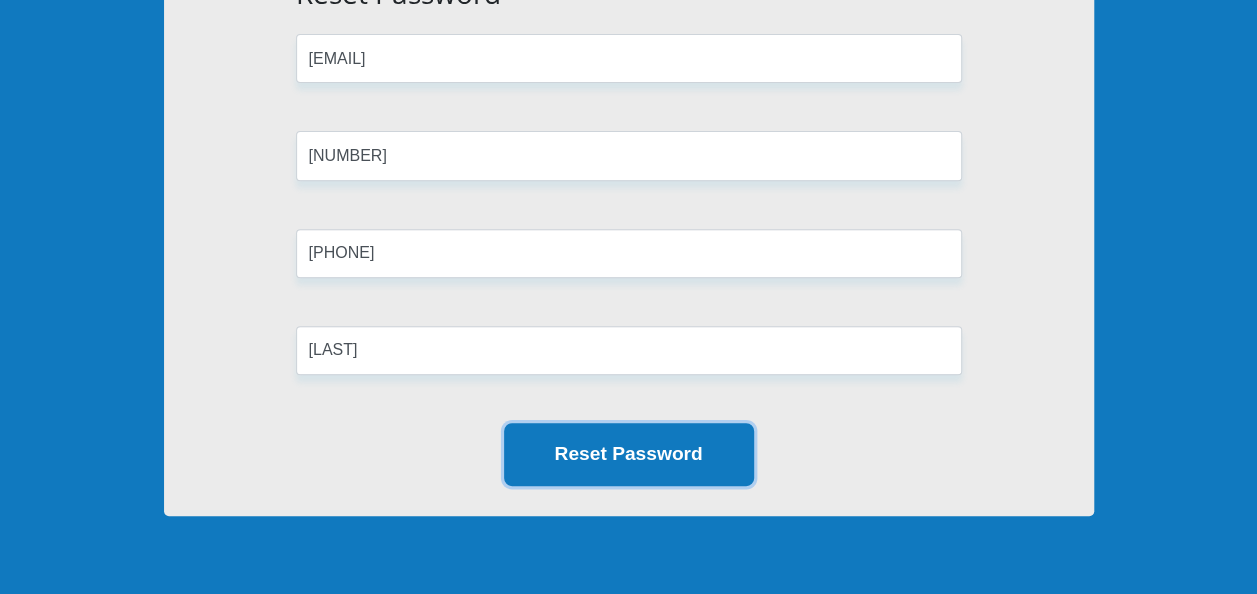 click on "Reset Password" at bounding box center [629, 454] 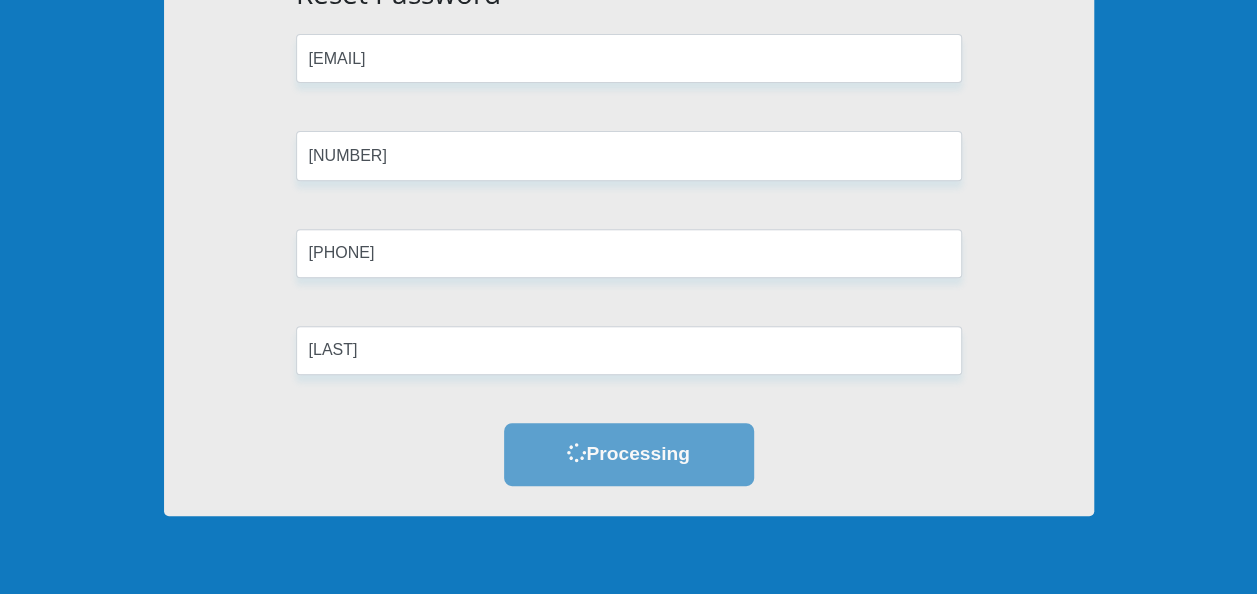 scroll, scrollTop: 0, scrollLeft: 0, axis: both 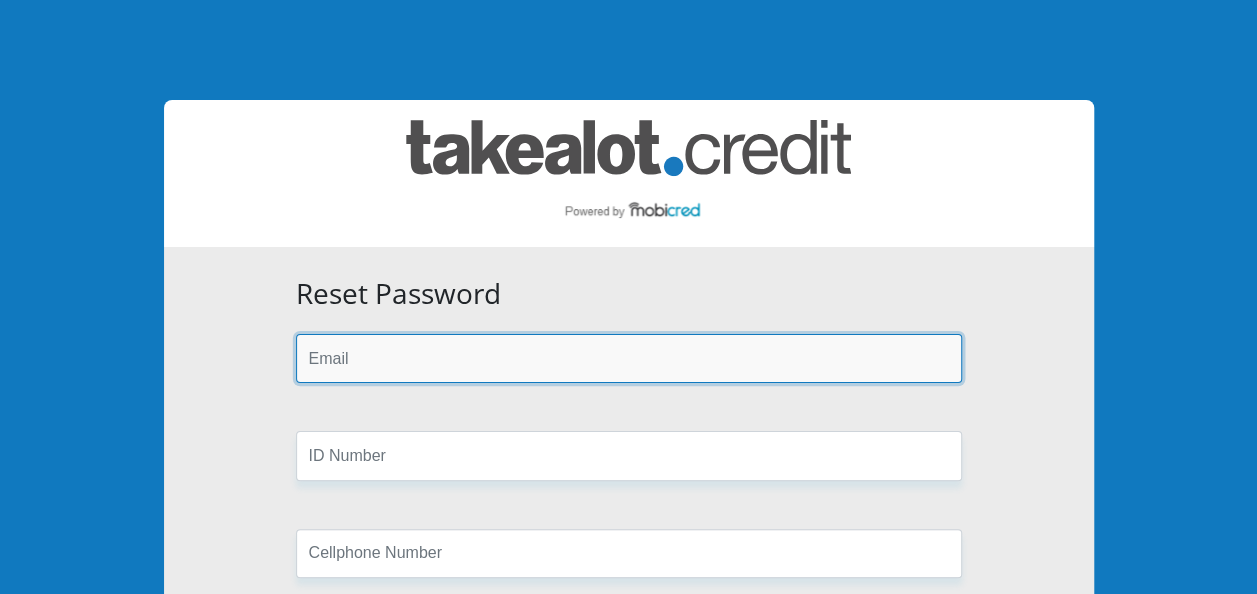 click at bounding box center (629, 358) 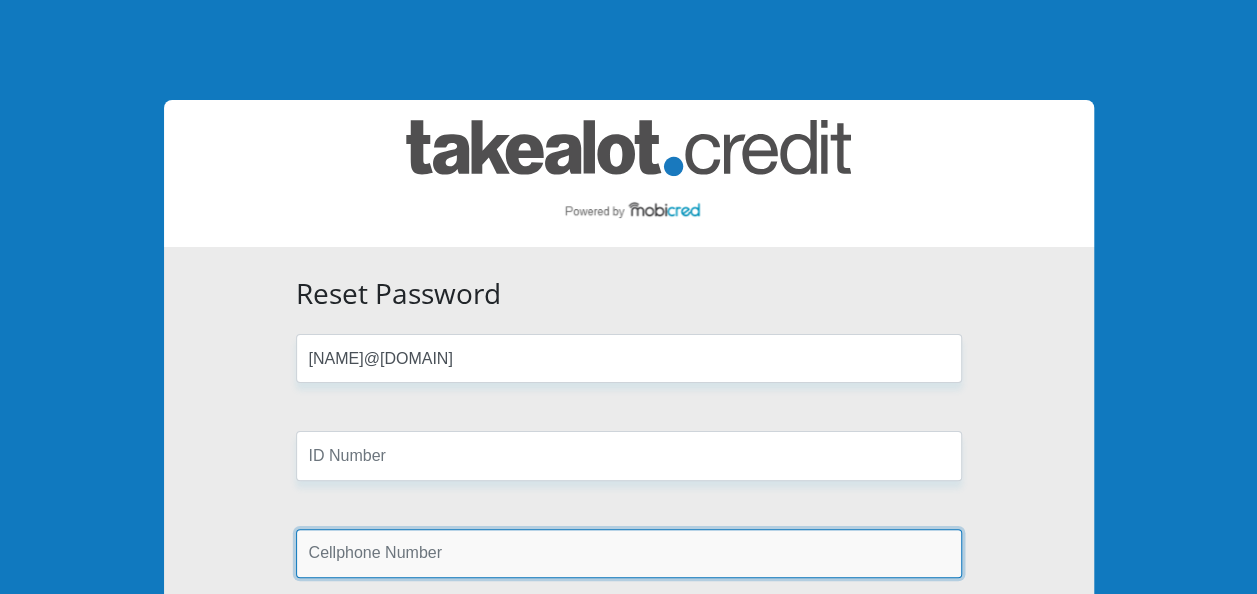 type on "[PHONE]" 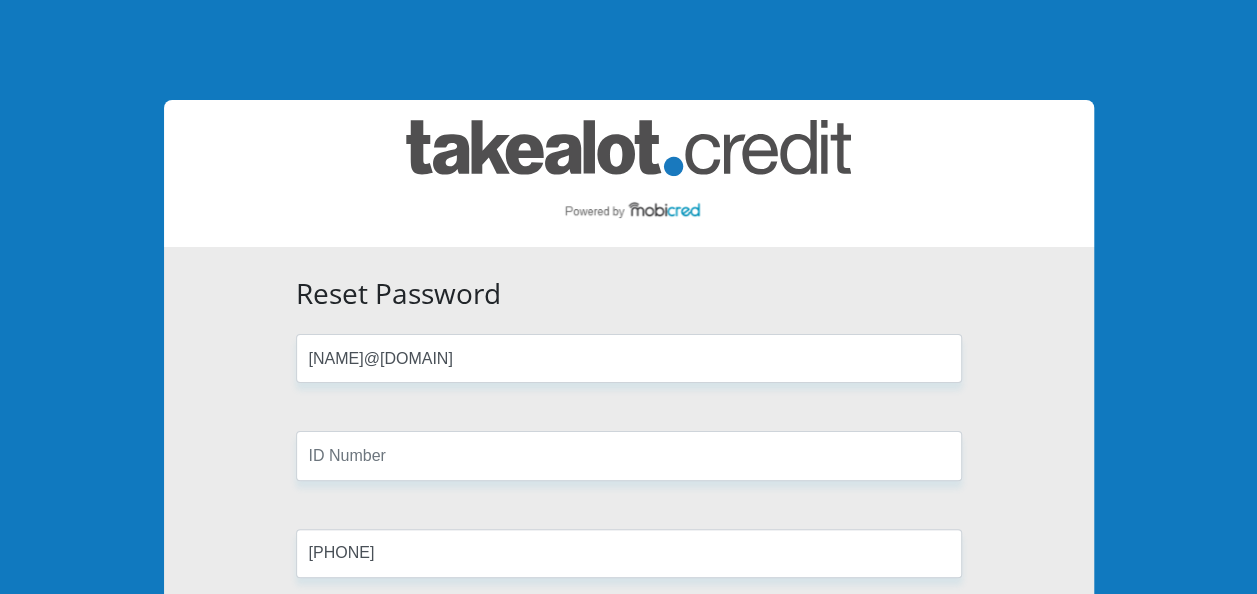 type on "[LAST]" 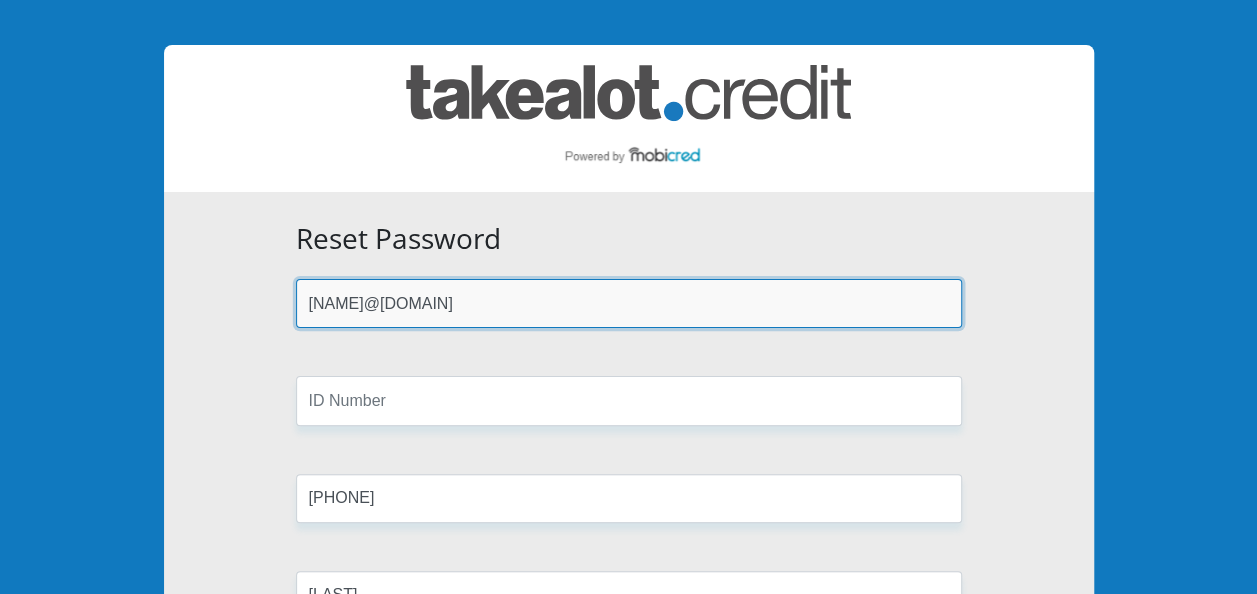 scroll, scrollTop: 100, scrollLeft: 0, axis: vertical 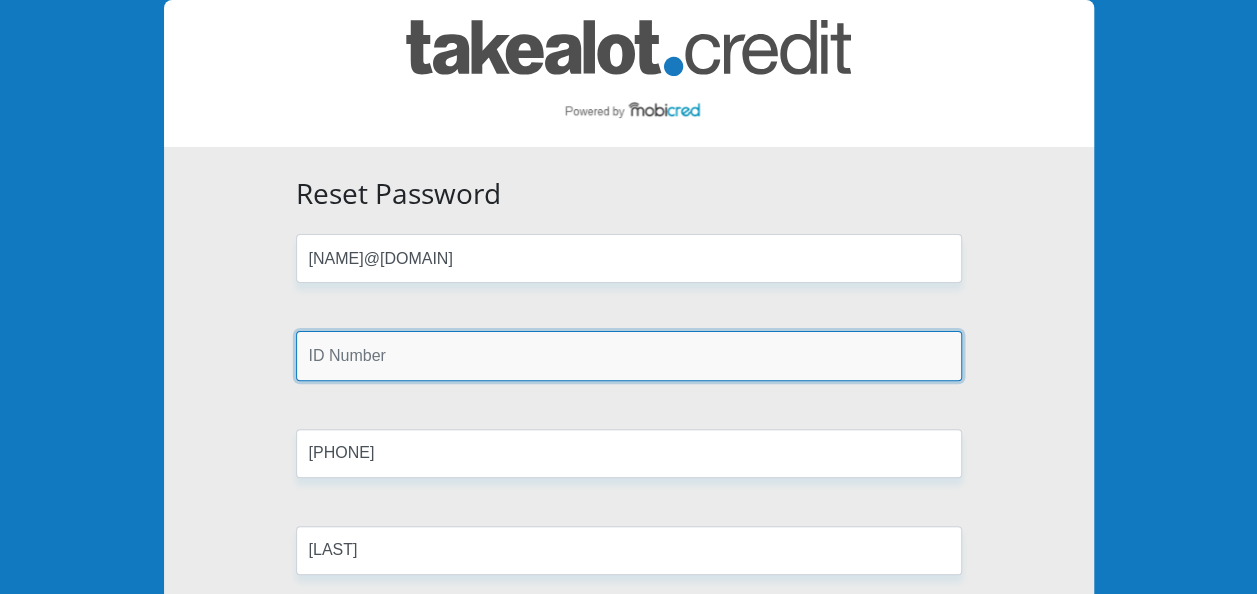 click at bounding box center (629, 355) 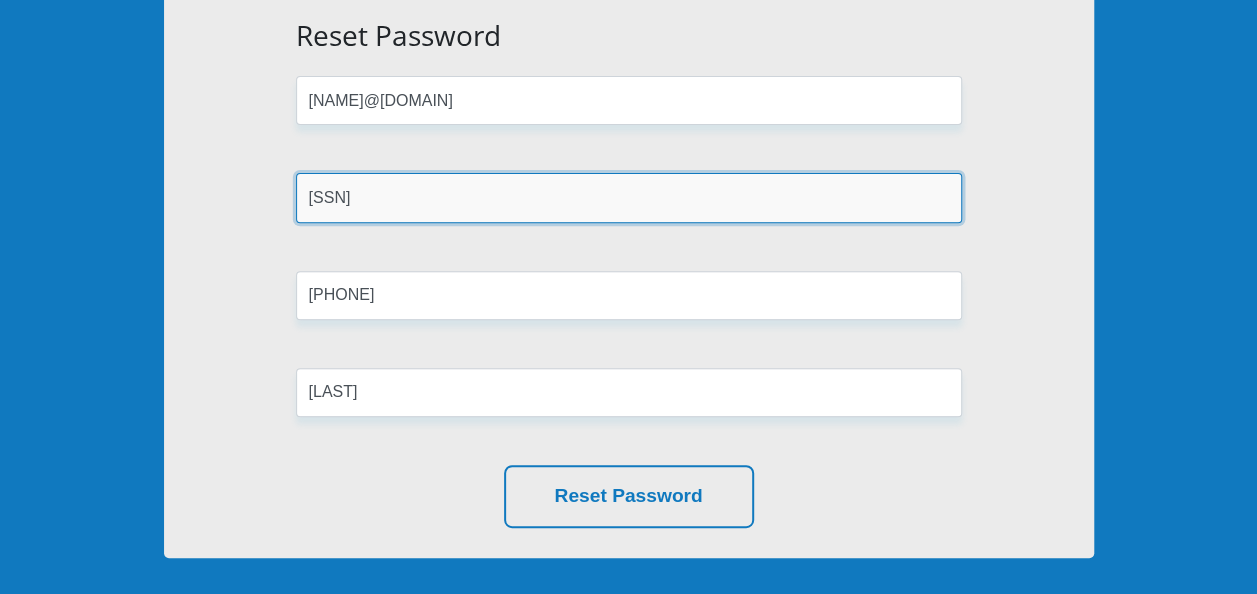 scroll, scrollTop: 300, scrollLeft: 0, axis: vertical 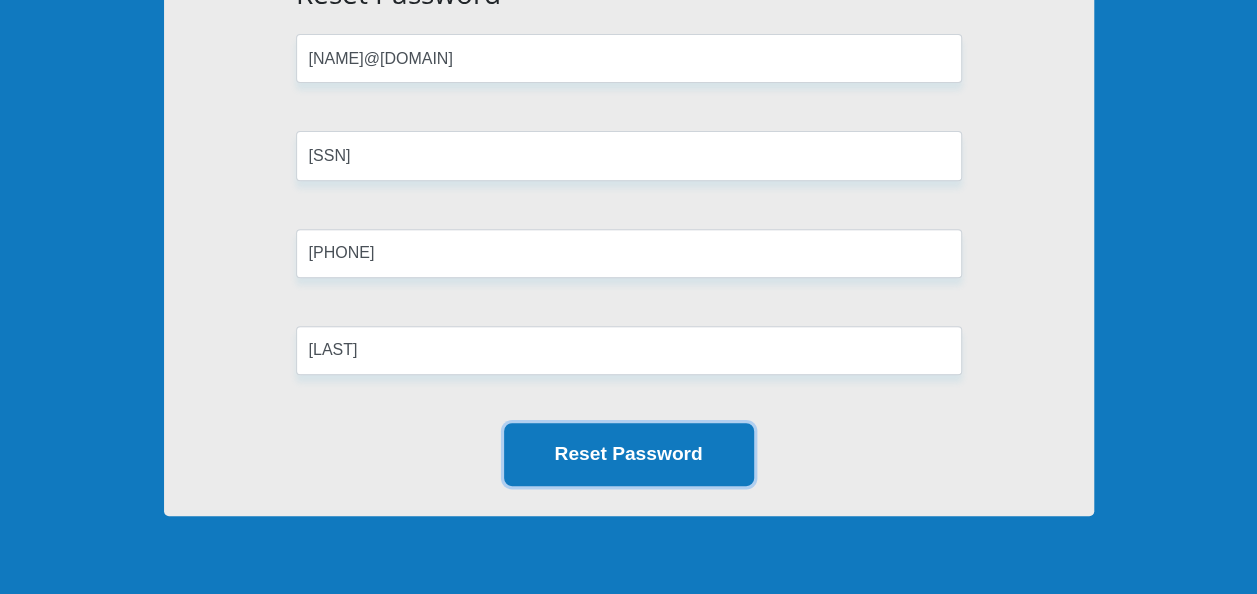 click on "Reset Password" at bounding box center [629, 454] 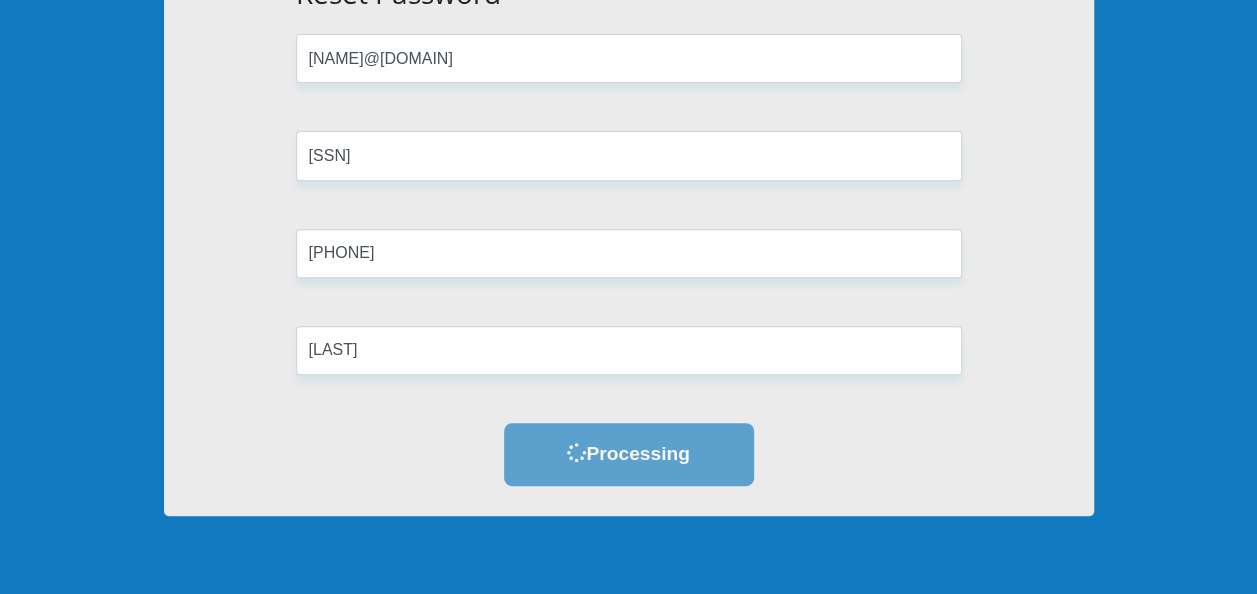 scroll, scrollTop: 0, scrollLeft: 0, axis: both 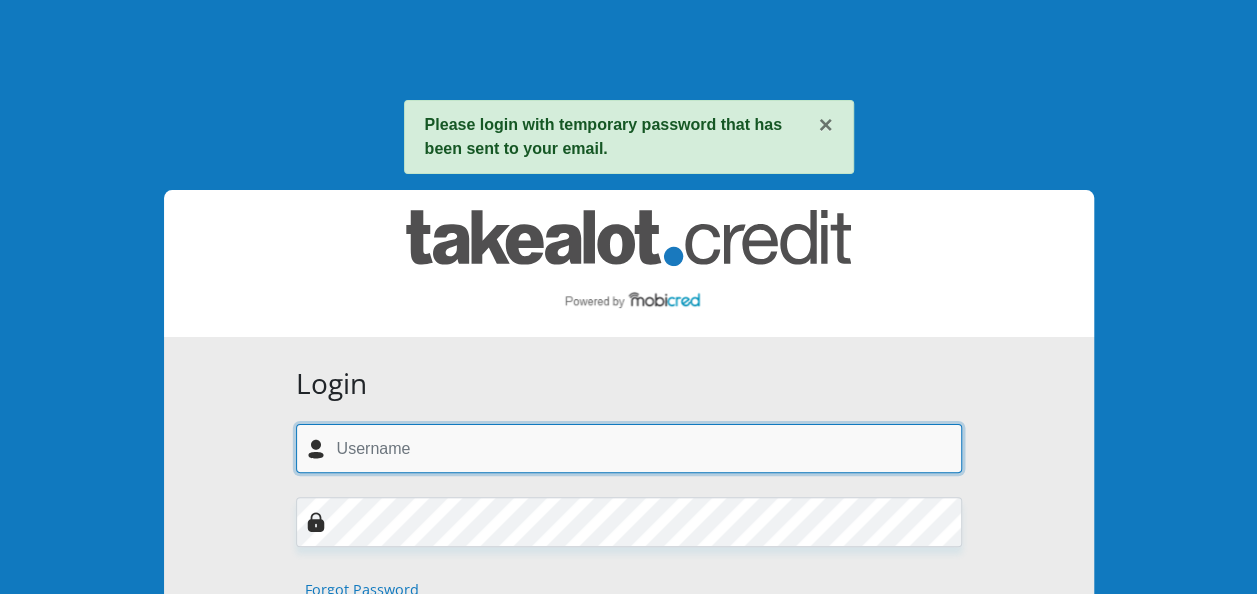type on "[USERNAME]@[DOMAIN]" 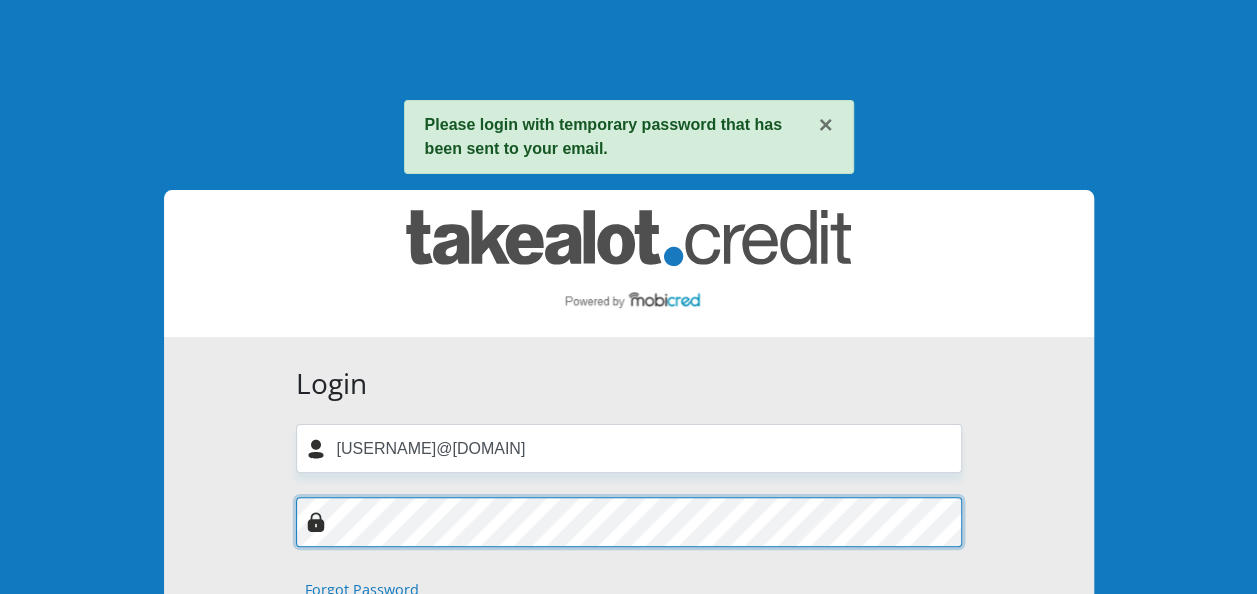 click at bounding box center (629, 521) 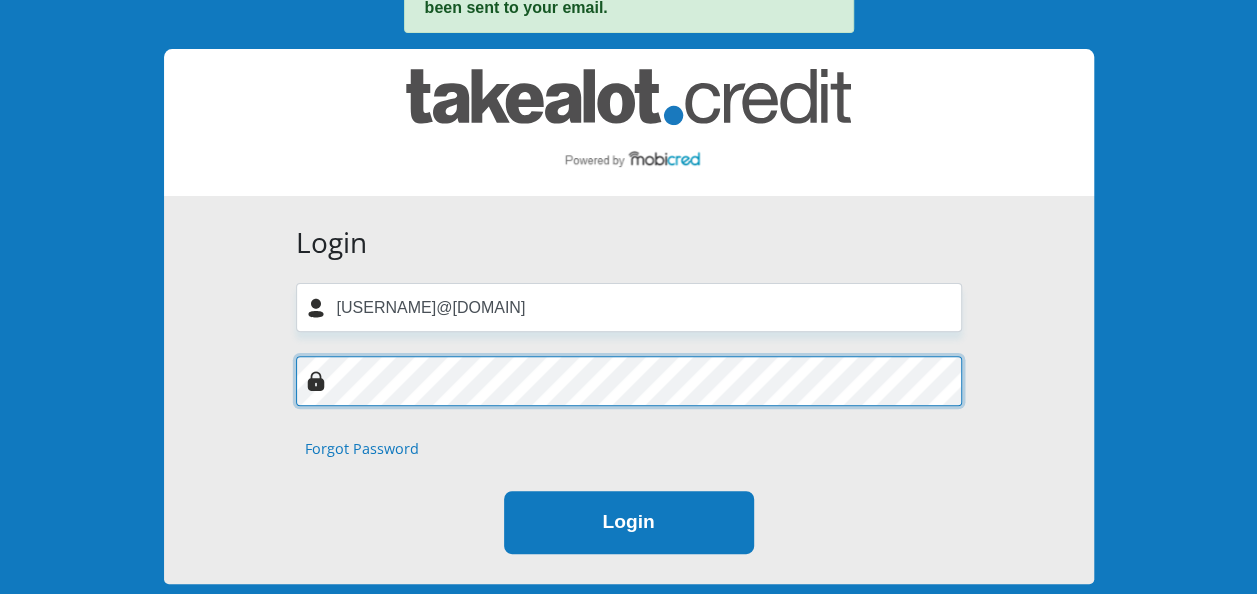 scroll, scrollTop: 200, scrollLeft: 0, axis: vertical 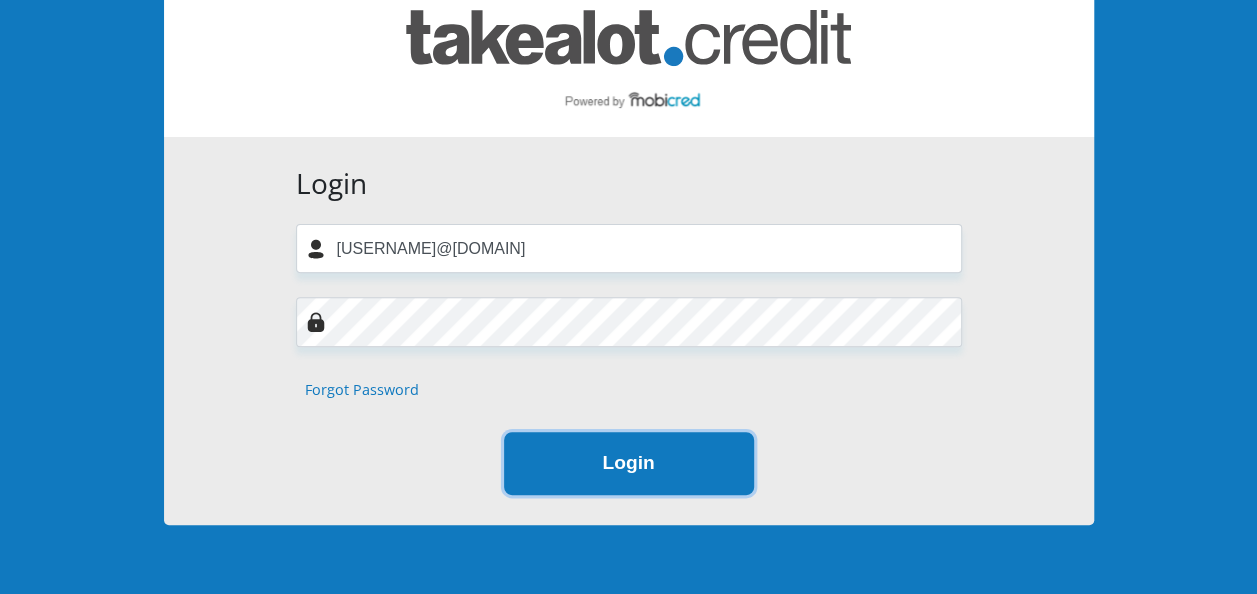 click on "Login" at bounding box center [629, 463] 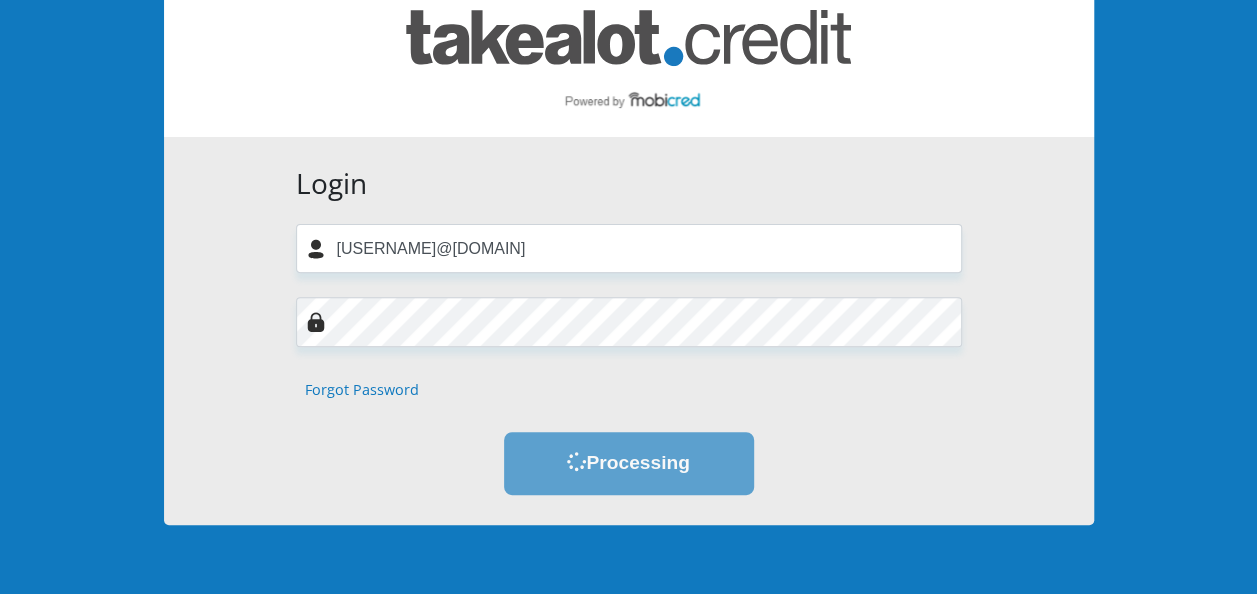 scroll, scrollTop: 0, scrollLeft: 0, axis: both 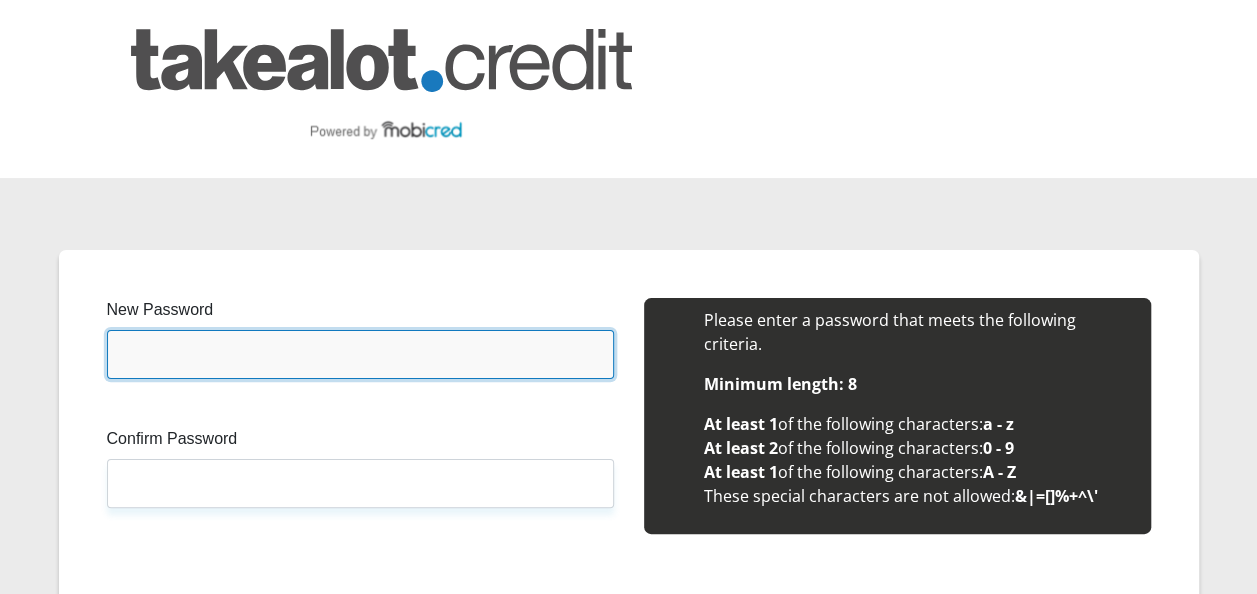 click on "New Password" at bounding box center [360, 354] 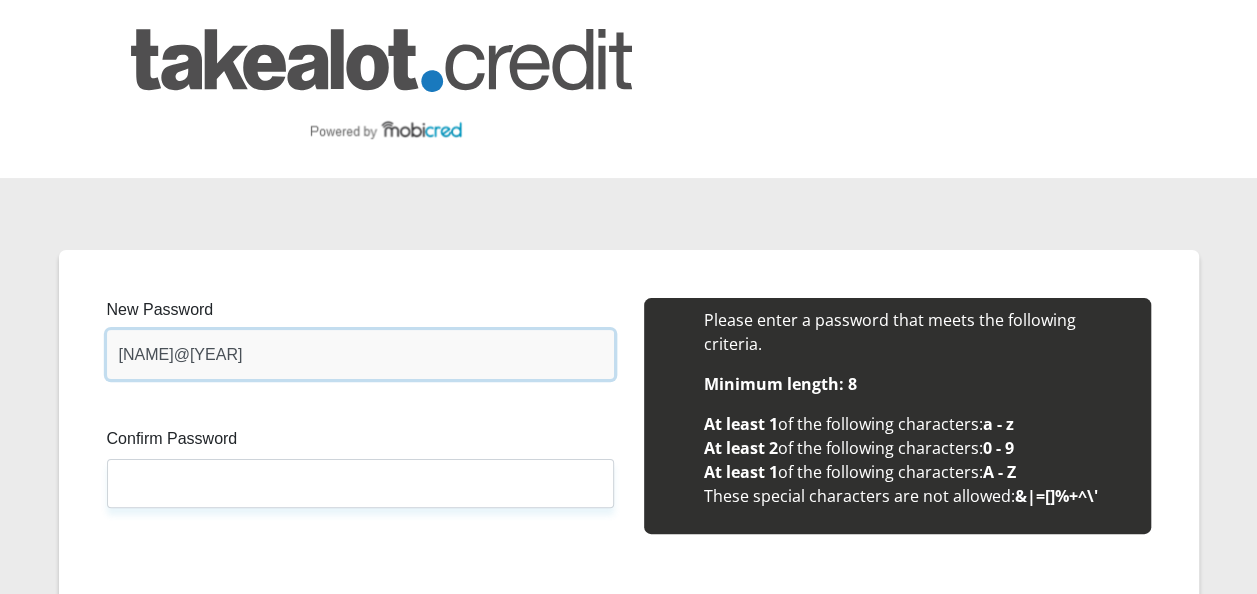 type on "Mnyawo@1976" 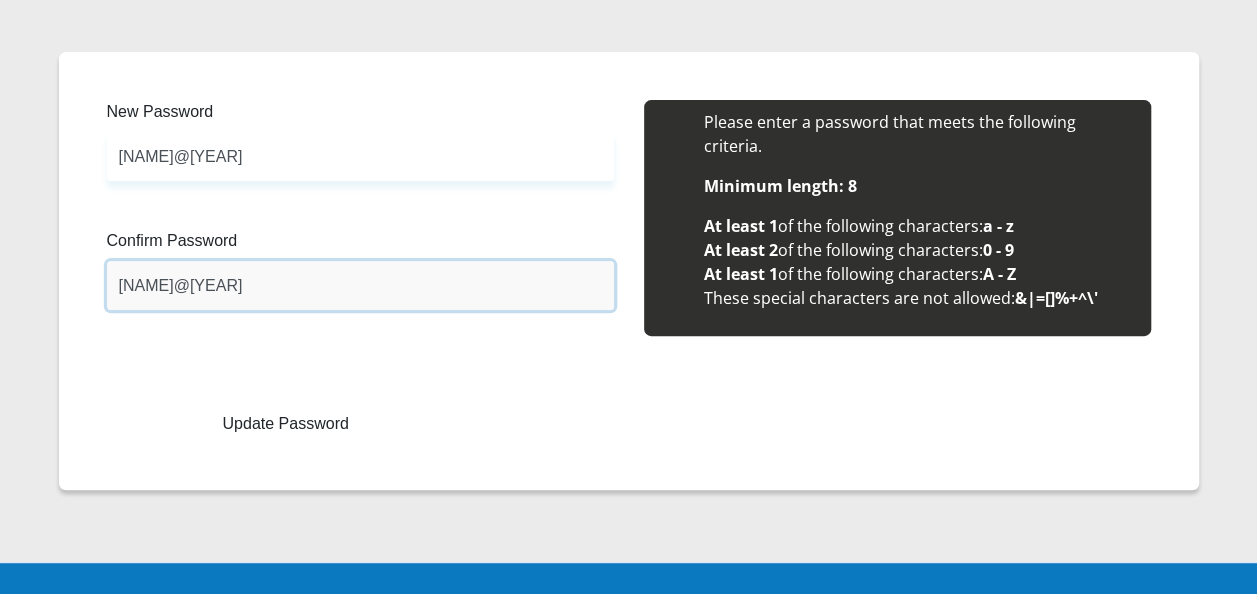 scroll, scrollTop: 280, scrollLeft: 0, axis: vertical 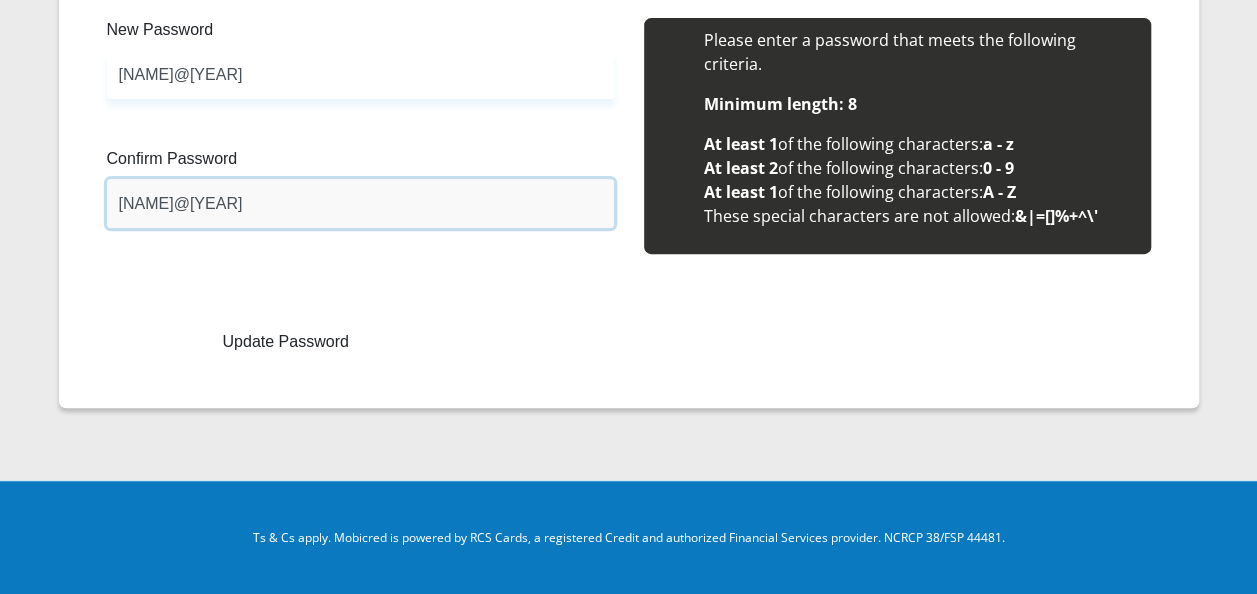 type on "Mnyawo@1976" 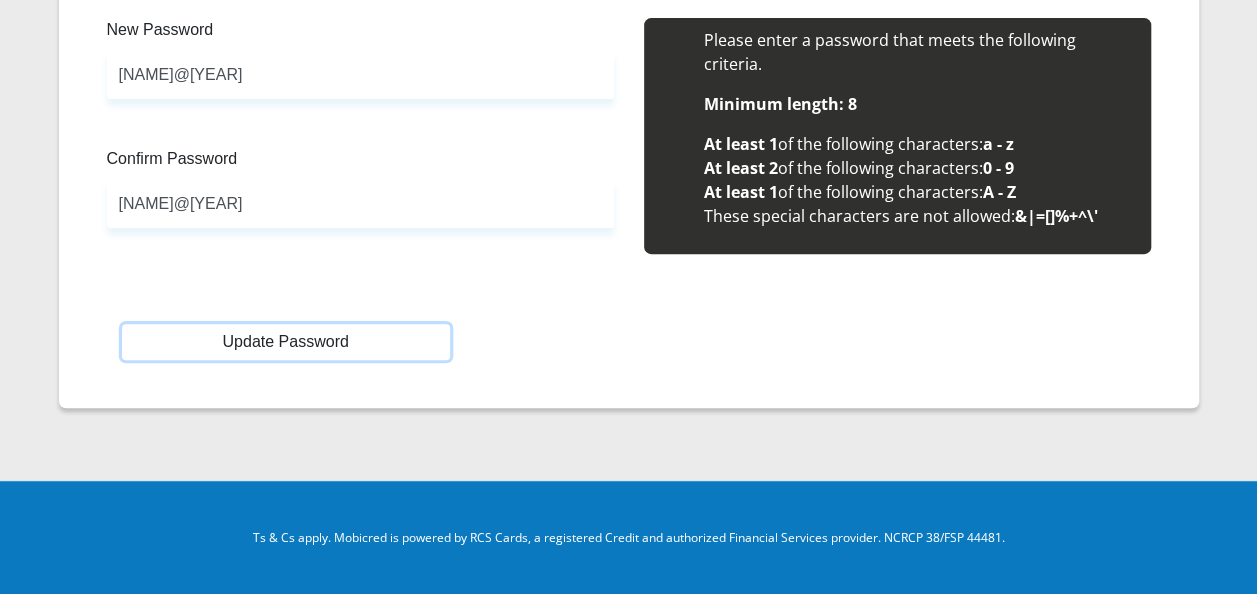 click on "Update Password" at bounding box center (286, 342) 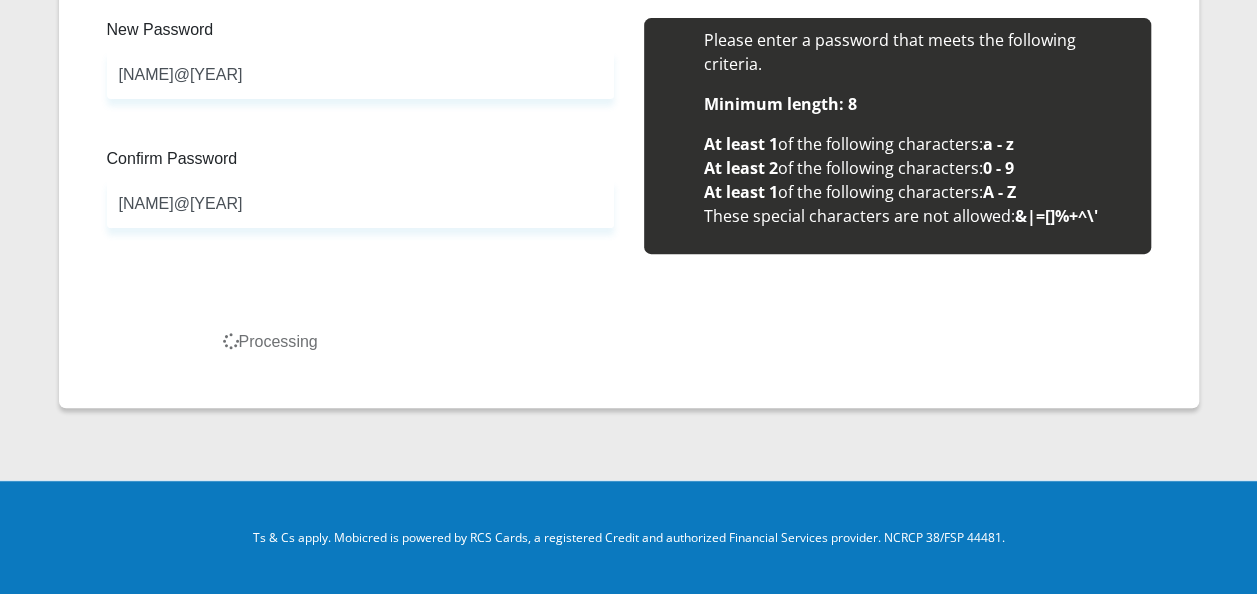 scroll, scrollTop: 0, scrollLeft: 0, axis: both 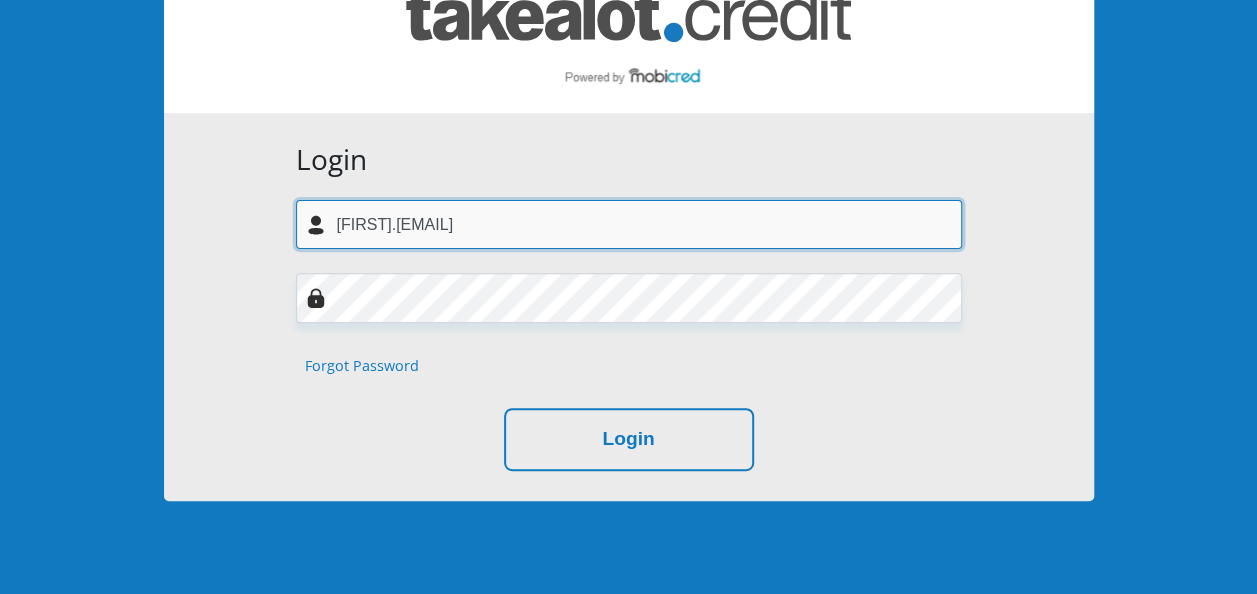 drag, startPoint x: 528, startPoint y: 227, endPoint x: 280, endPoint y: 235, distance: 248.129 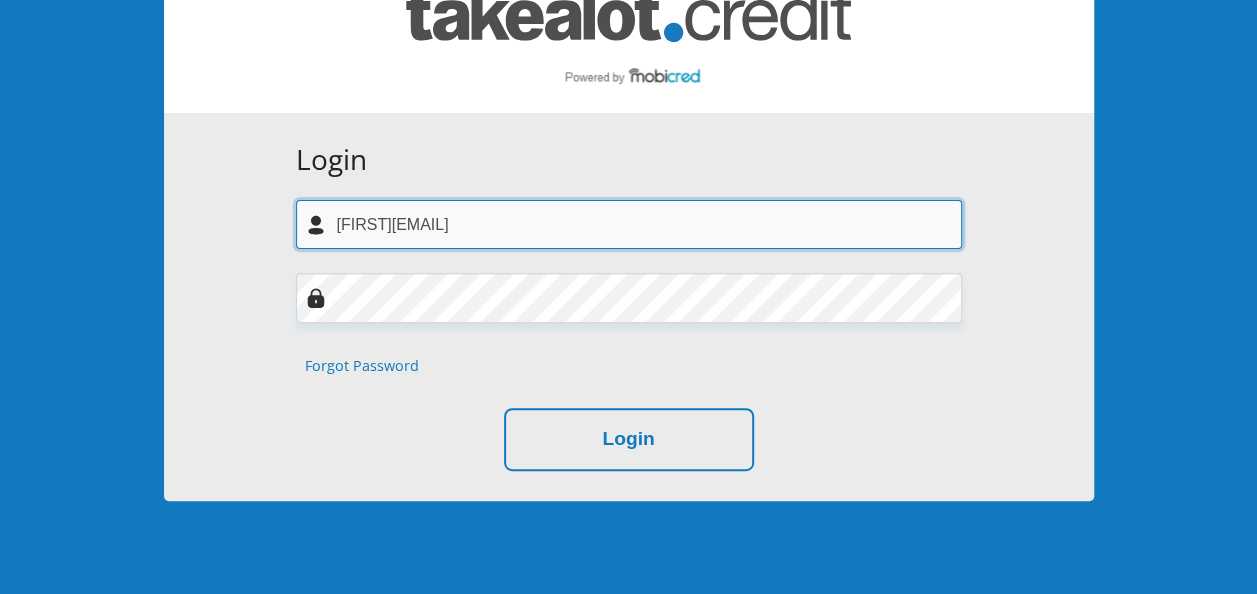 type on "[FIRST].[EMAIL]" 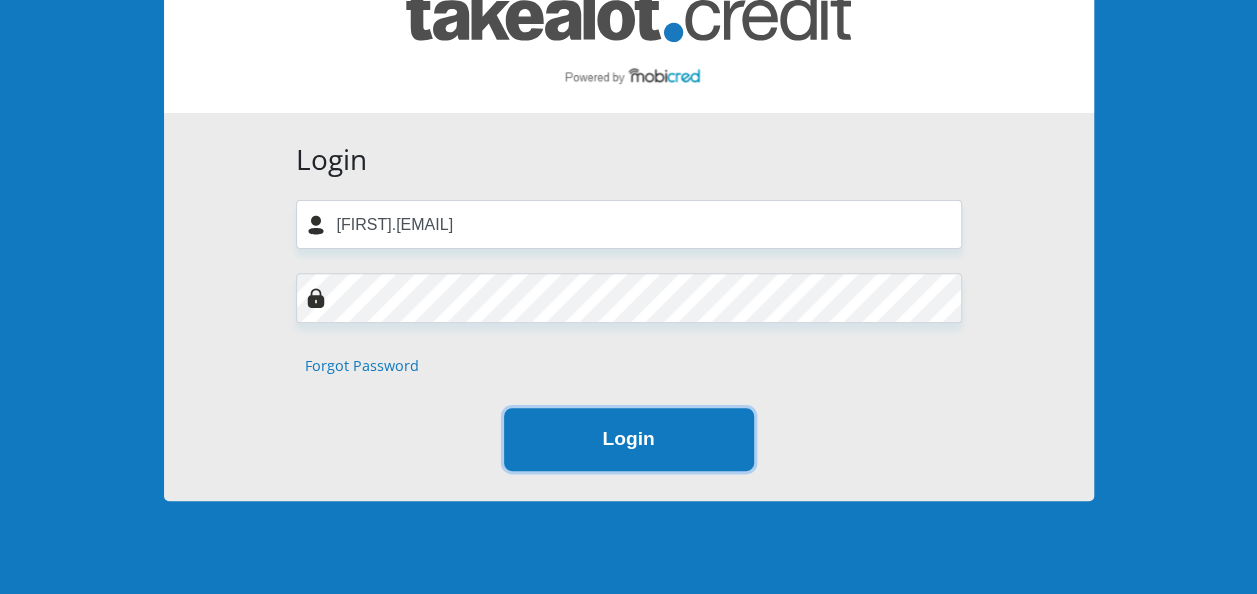 click on "Login" at bounding box center [629, 439] 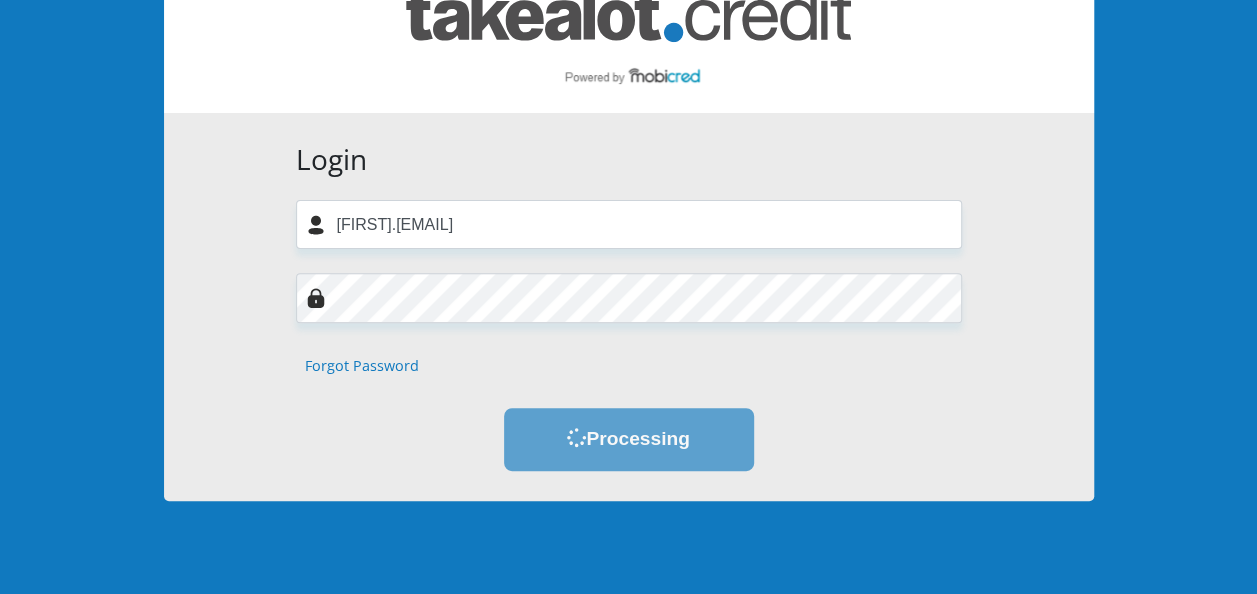 scroll, scrollTop: 0, scrollLeft: 0, axis: both 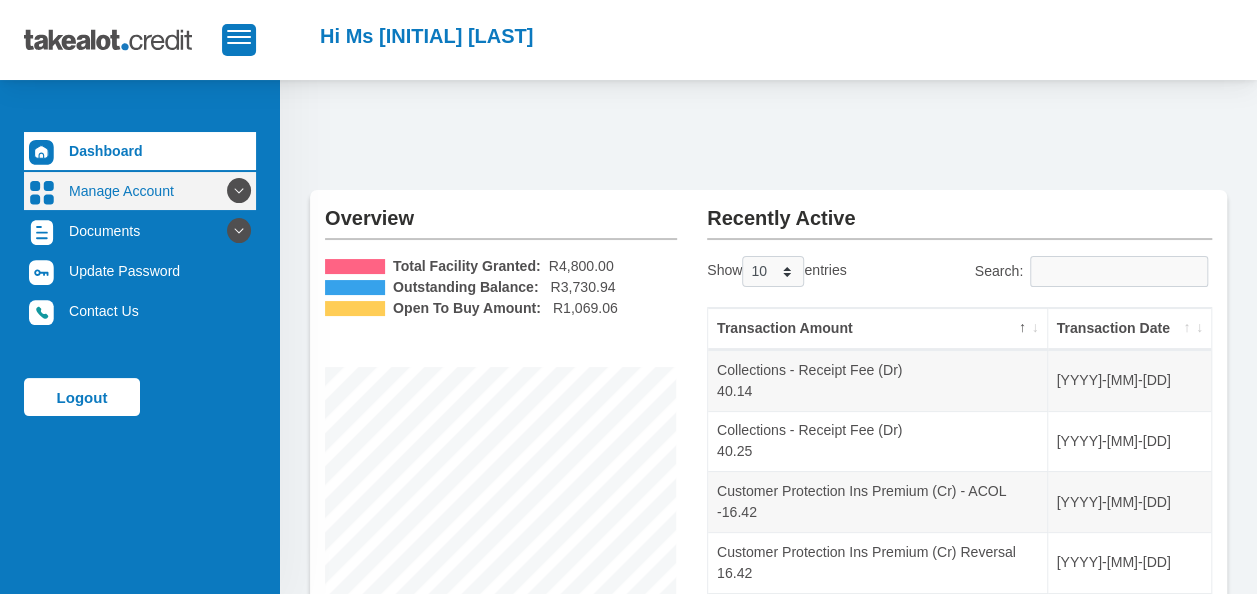 click on "Manage Account" at bounding box center (140, 191) 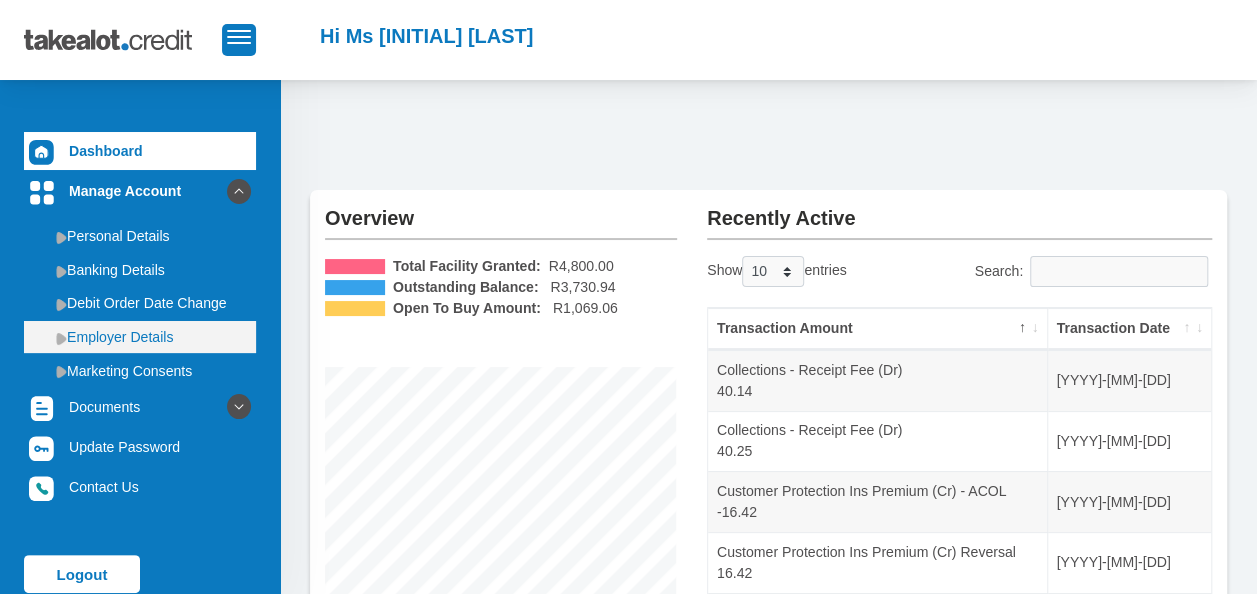 click on "Employer Details" at bounding box center (140, 337) 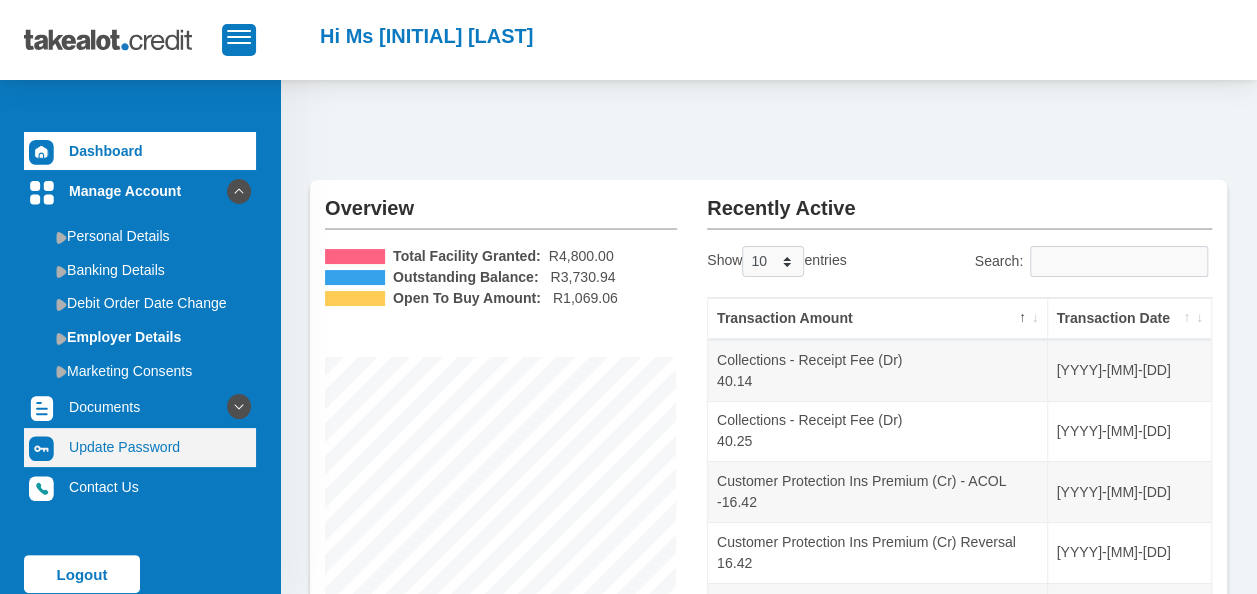 scroll, scrollTop: 0, scrollLeft: 0, axis: both 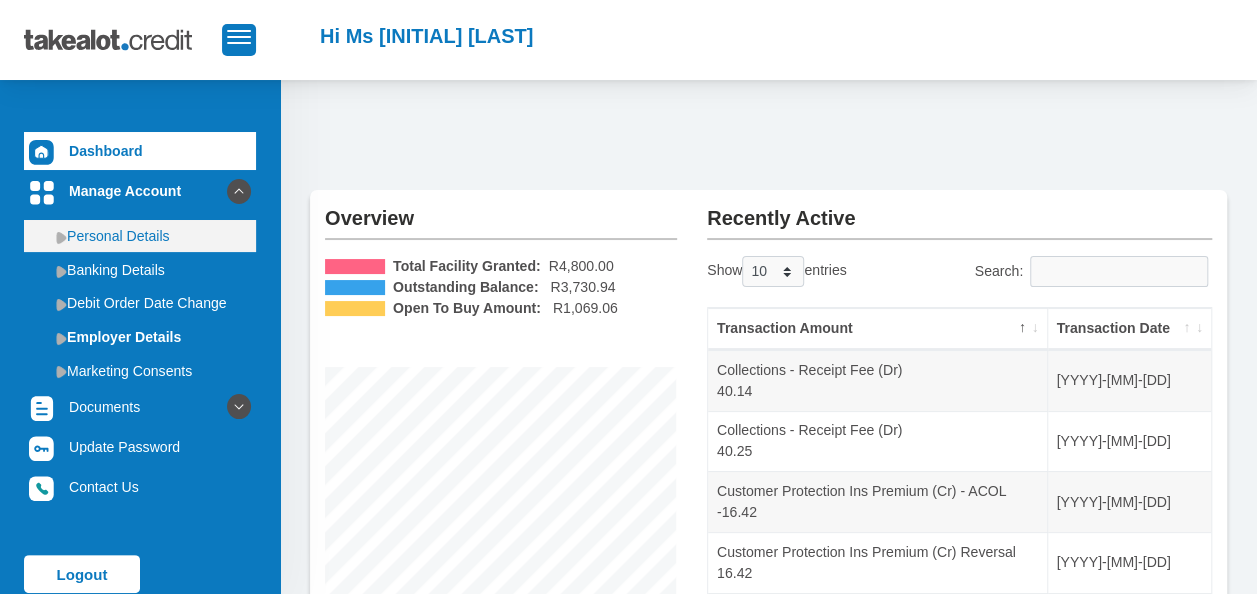 click on "Personal Details" at bounding box center [140, 236] 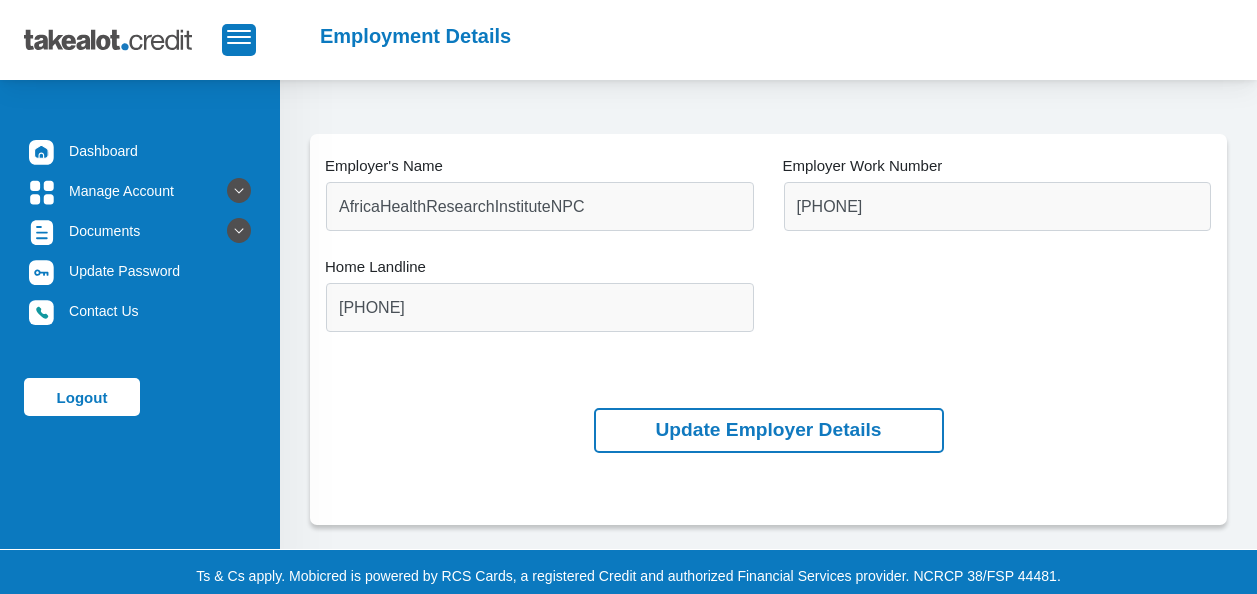 scroll, scrollTop: 0, scrollLeft: 0, axis: both 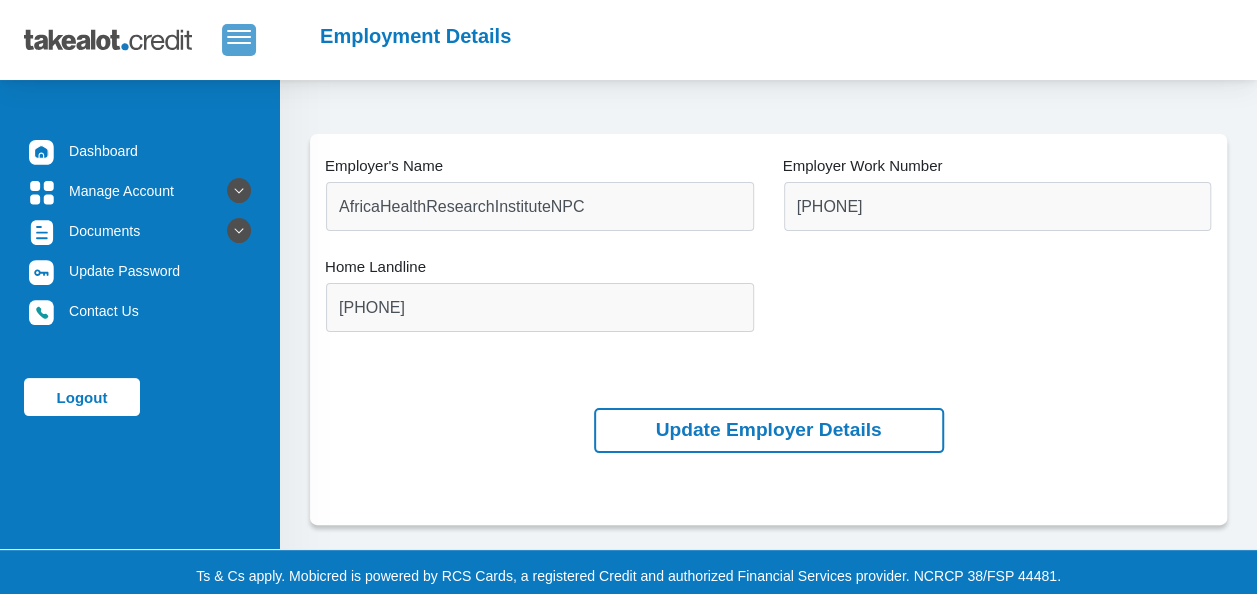 click at bounding box center [239, 37] 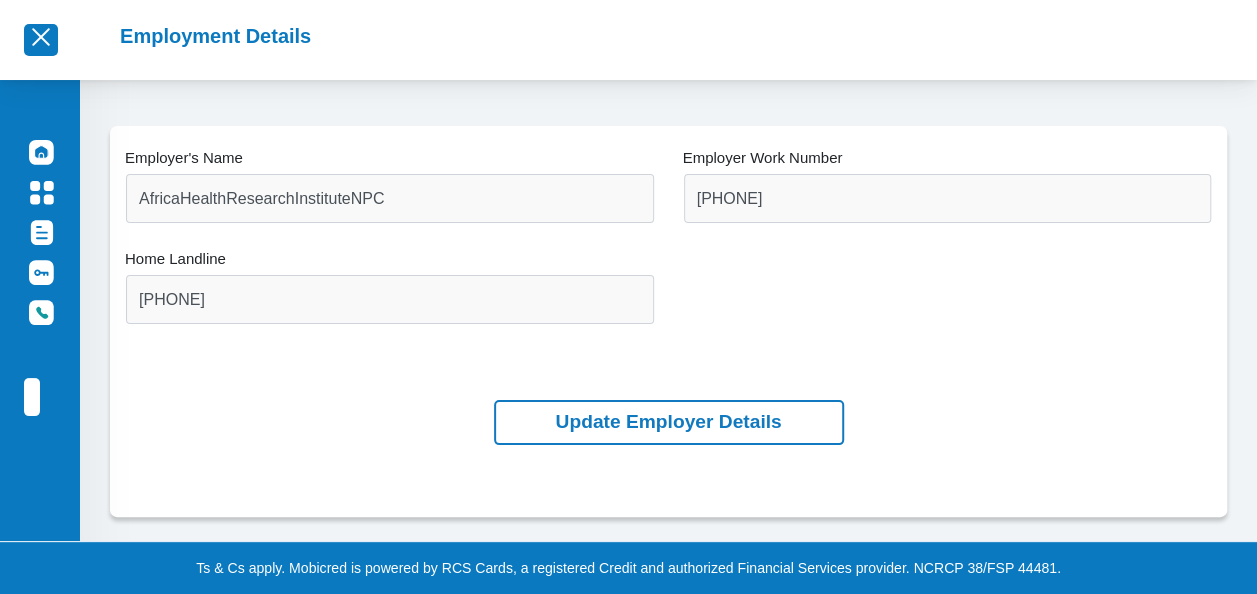 scroll, scrollTop: 0, scrollLeft: 0, axis: both 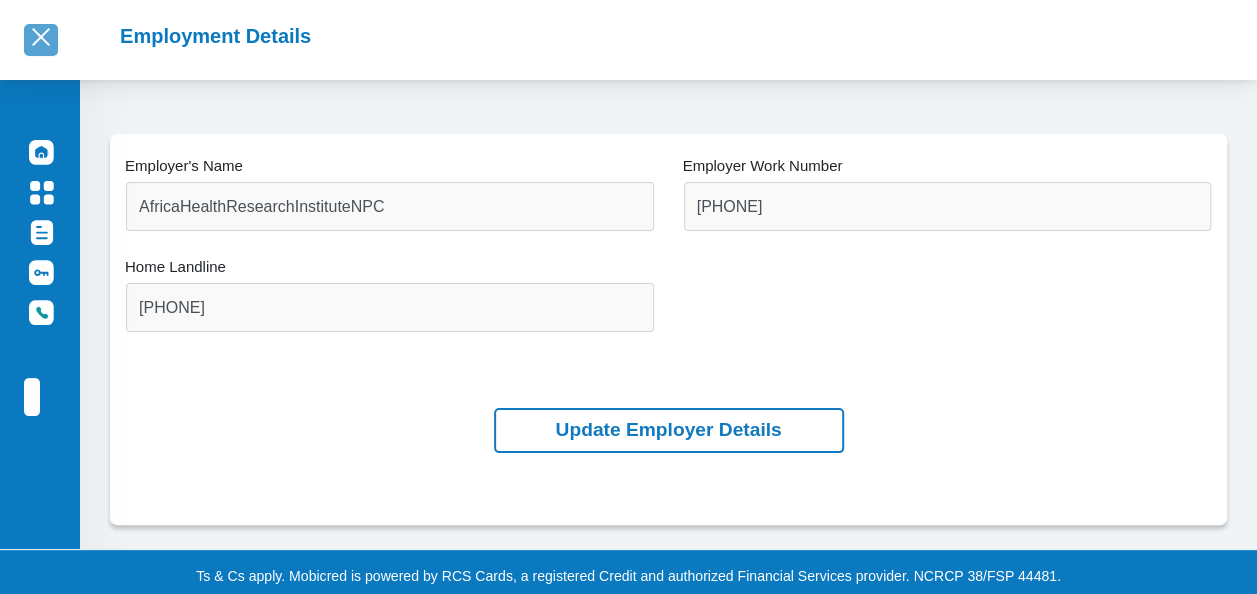 click at bounding box center [41, 39] 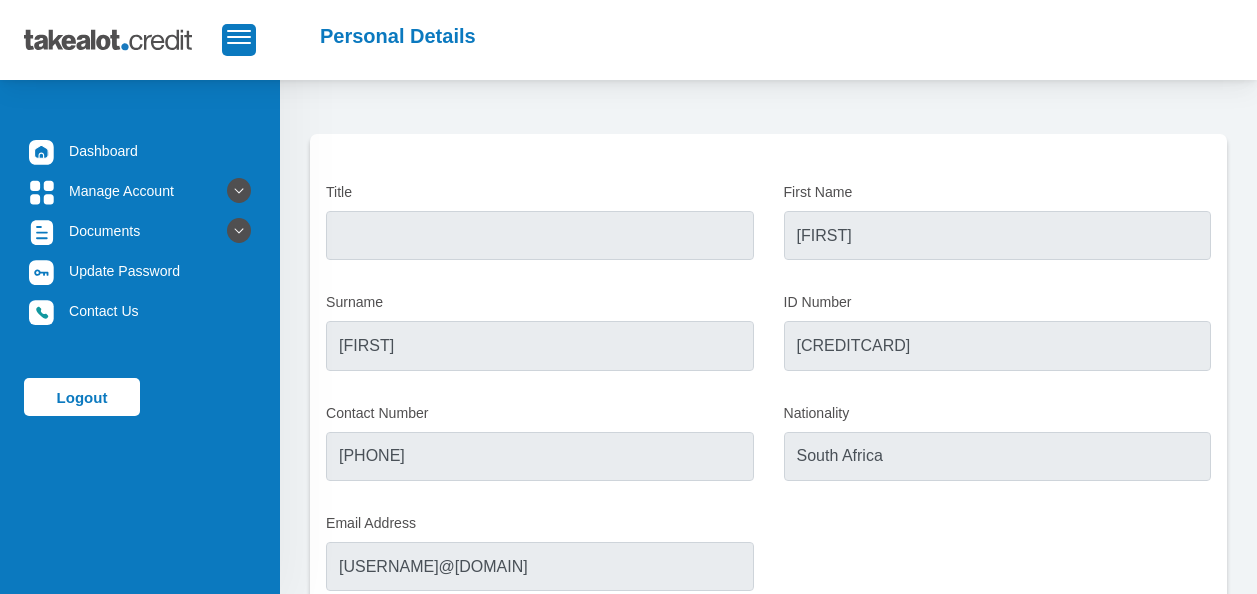 scroll, scrollTop: 0, scrollLeft: 0, axis: both 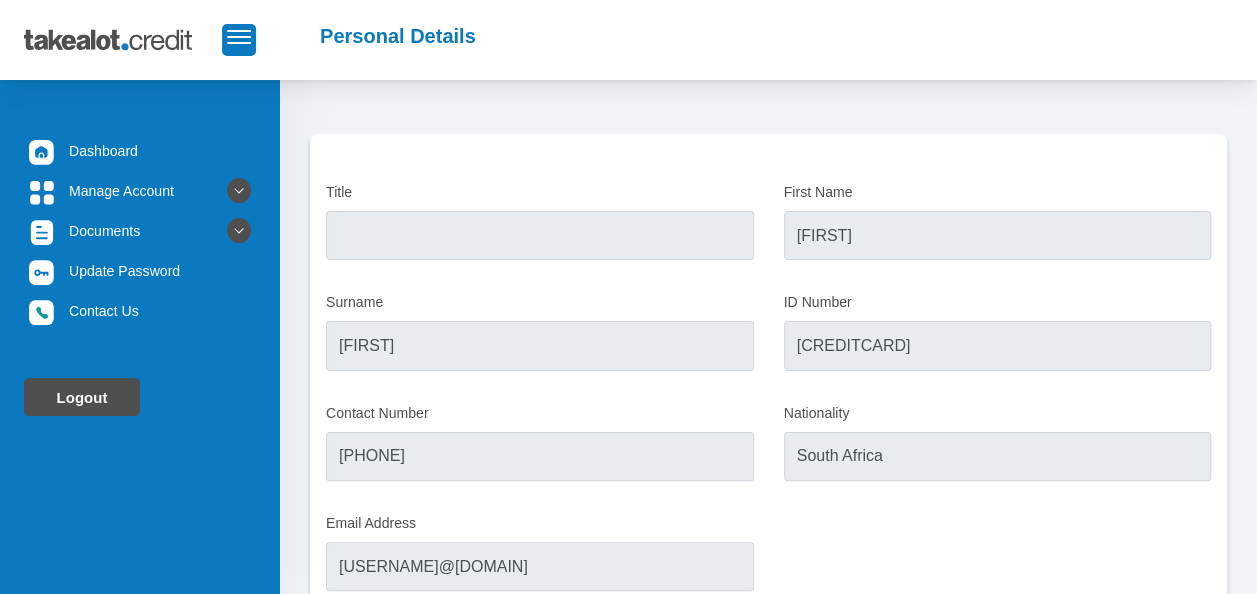 click on "Logout" at bounding box center [82, 397] 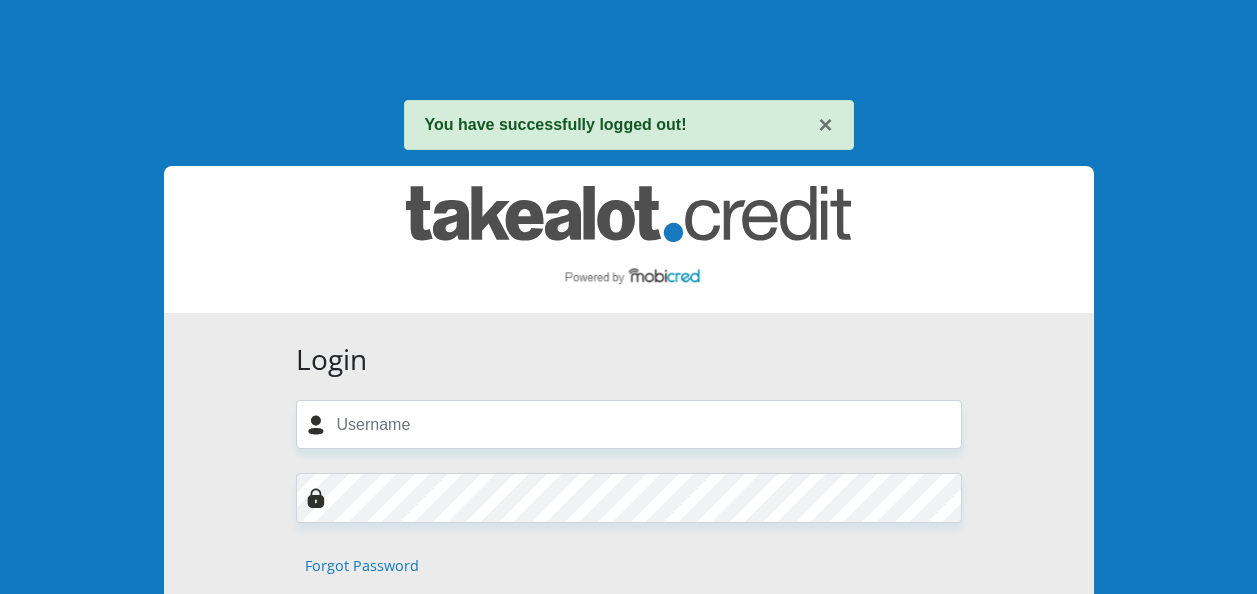 scroll, scrollTop: 0, scrollLeft: 0, axis: both 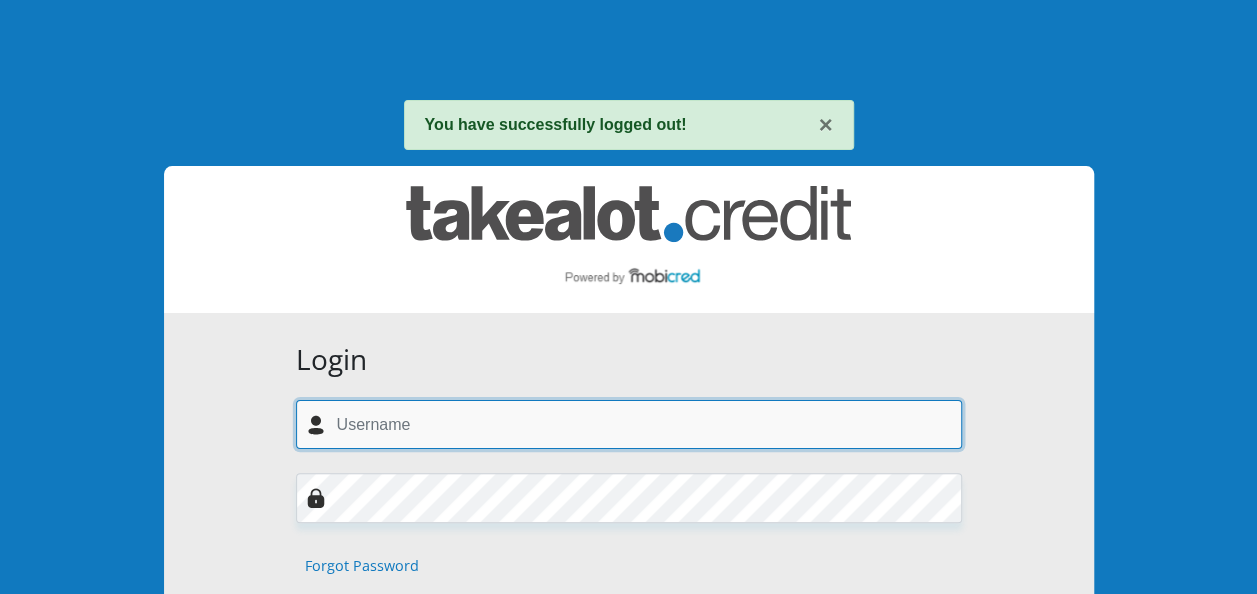 type on "[USERNAME]@[DOMAIN]" 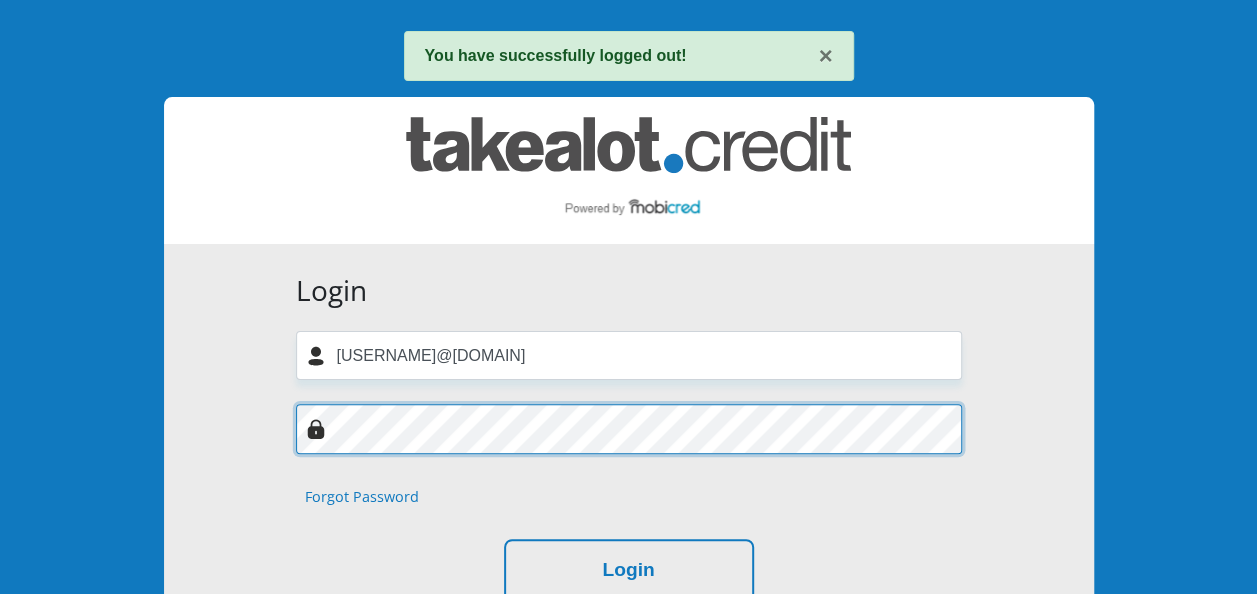 scroll, scrollTop: 100, scrollLeft: 0, axis: vertical 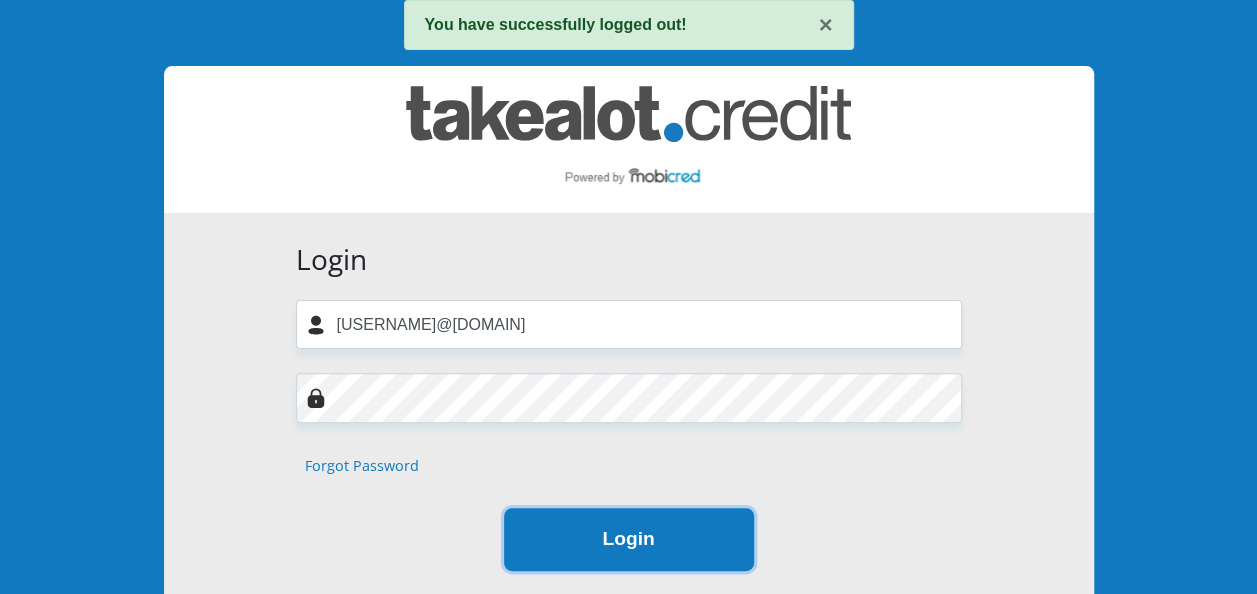 click on "Login" at bounding box center [629, 539] 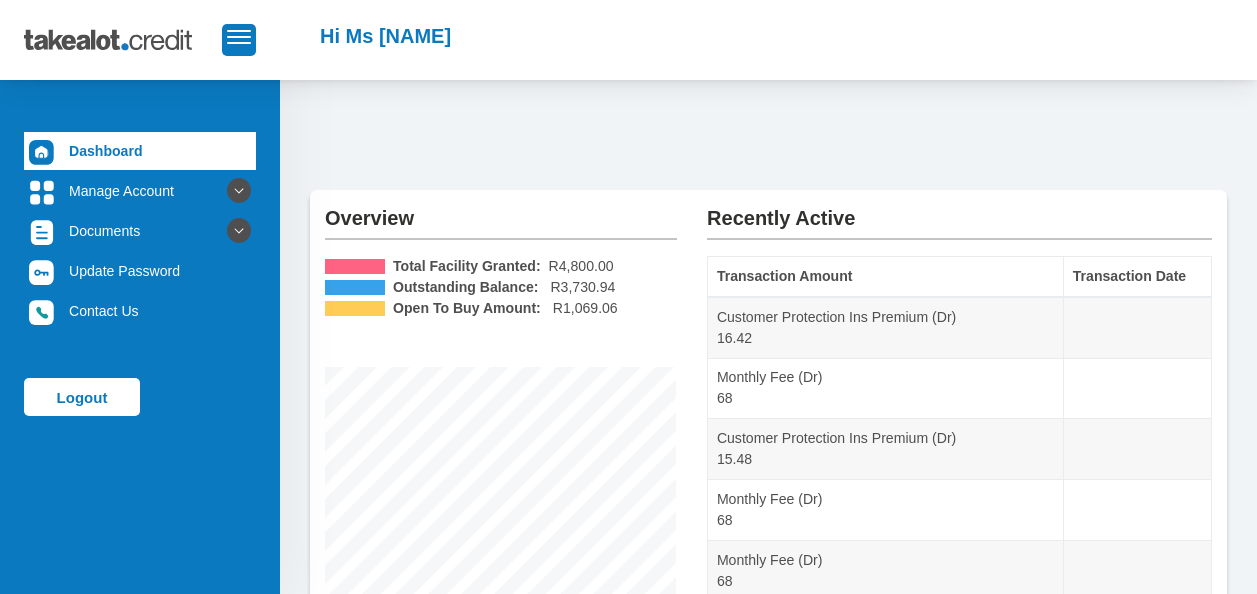 scroll, scrollTop: 0, scrollLeft: 0, axis: both 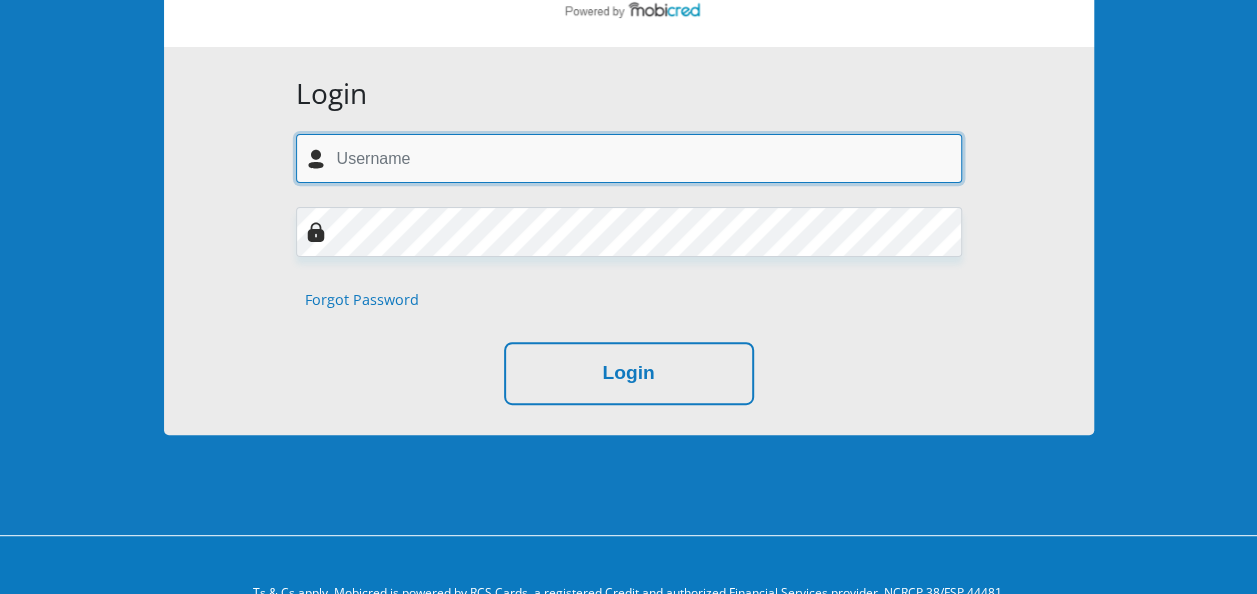 type on "nompumelelo.nyawo@ahri.org" 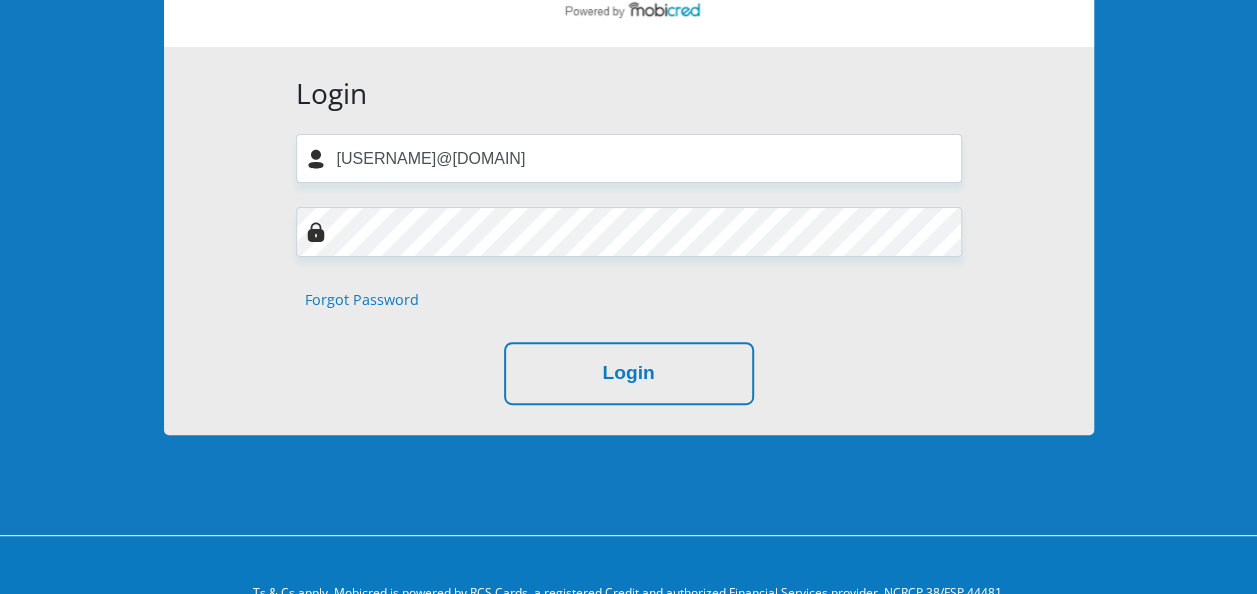 click on "Forgot Password" at bounding box center (362, 300) 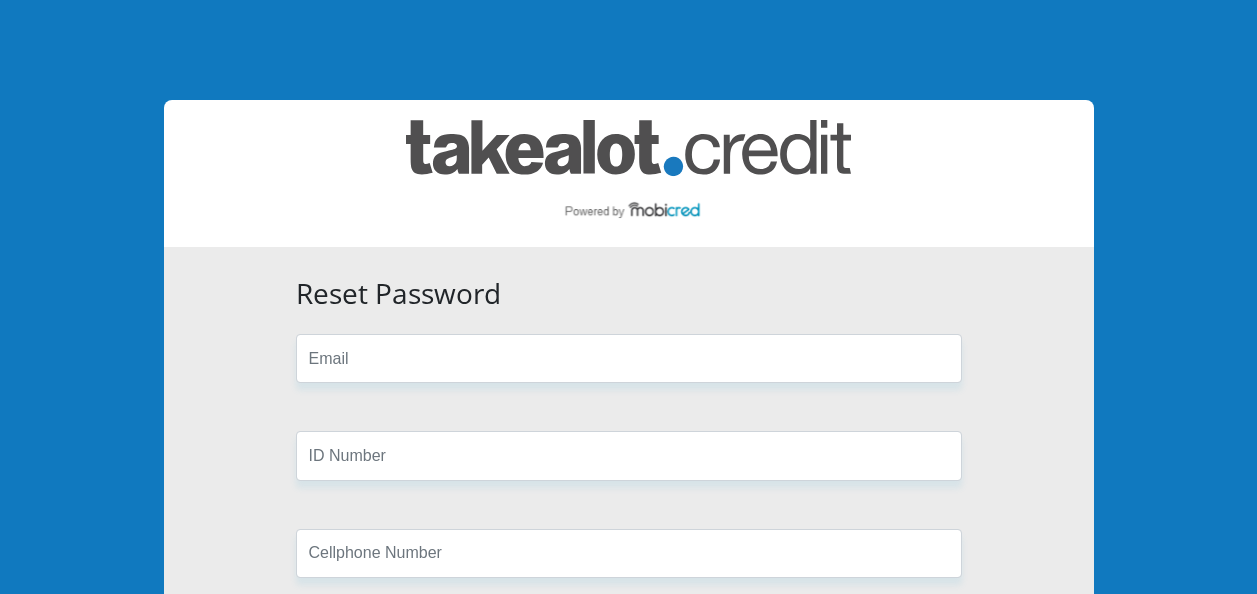 scroll, scrollTop: 0, scrollLeft: 0, axis: both 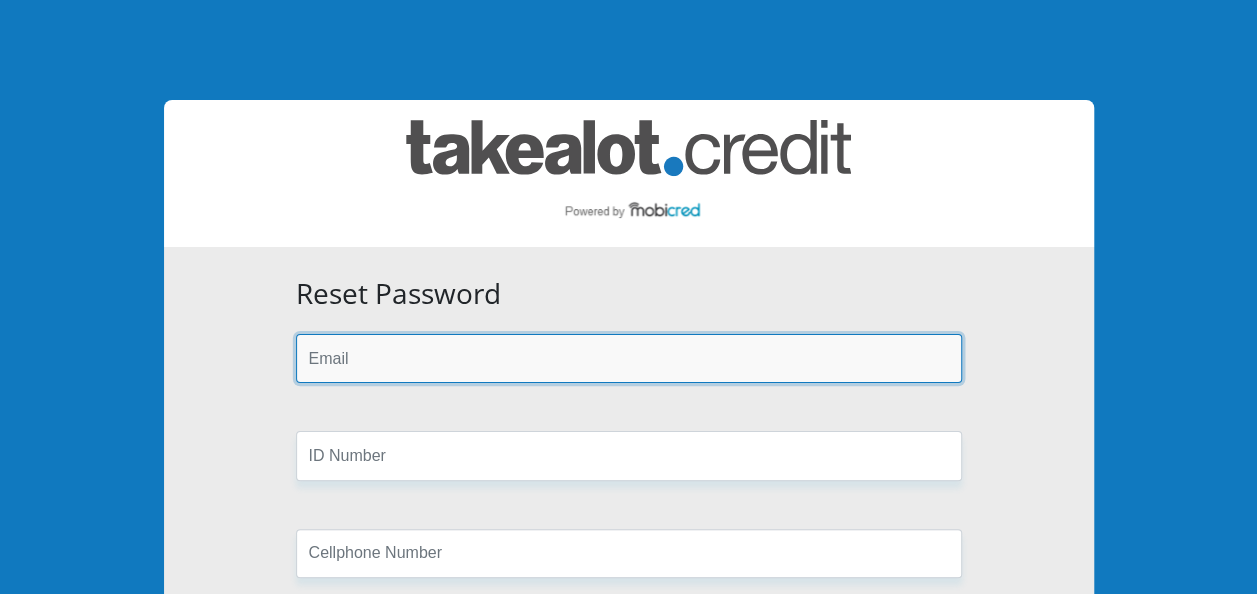 click at bounding box center [629, 358] 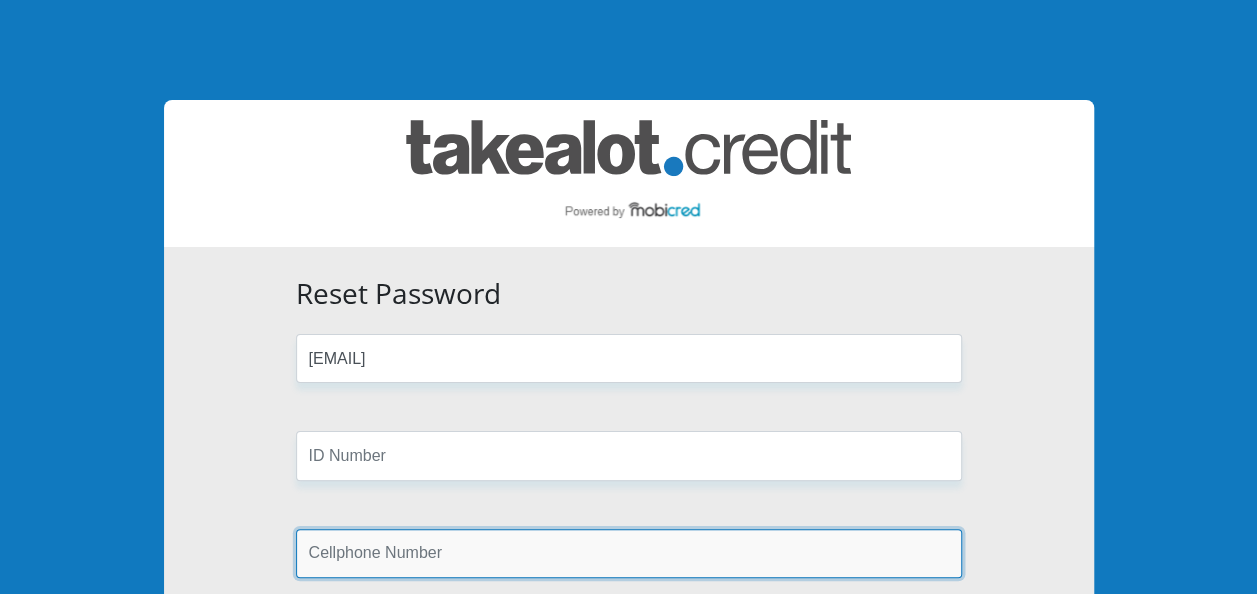 type on "0782107435" 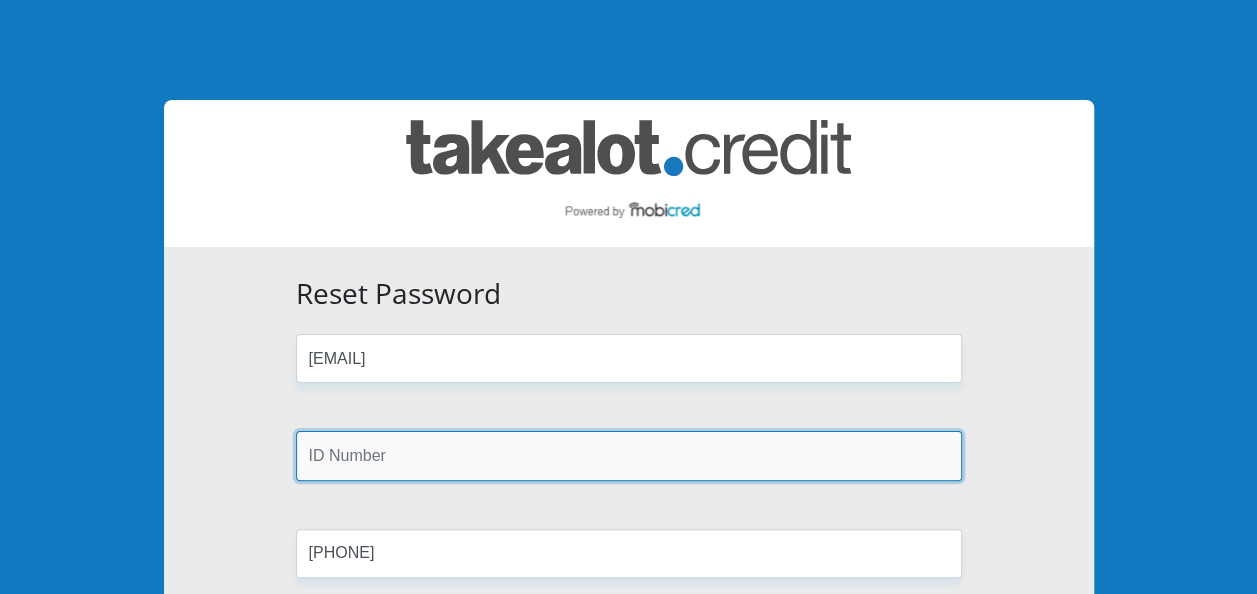 click at bounding box center (629, 455) 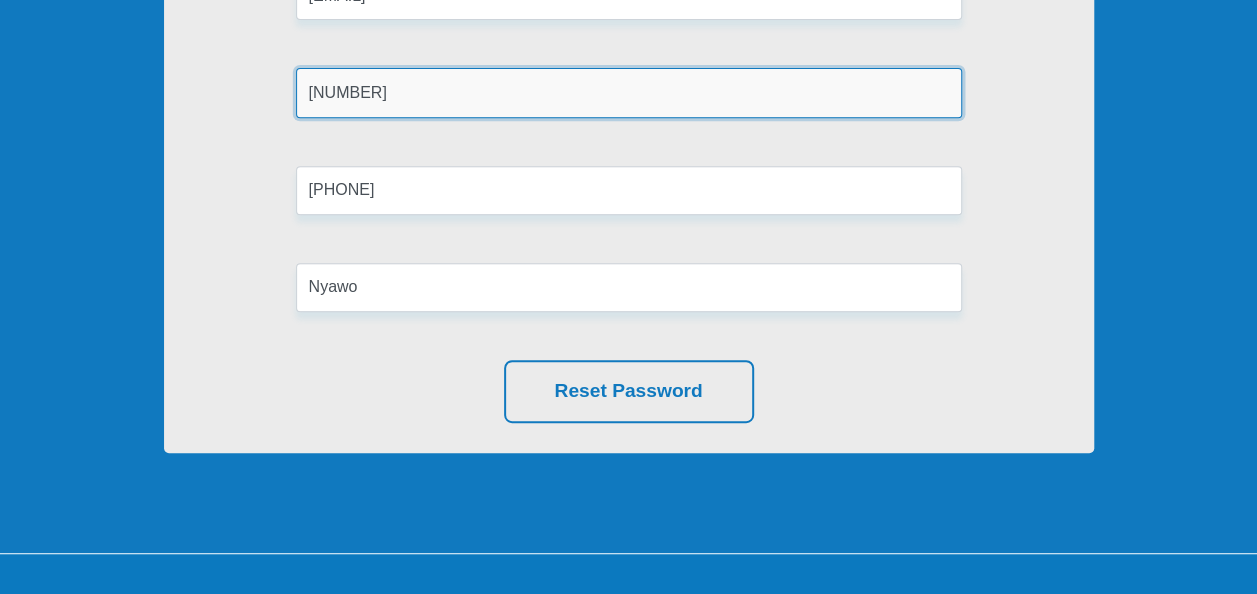 scroll, scrollTop: 436, scrollLeft: 0, axis: vertical 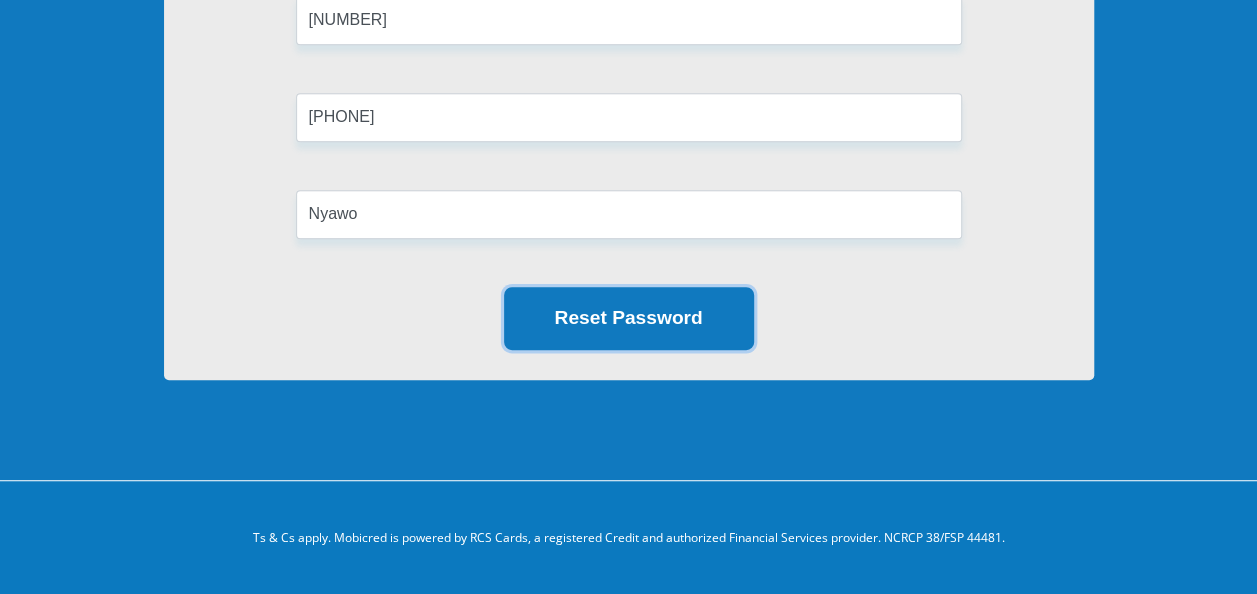 click on "Reset Password" at bounding box center [629, 318] 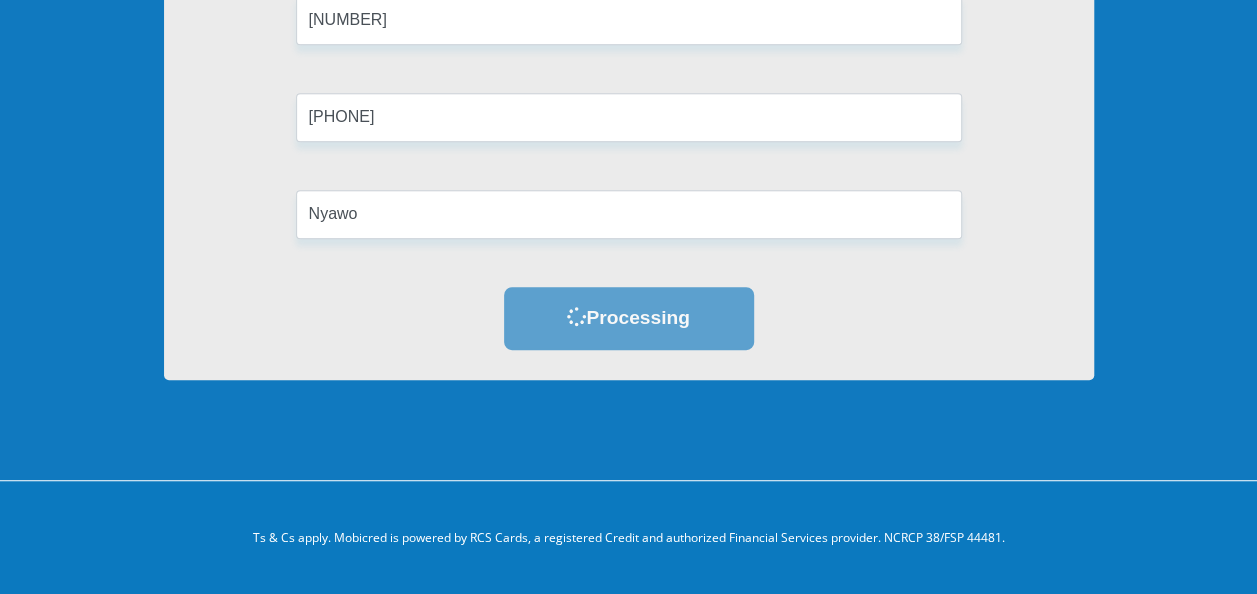 scroll, scrollTop: 0, scrollLeft: 0, axis: both 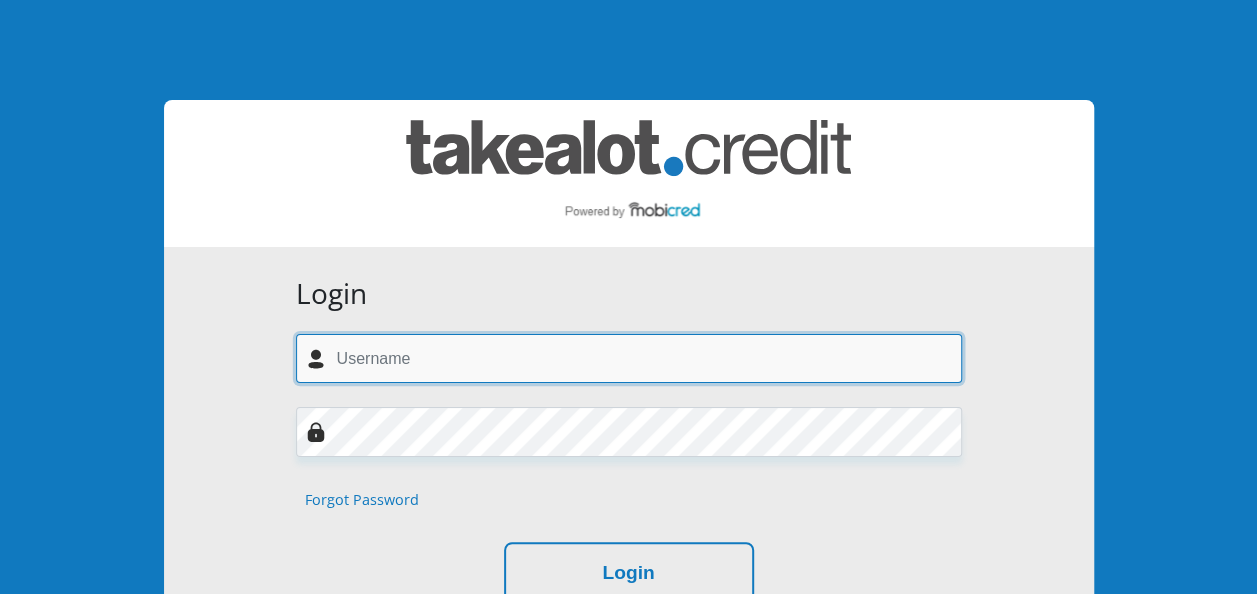 type on "[USERNAME]@[DOMAIN]" 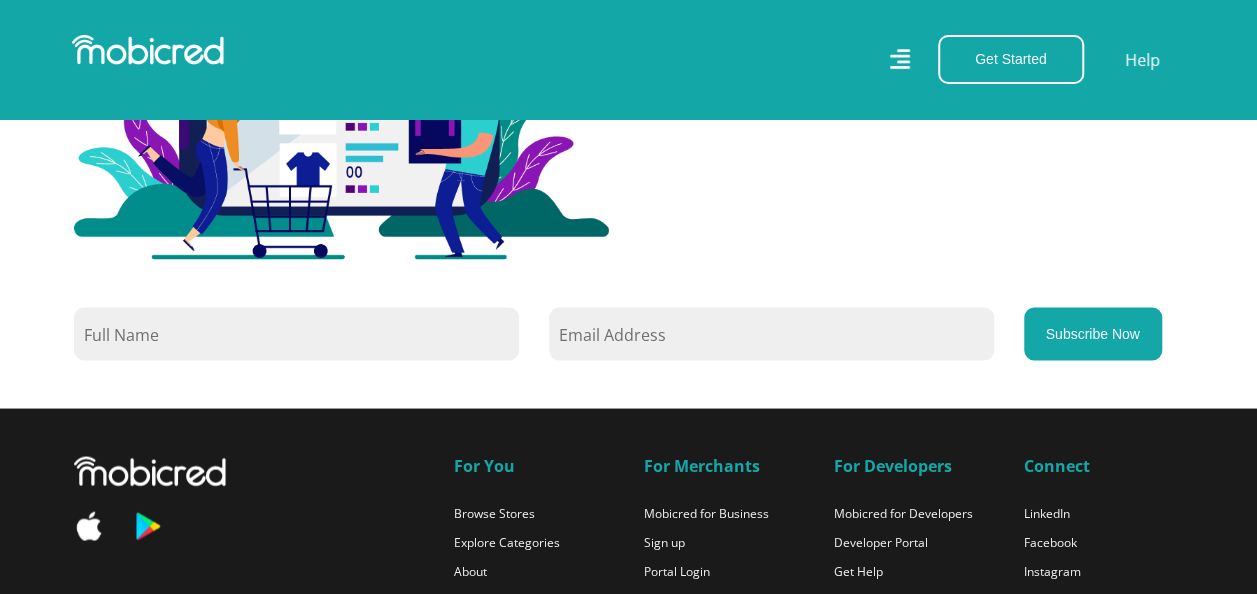 scroll, scrollTop: 1300, scrollLeft: 0, axis: vertical 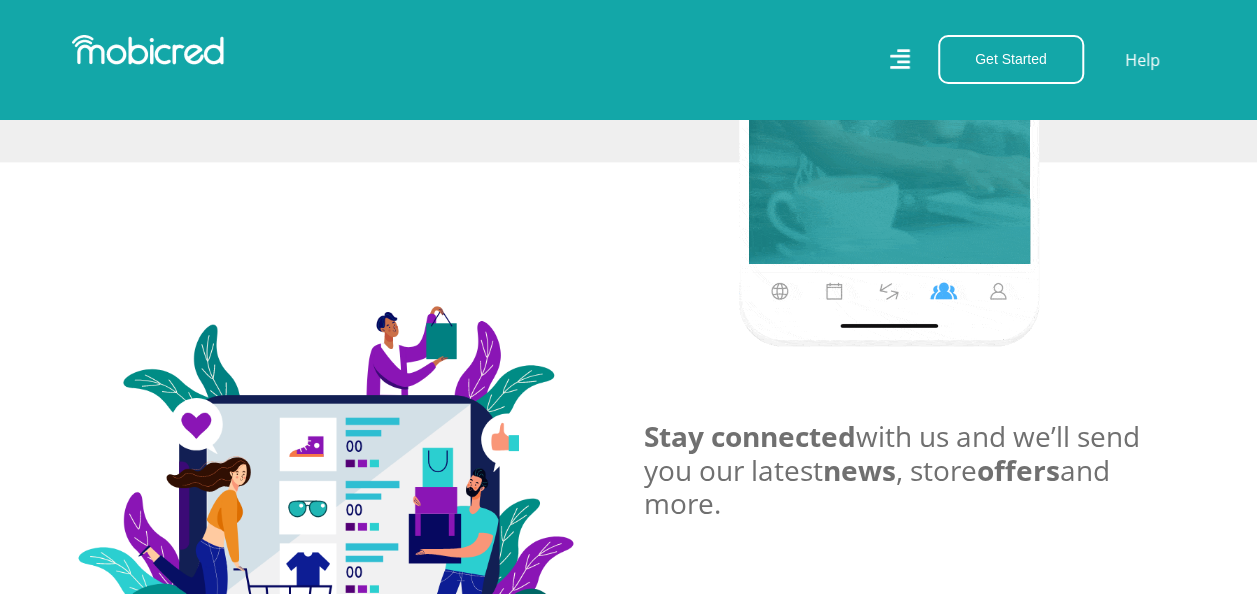 click 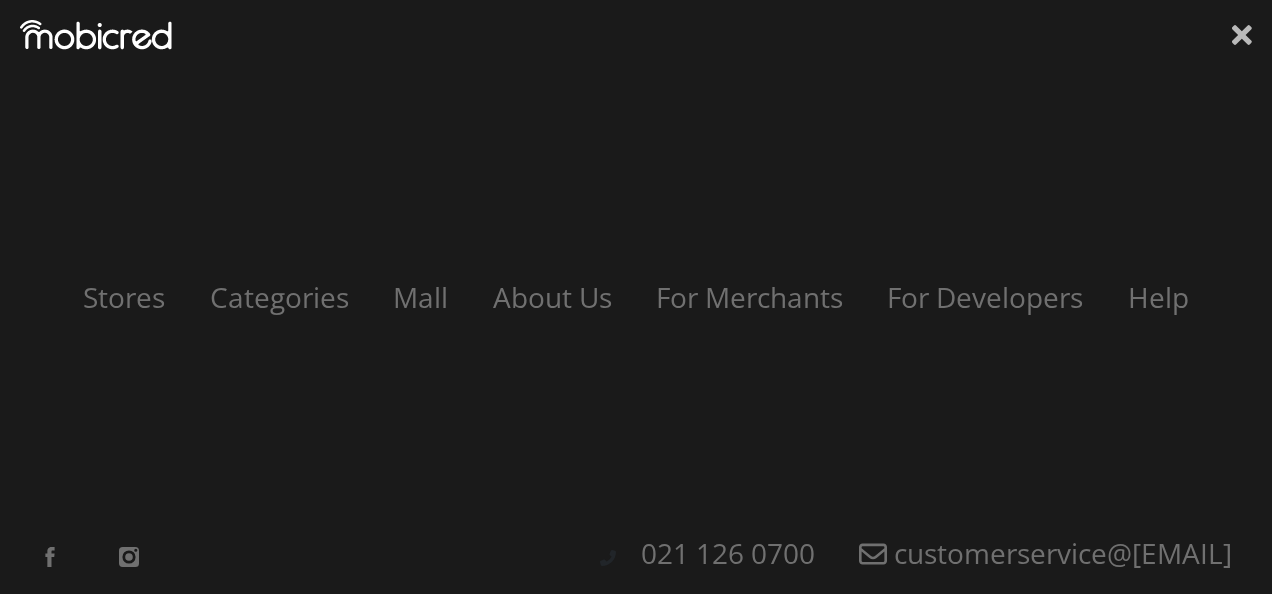 click 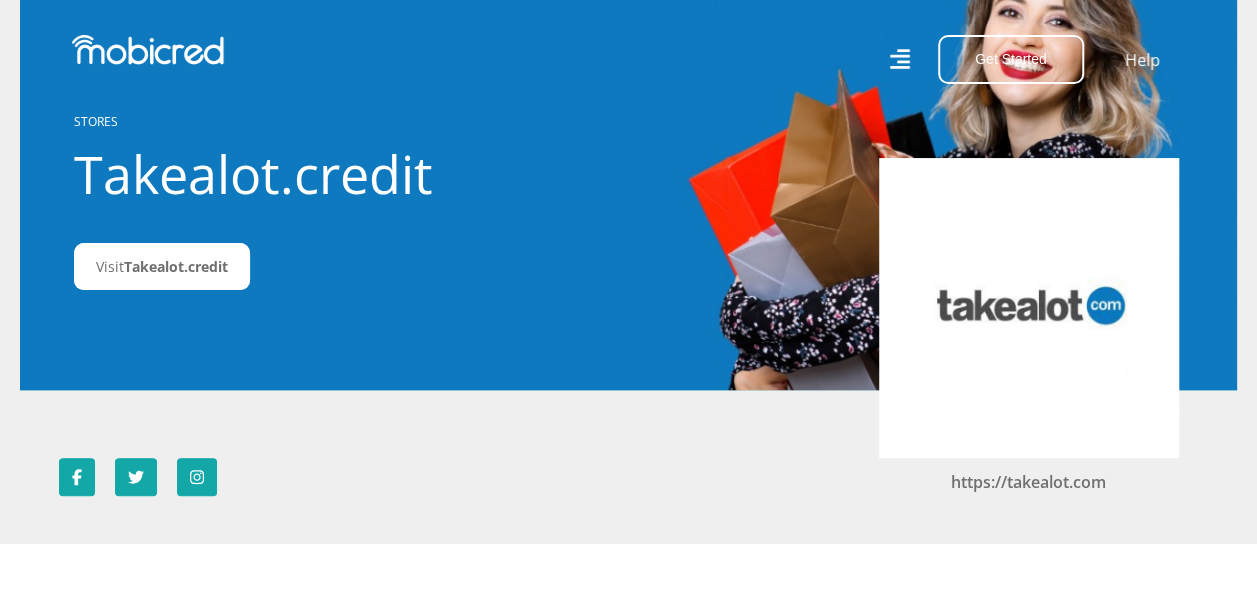 scroll, scrollTop: 0, scrollLeft: 0, axis: both 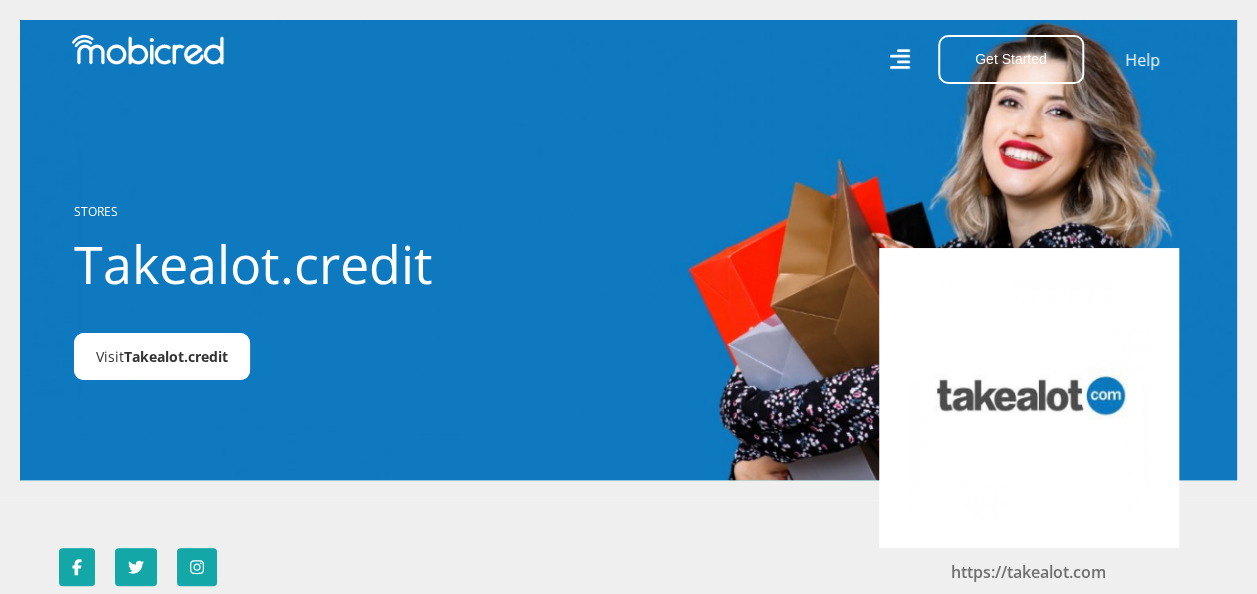 click on "Takealot.credit" at bounding box center (176, 356) 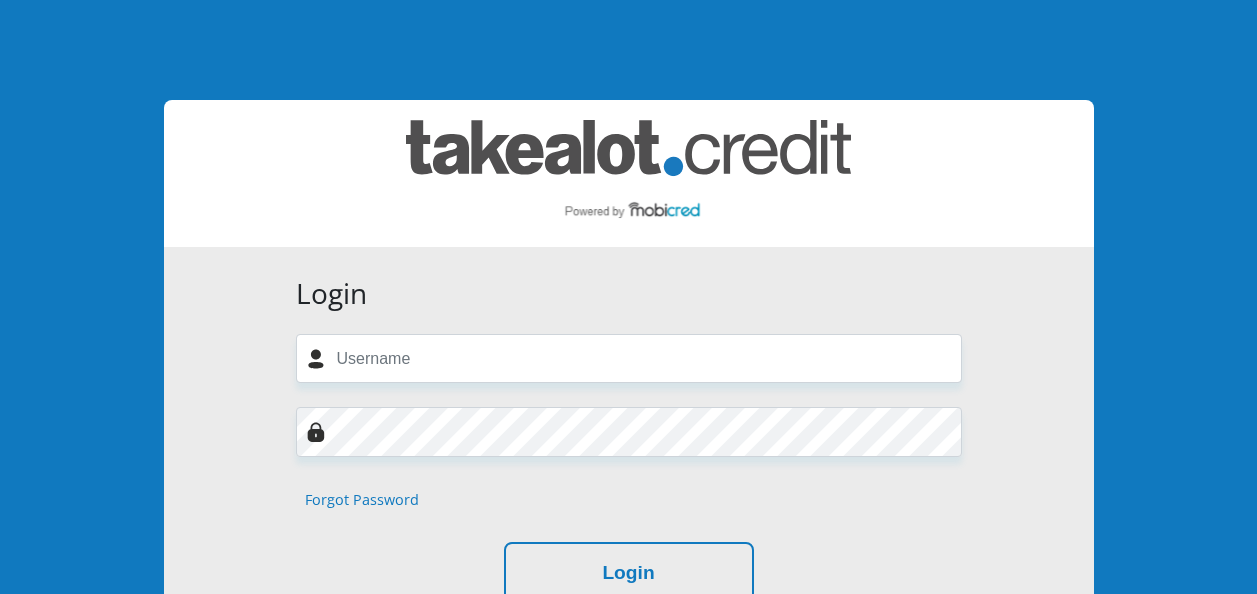 scroll, scrollTop: 0, scrollLeft: 0, axis: both 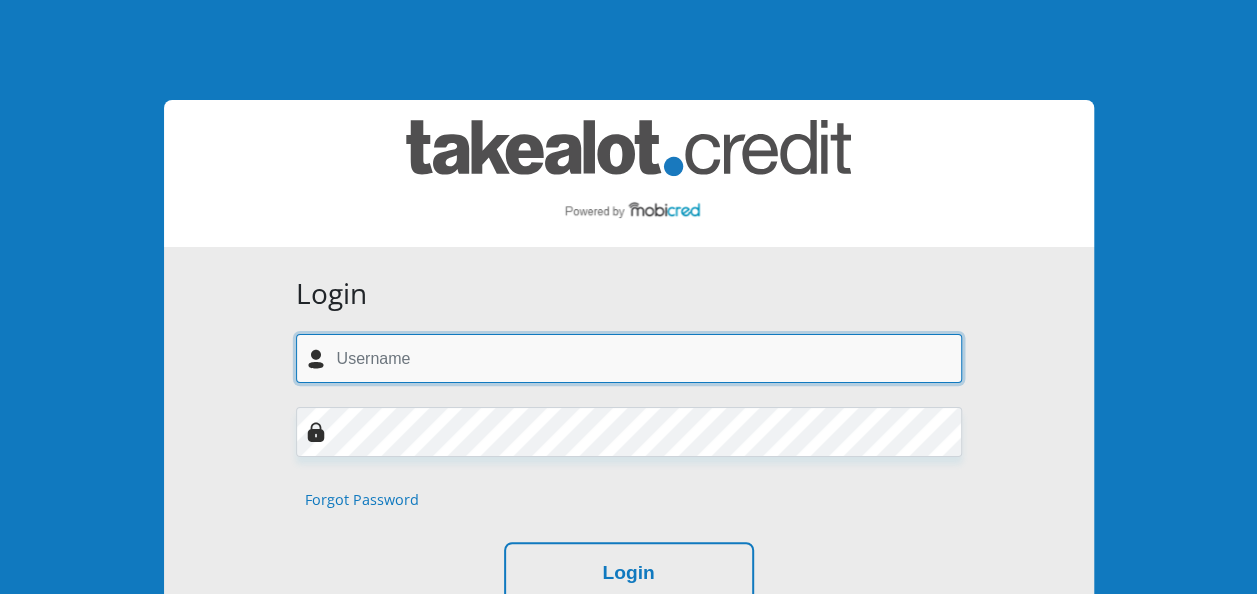 type on "[EMAIL]" 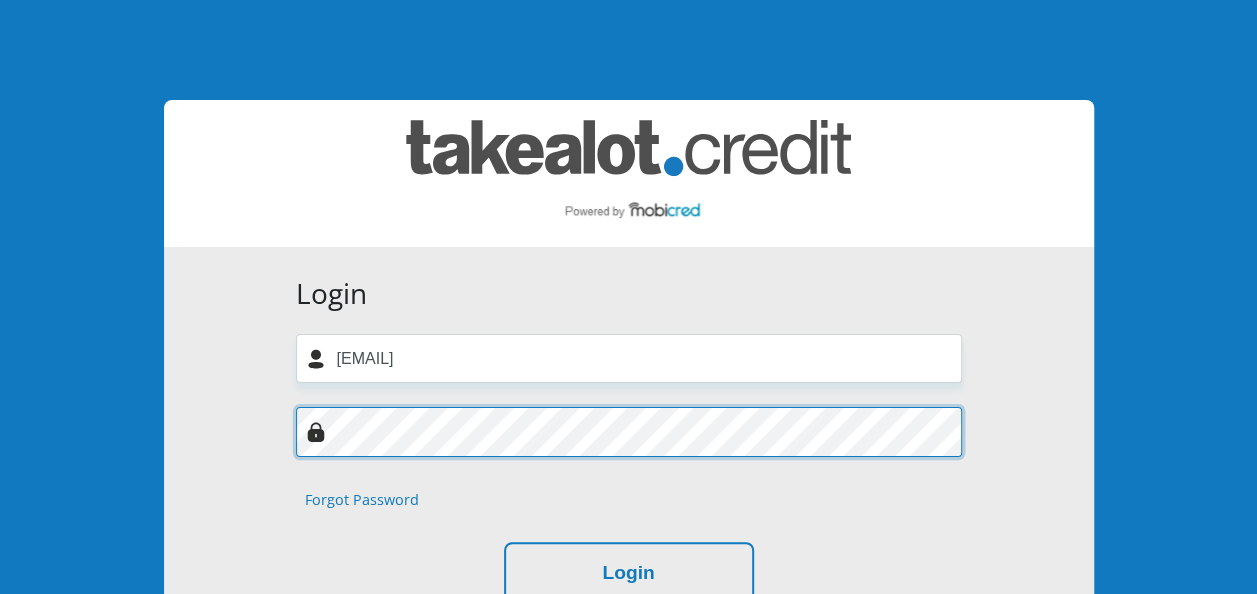 click on "Login
nompumelelo.nyawo@ahri.org
Forgot Password
Login" at bounding box center (629, 441) 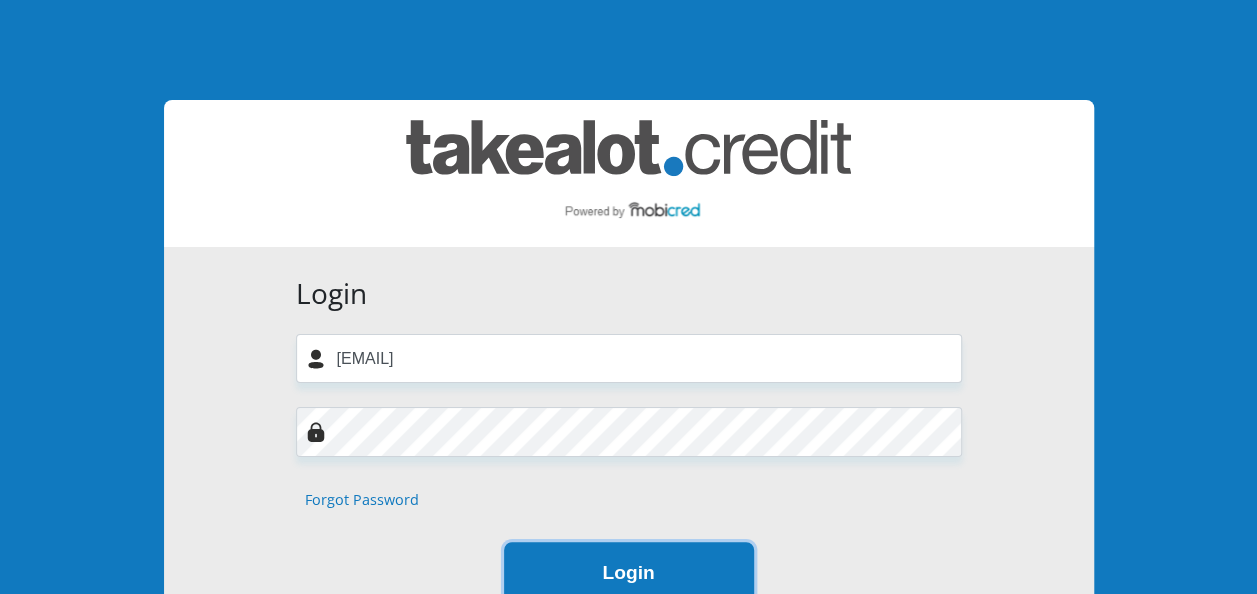 click on "Login" at bounding box center [629, 573] 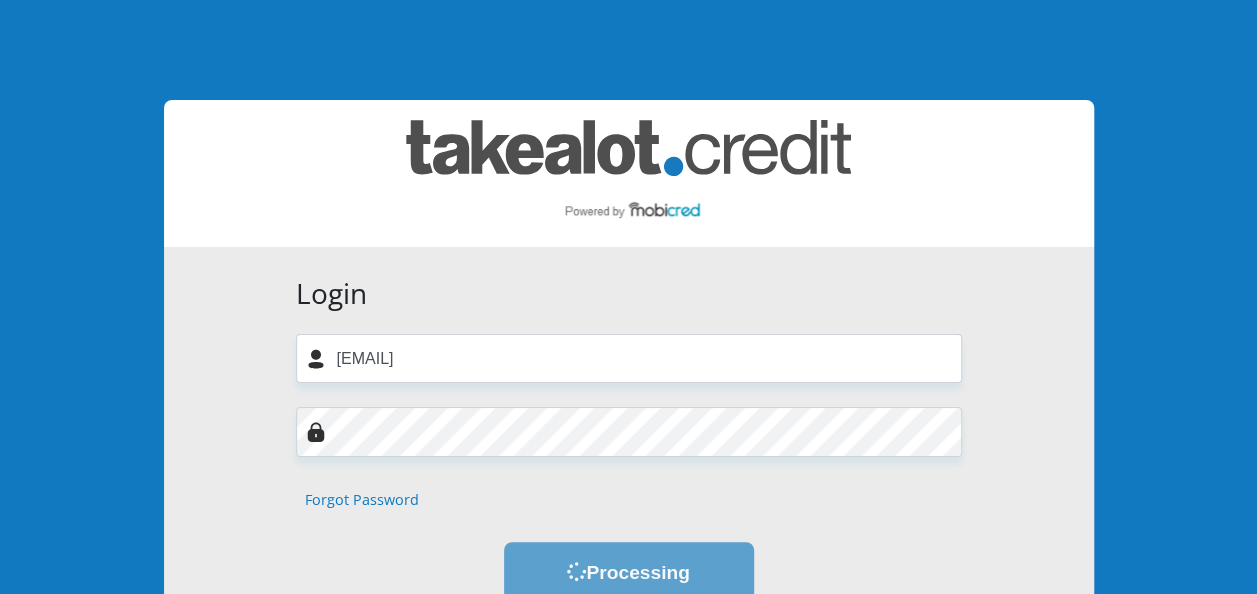scroll, scrollTop: 0, scrollLeft: 0, axis: both 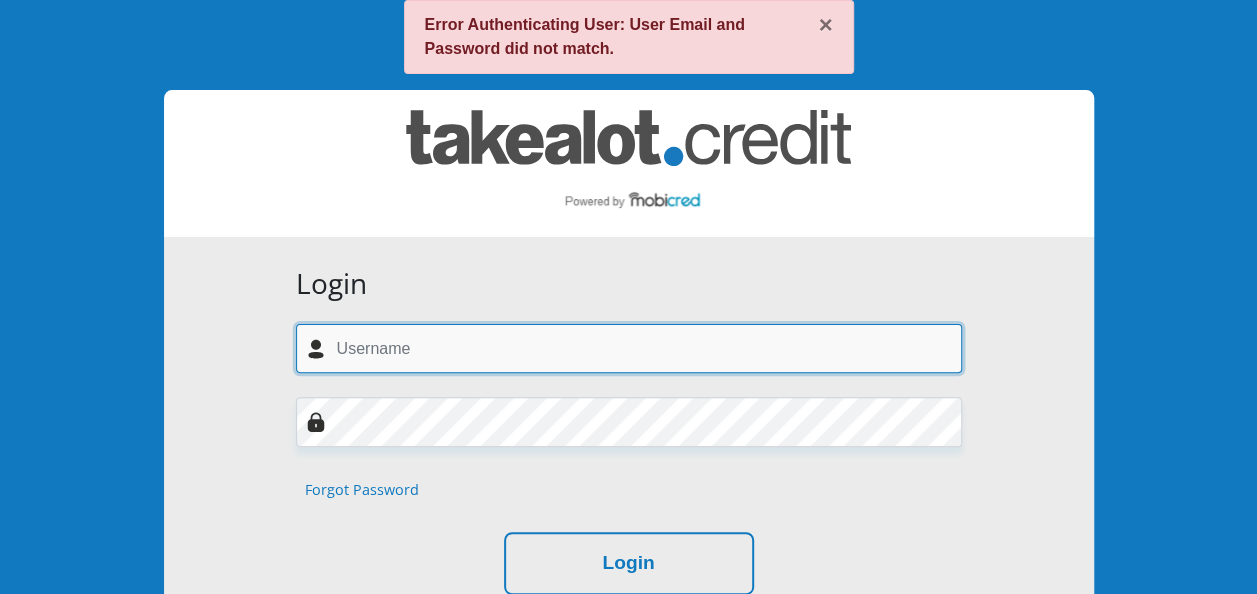 type on "nompumelelo.nyawo@ahri.org" 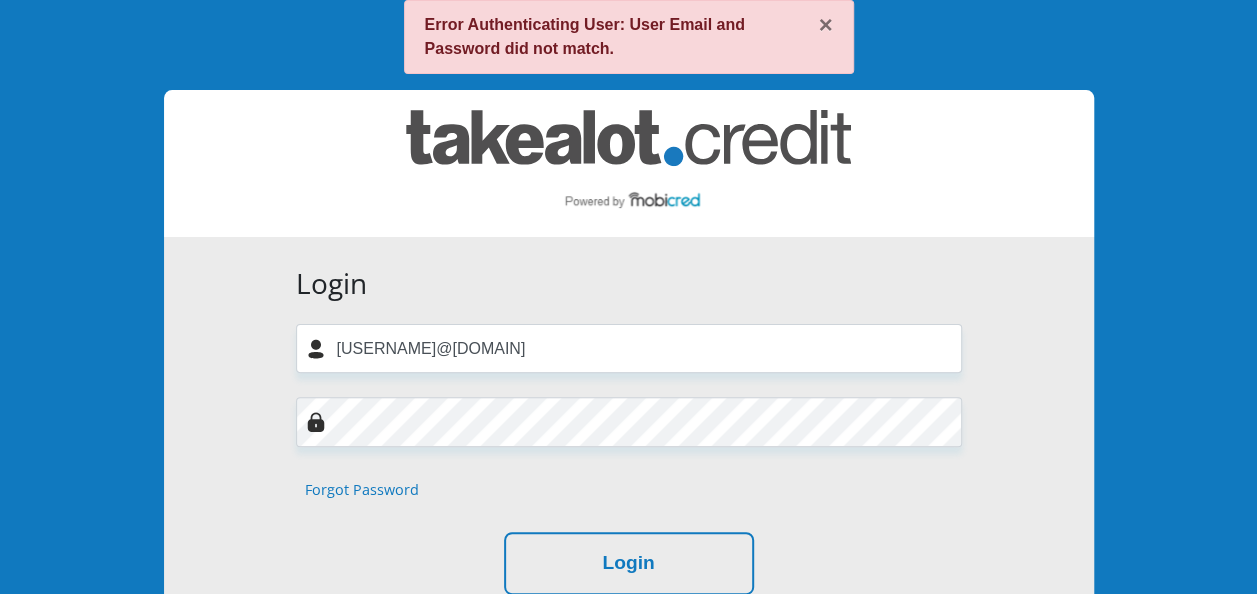 click on "Forgot Password" at bounding box center (362, 490) 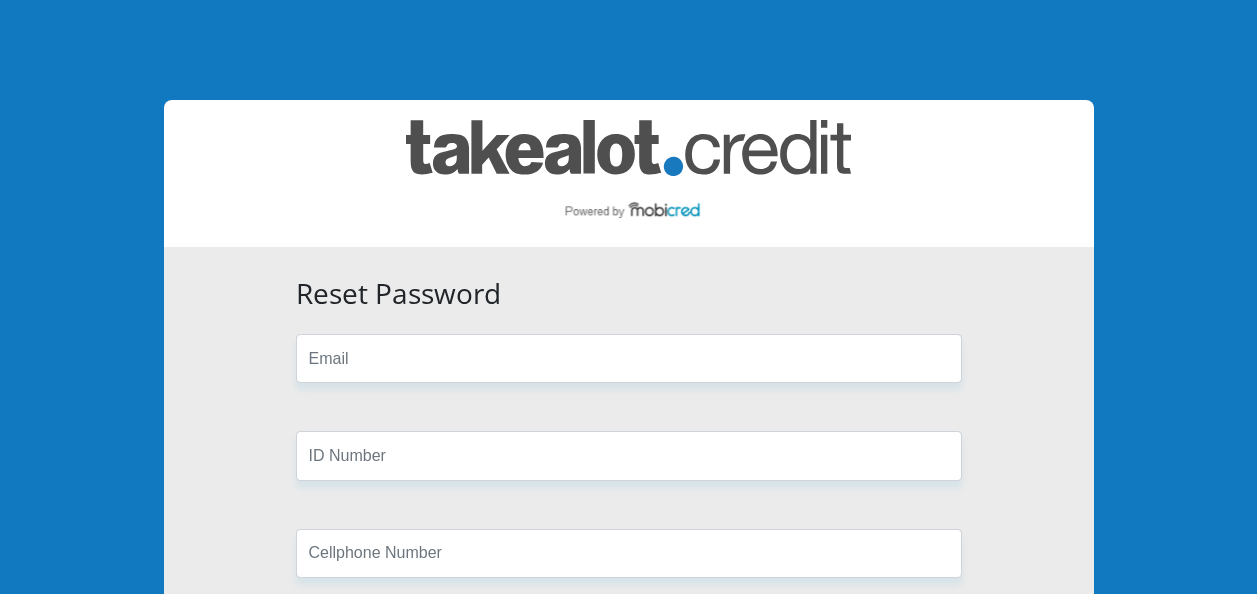 scroll, scrollTop: 0, scrollLeft: 0, axis: both 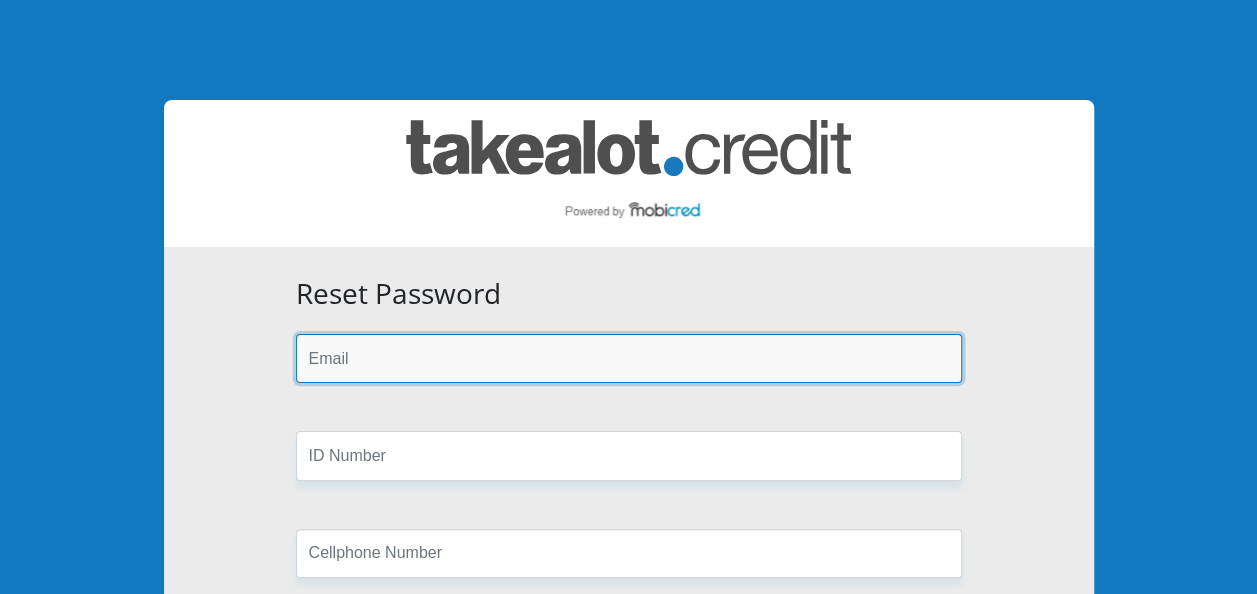 click at bounding box center (629, 358) 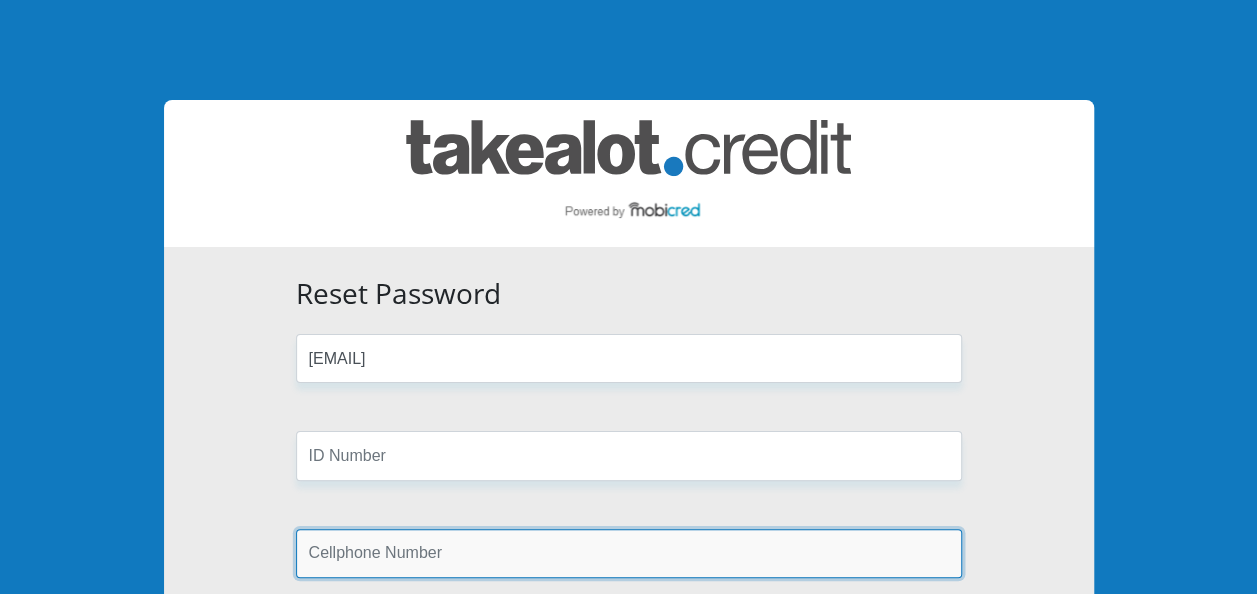 type on "0782107435" 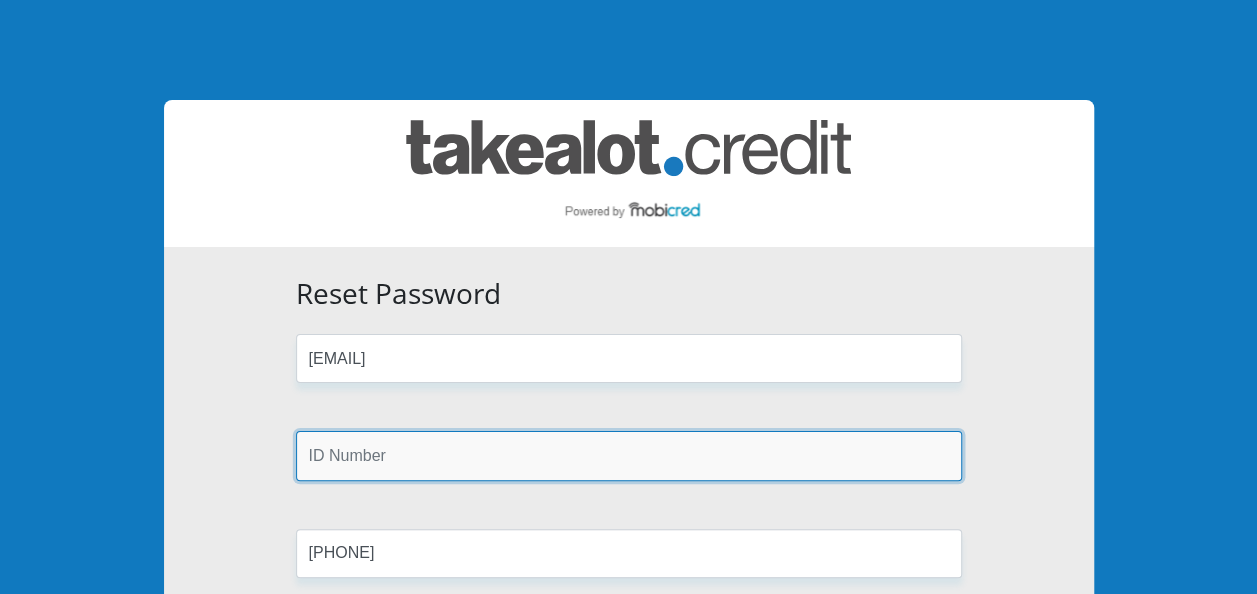 click at bounding box center (629, 455) 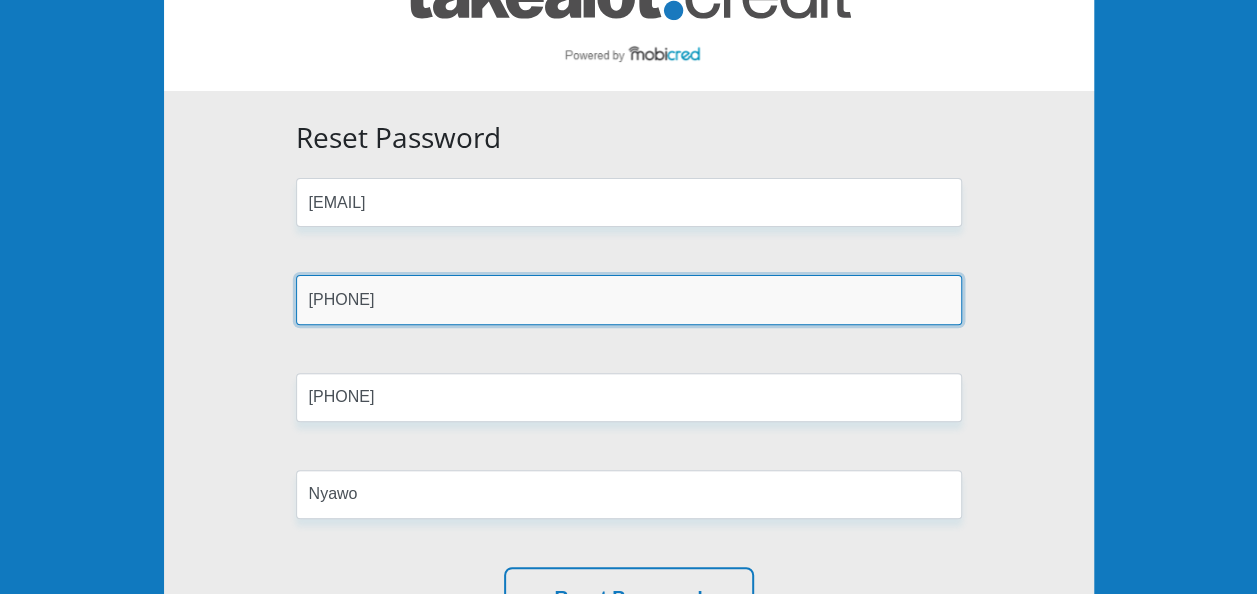 scroll, scrollTop: 200, scrollLeft: 0, axis: vertical 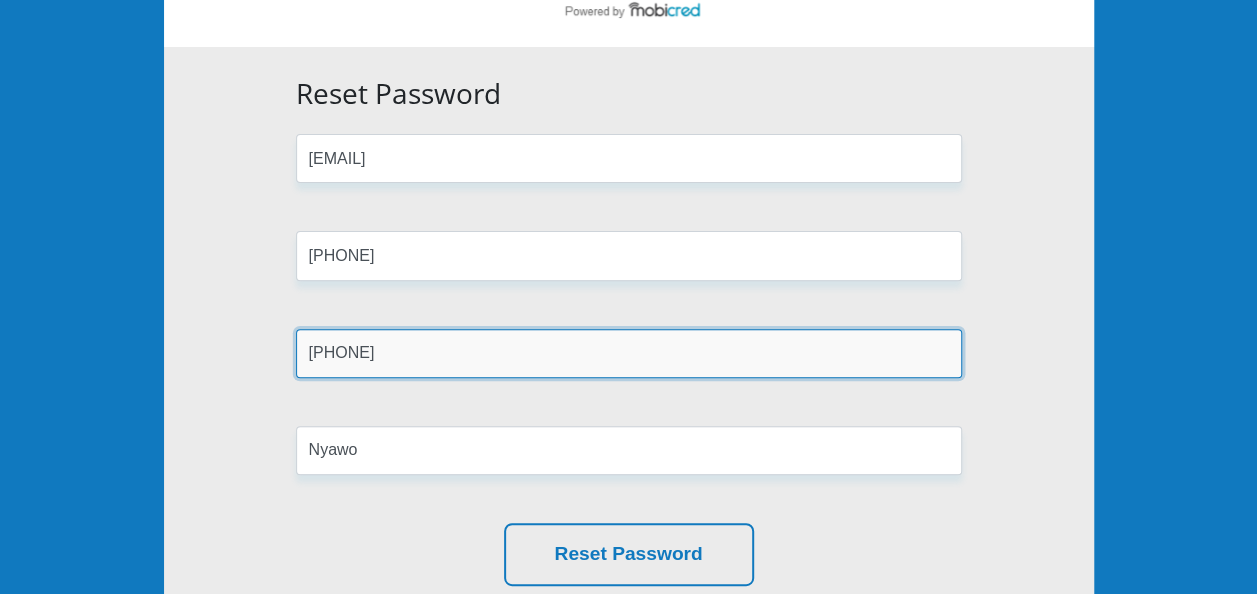 drag, startPoint x: 412, startPoint y: 346, endPoint x: 258, endPoint y: 350, distance: 154.05194 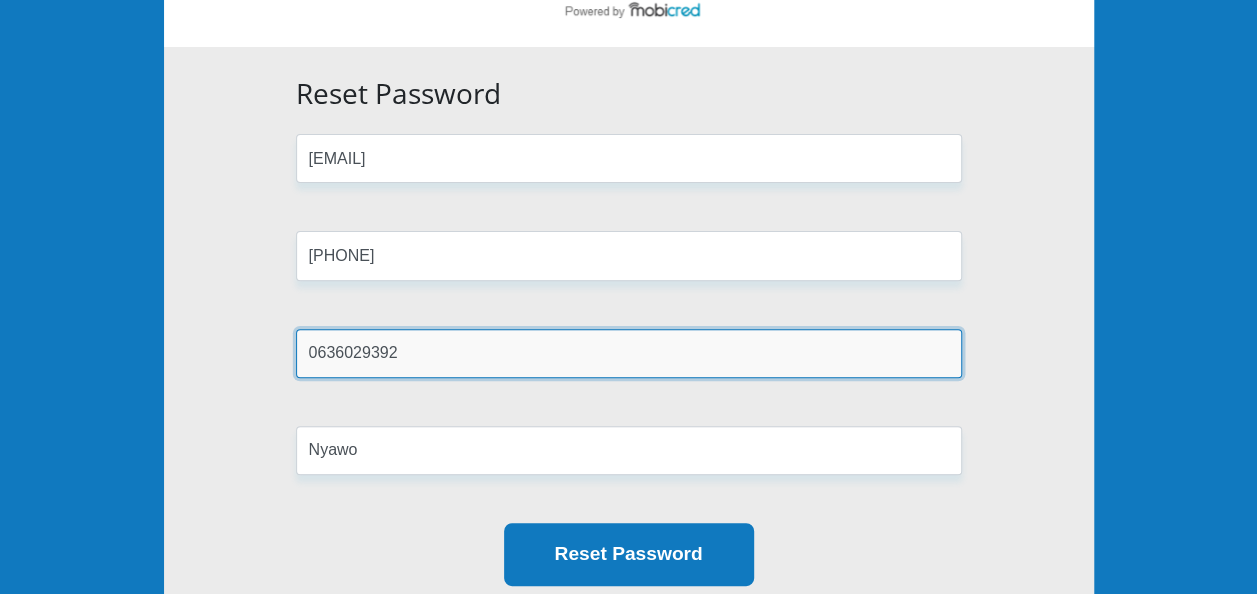 type on "0636029392" 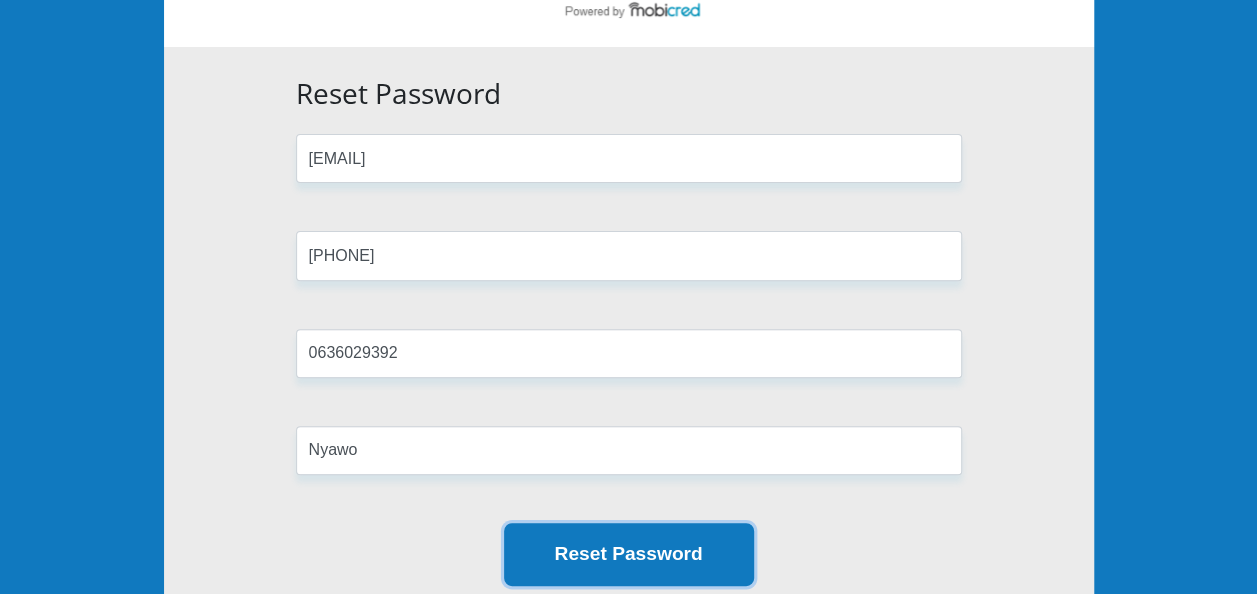 click on "Reset Password" at bounding box center [629, 554] 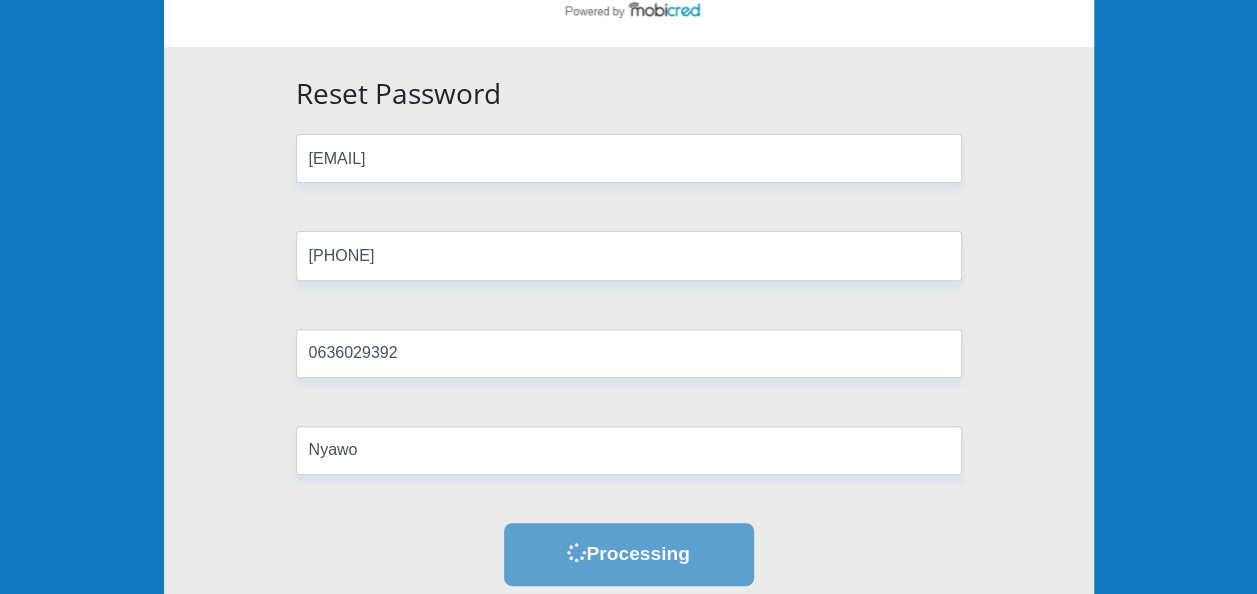 scroll, scrollTop: 0, scrollLeft: 0, axis: both 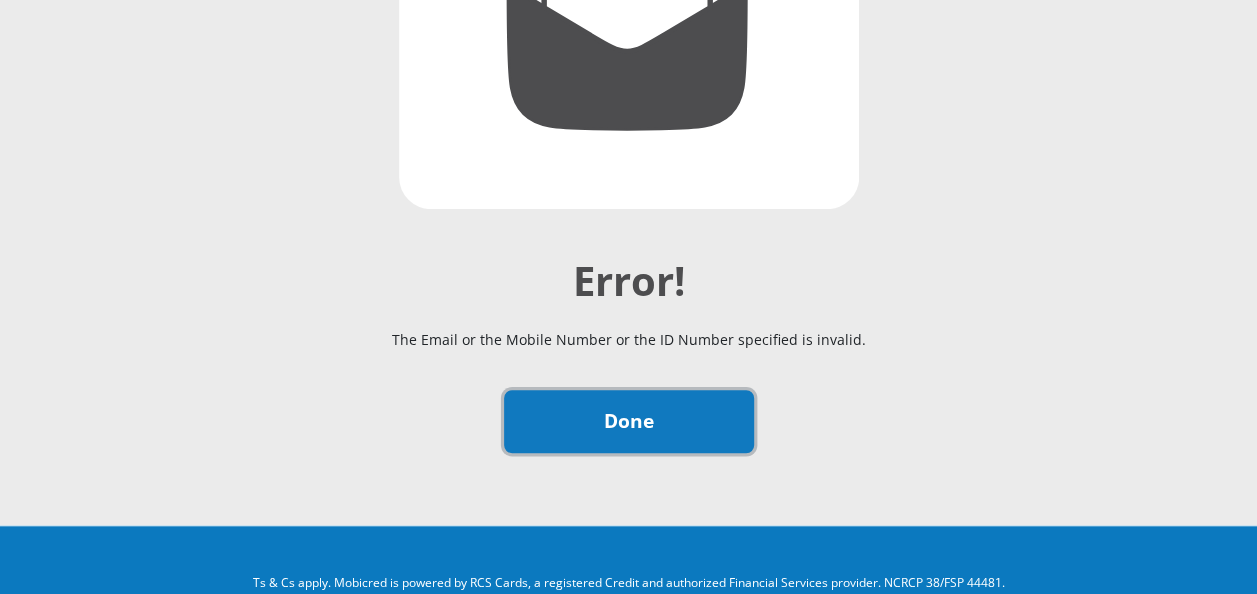 click on "Done" at bounding box center (629, 421) 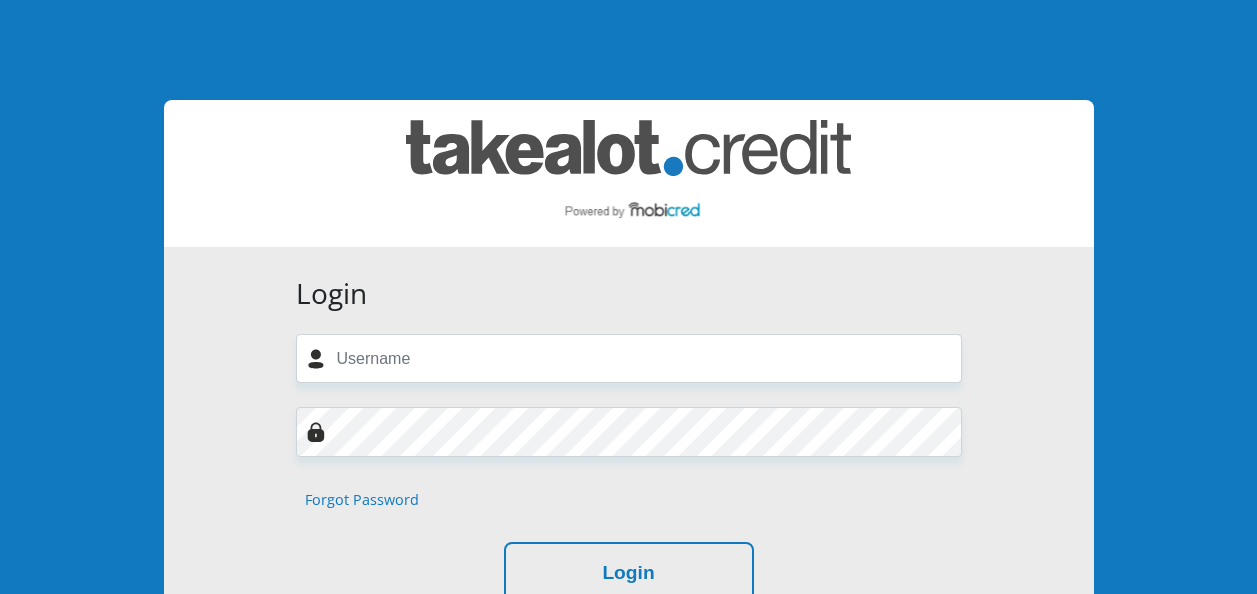 scroll, scrollTop: 0, scrollLeft: 0, axis: both 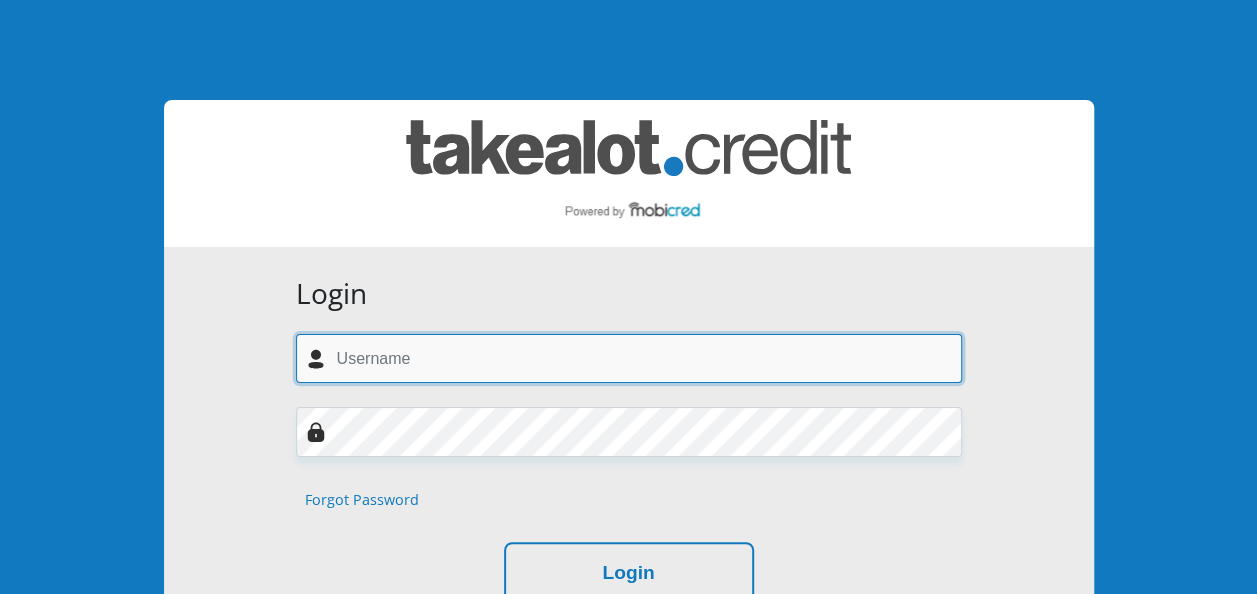 type on "[EMAIL]" 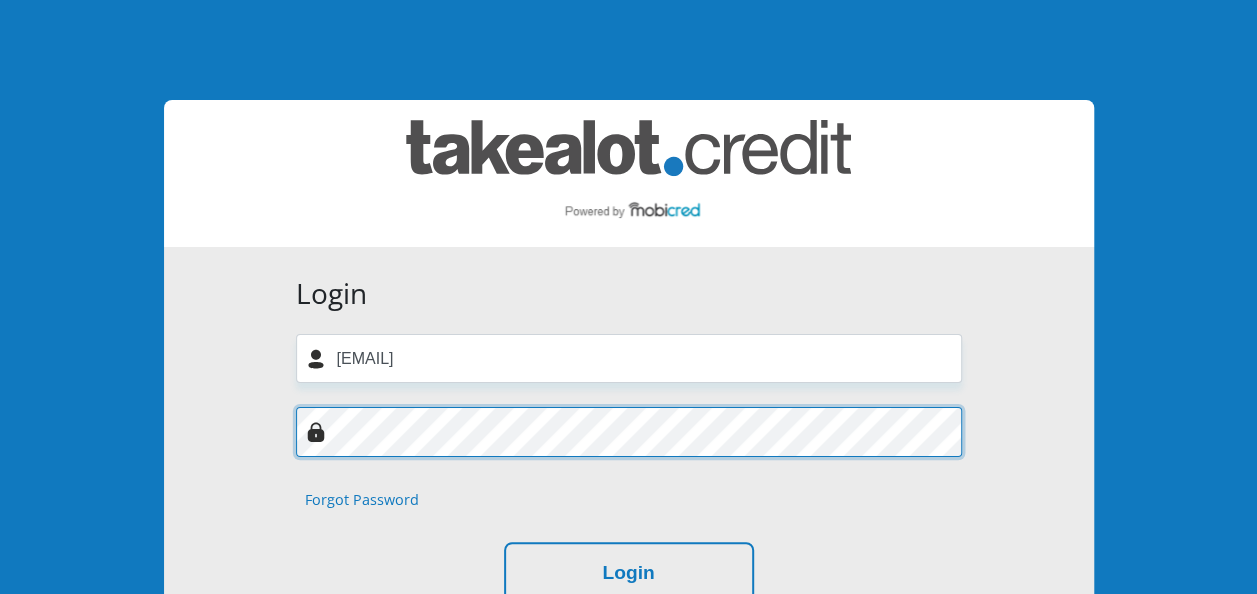 click on "Login
[EMAIL]
Forgot Password
Login" at bounding box center (629, 441) 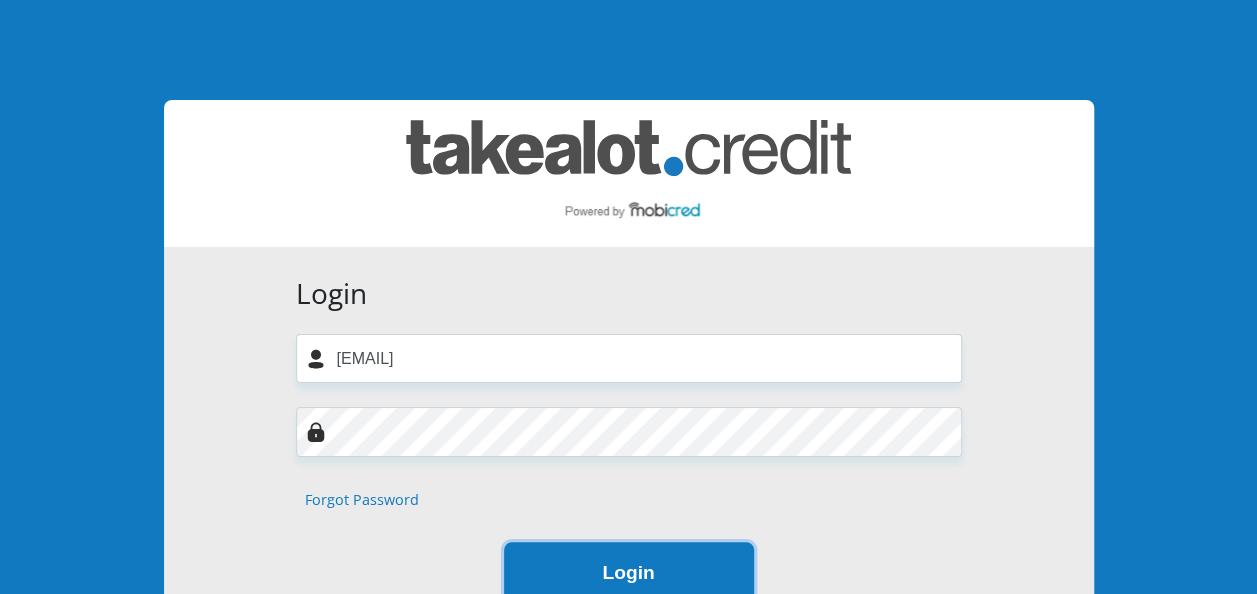 click on "Login" at bounding box center (629, 573) 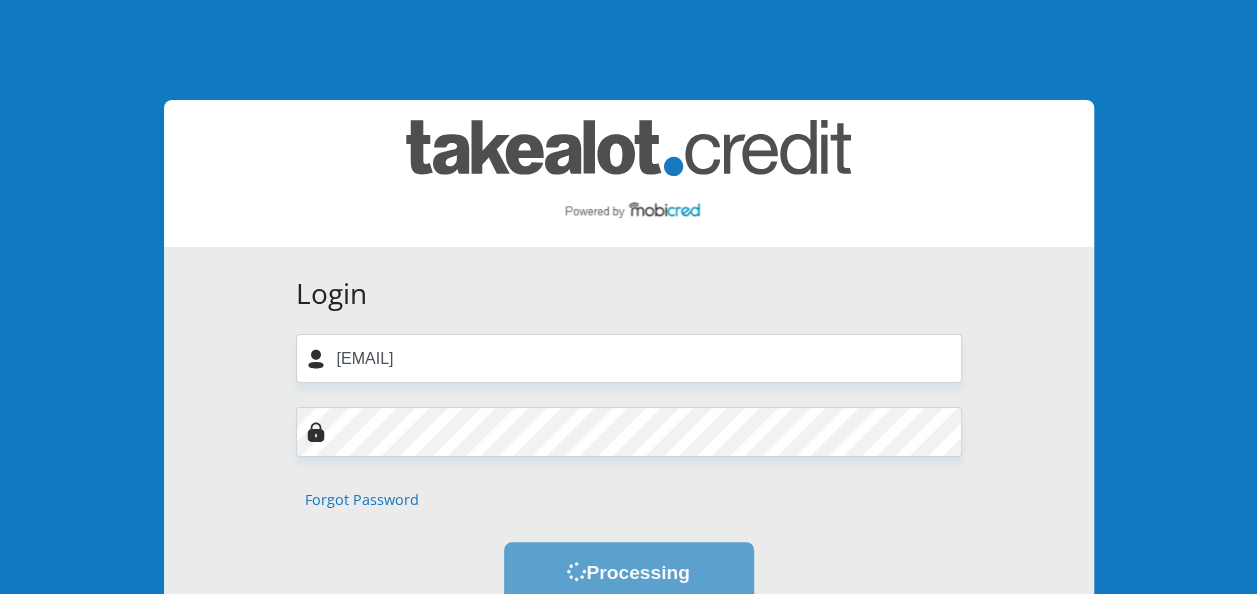 scroll, scrollTop: 0, scrollLeft: 0, axis: both 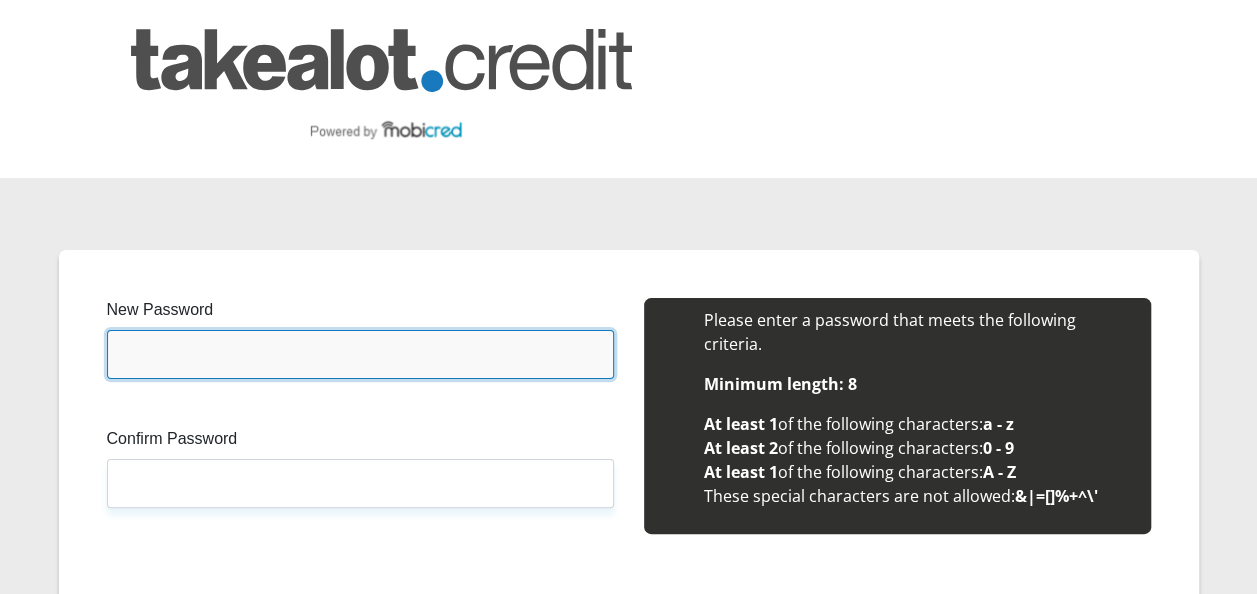 click on "New Password" at bounding box center (360, 354) 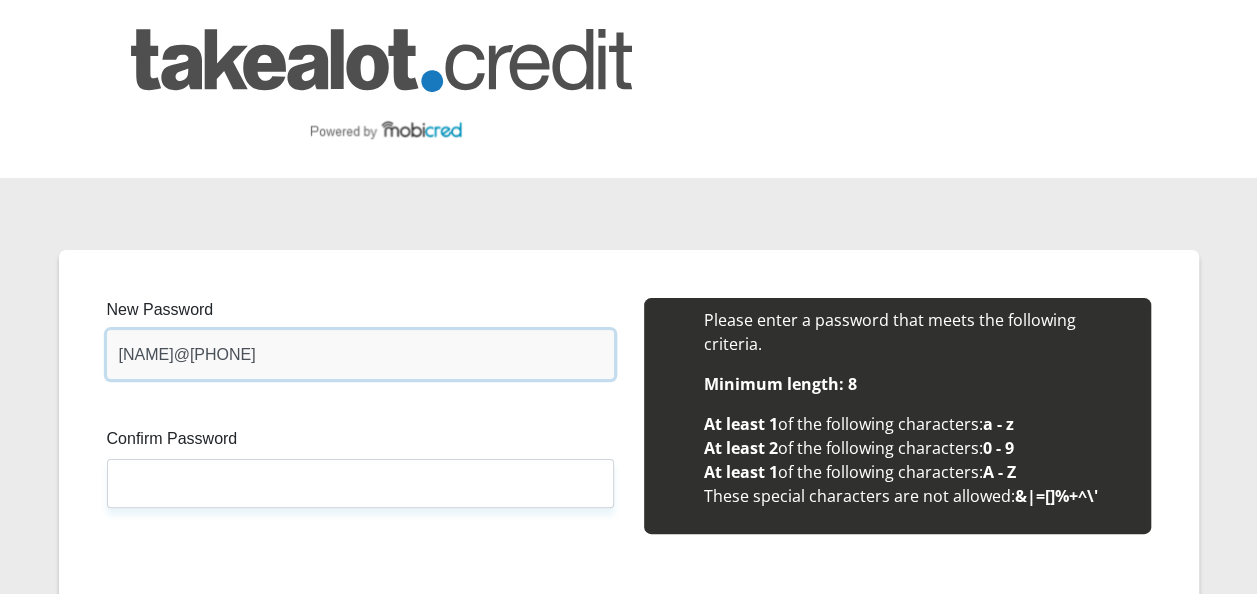 drag, startPoint x: 255, startPoint y: 354, endPoint x: 99, endPoint y: 370, distance: 156.81836 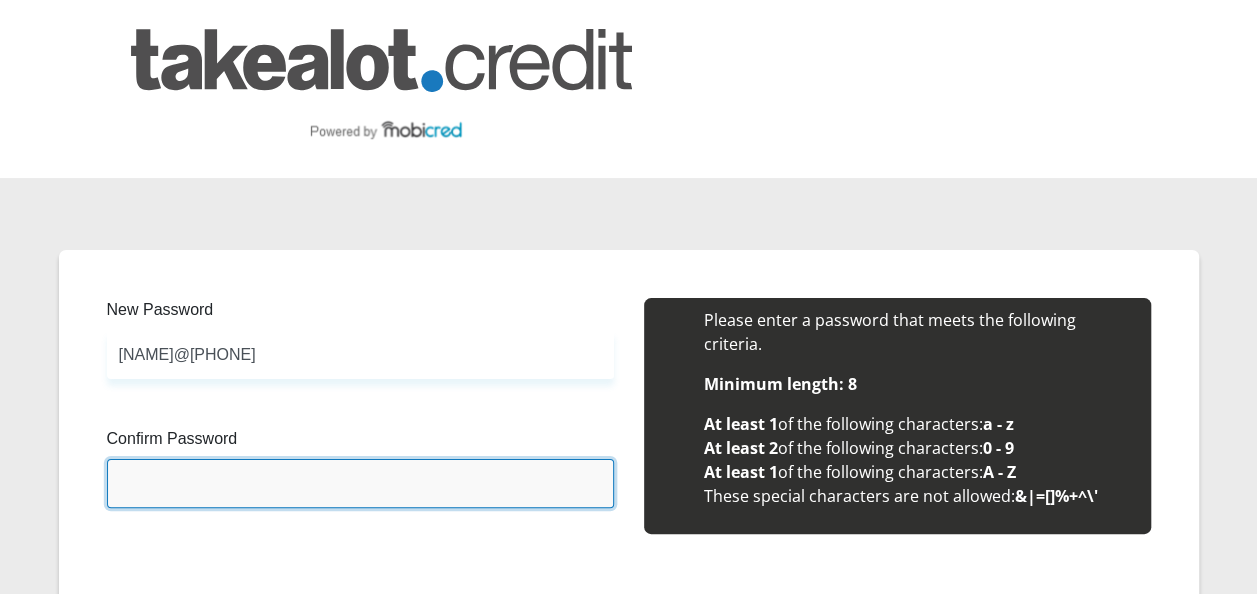 click on "Confirm Password" at bounding box center (360, 483) 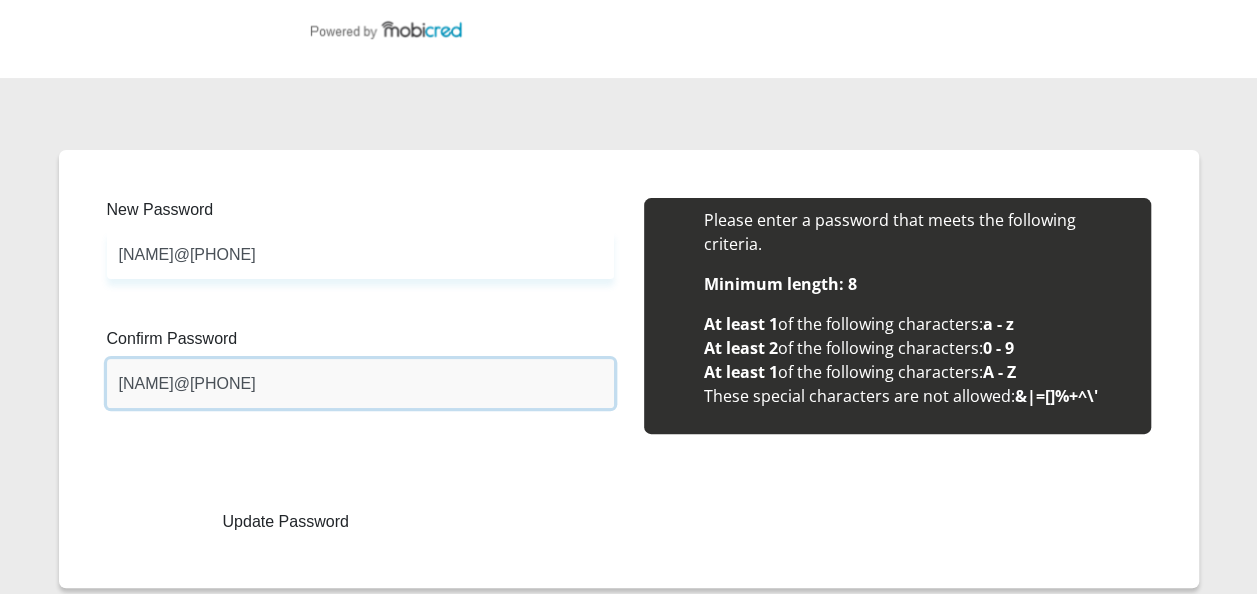 scroll, scrollTop: 200, scrollLeft: 0, axis: vertical 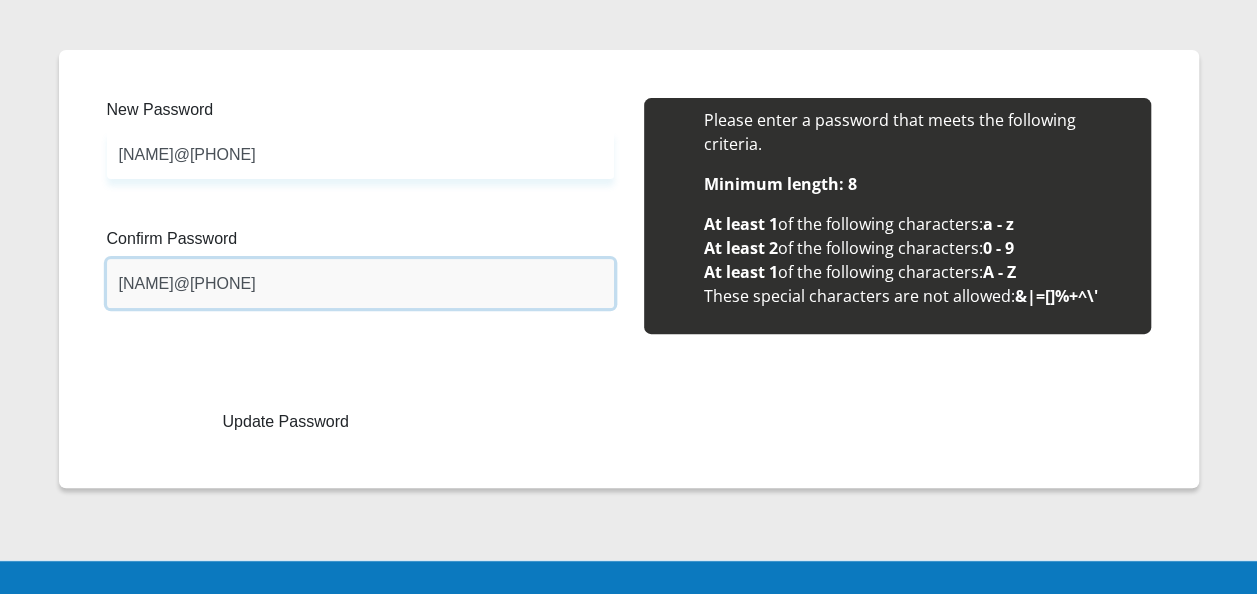 type on "Nompumelelo@76" 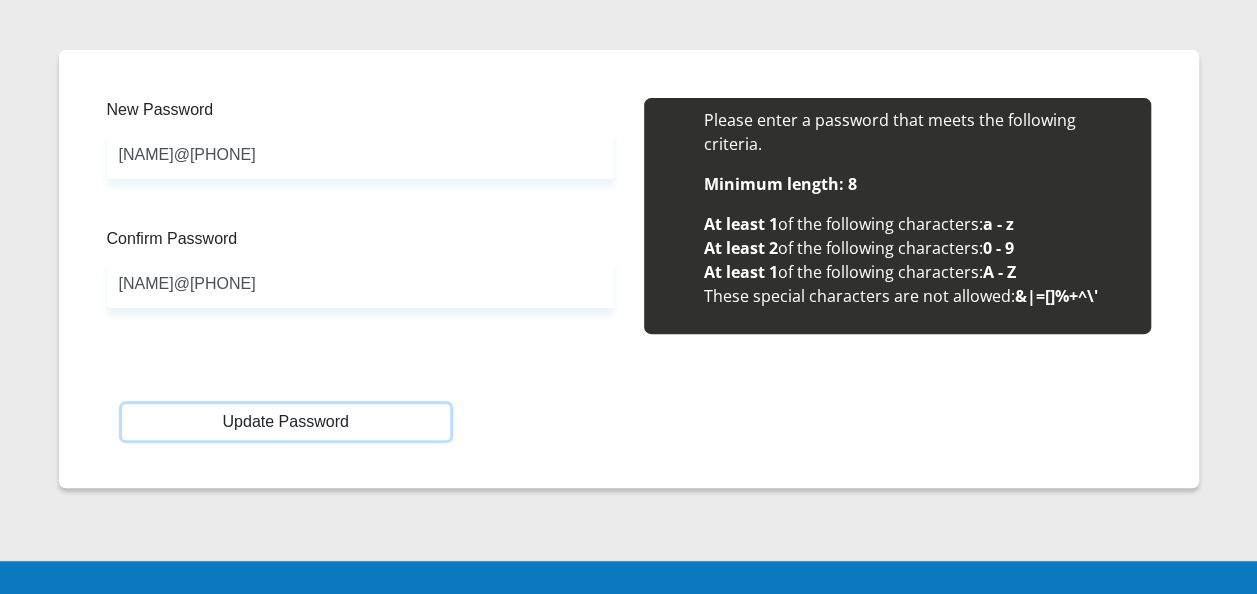 click on "Update Password" at bounding box center [286, 422] 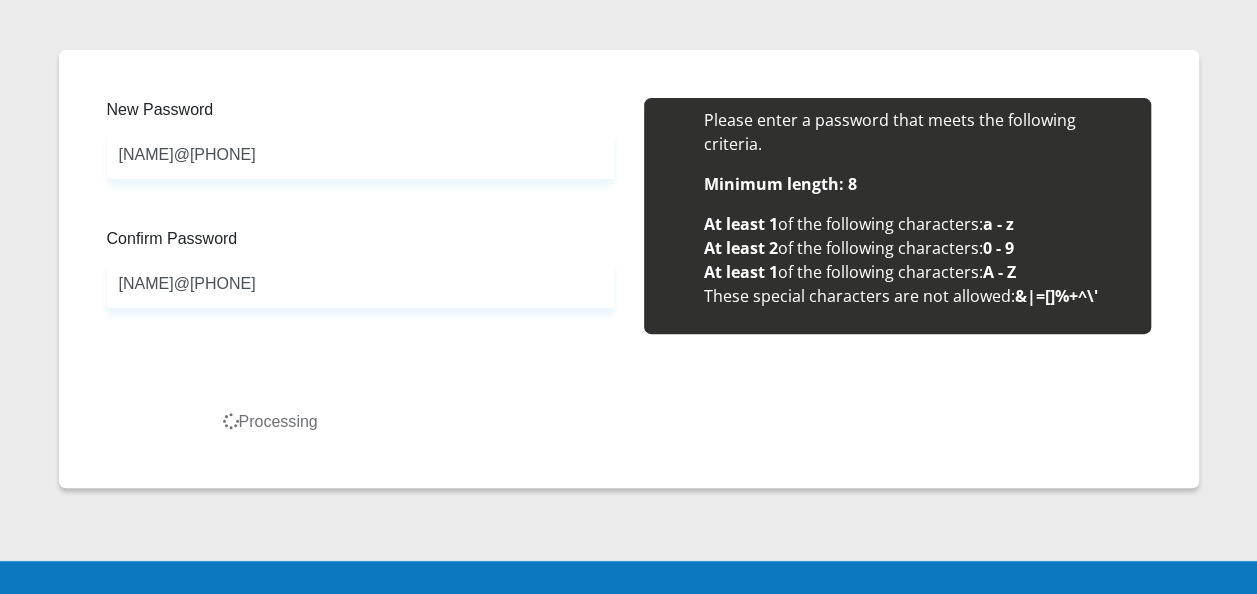scroll, scrollTop: 0, scrollLeft: 0, axis: both 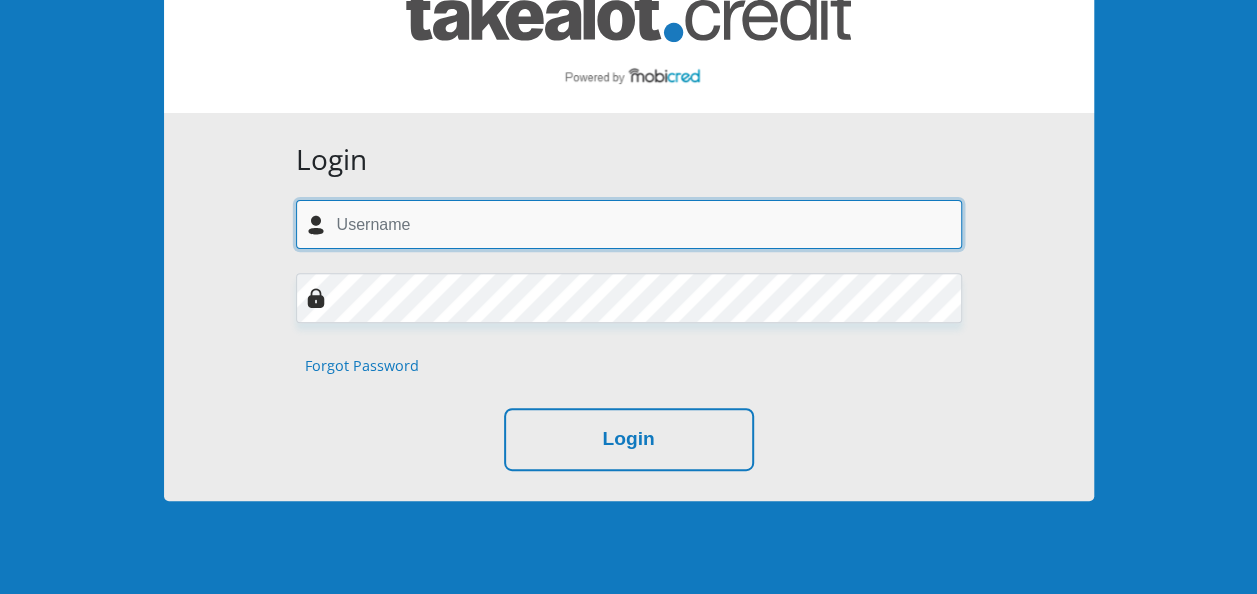 type on "[USERNAME]@[DOMAIN]" 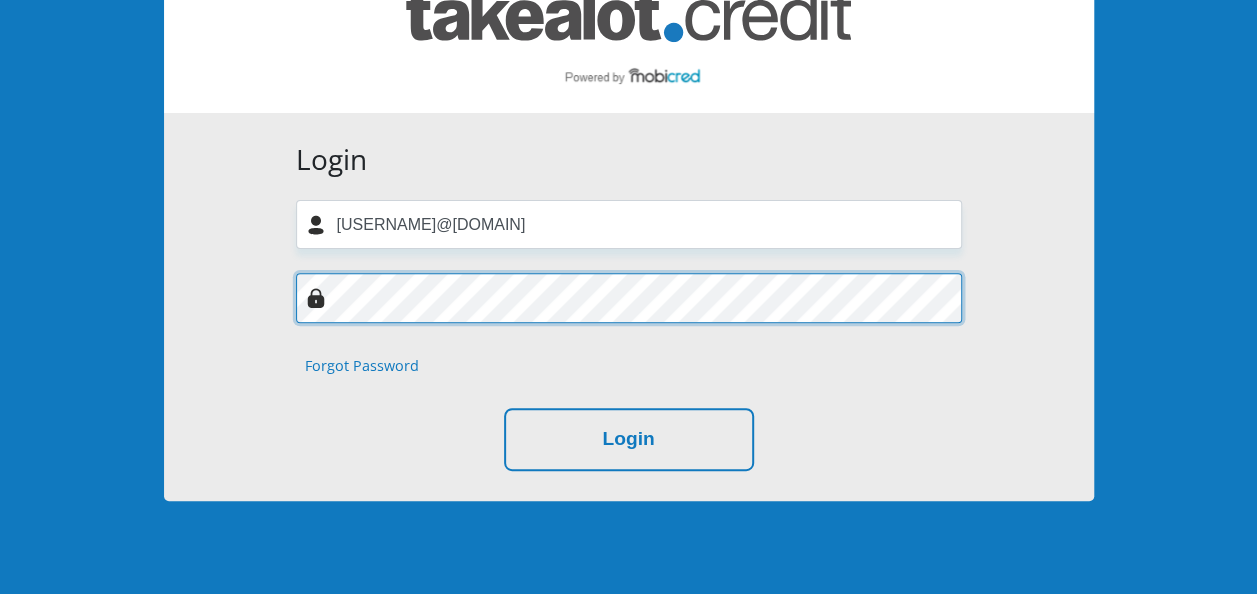 click at bounding box center (629, 297) 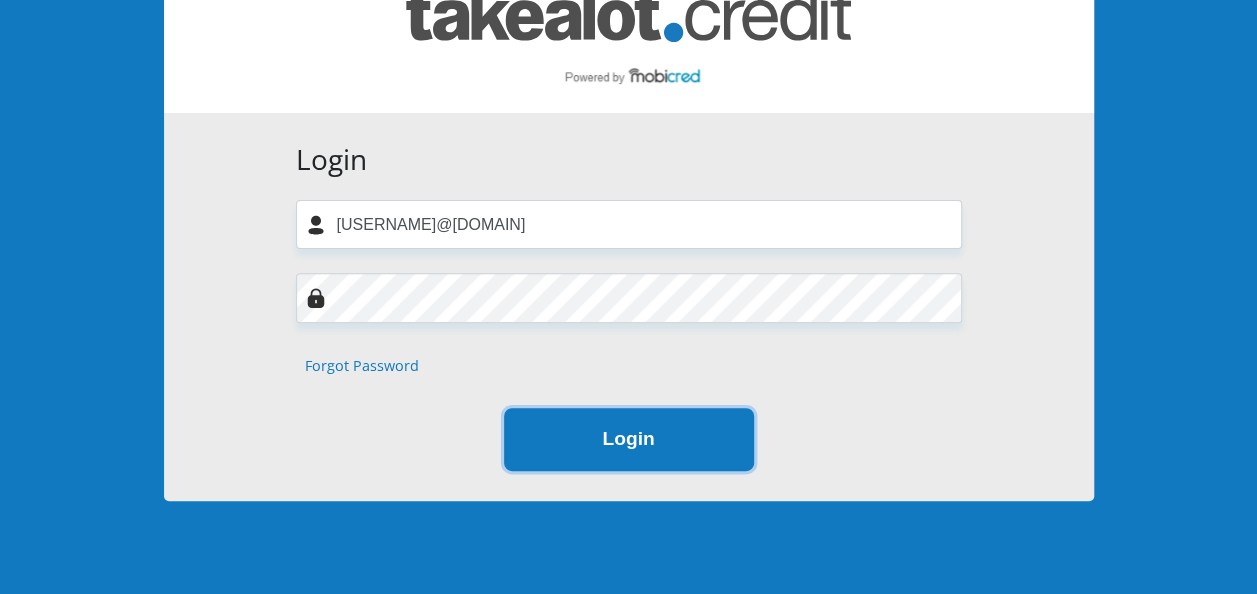 click on "Login" at bounding box center [629, 439] 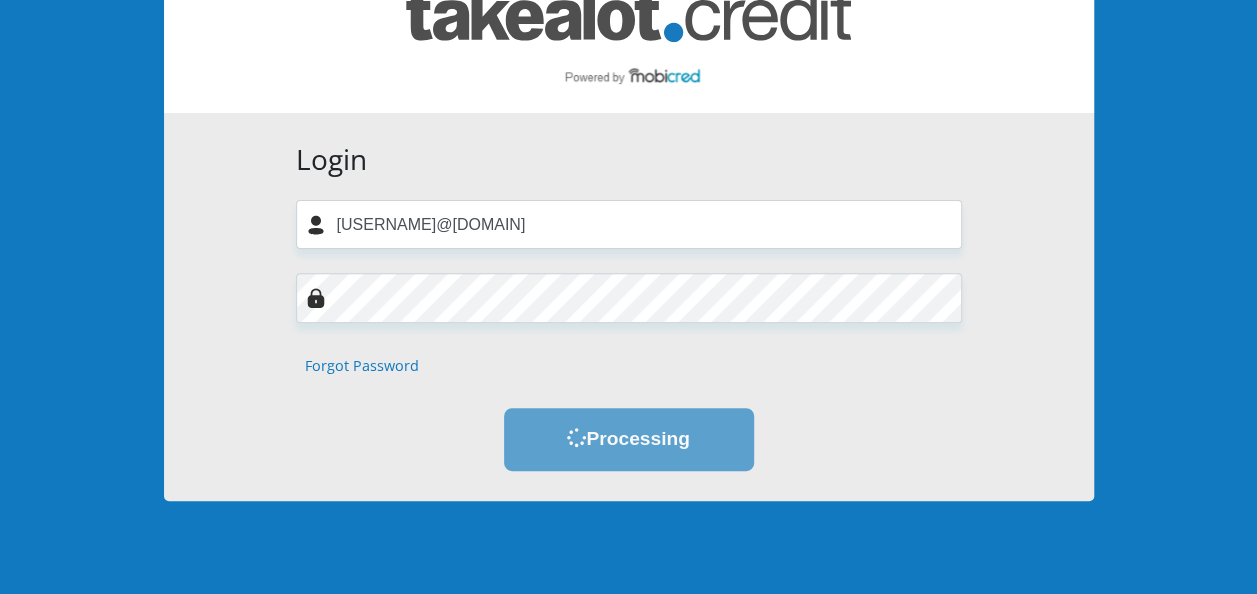 scroll, scrollTop: 0, scrollLeft: 0, axis: both 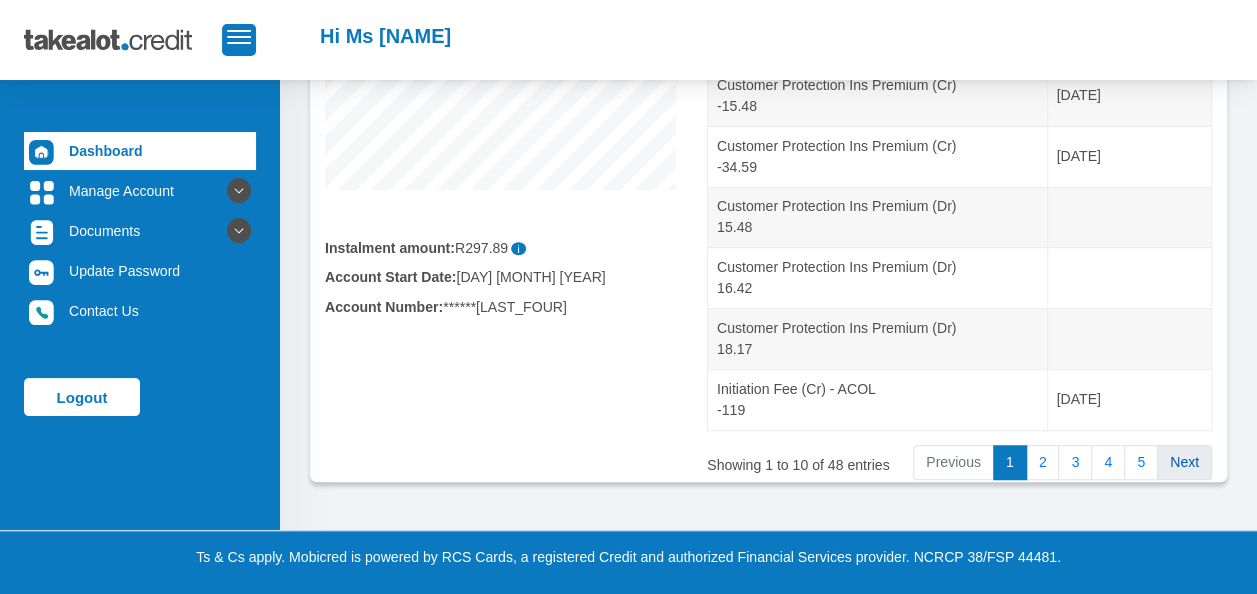 click on "Next" at bounding box center [1184, 463] 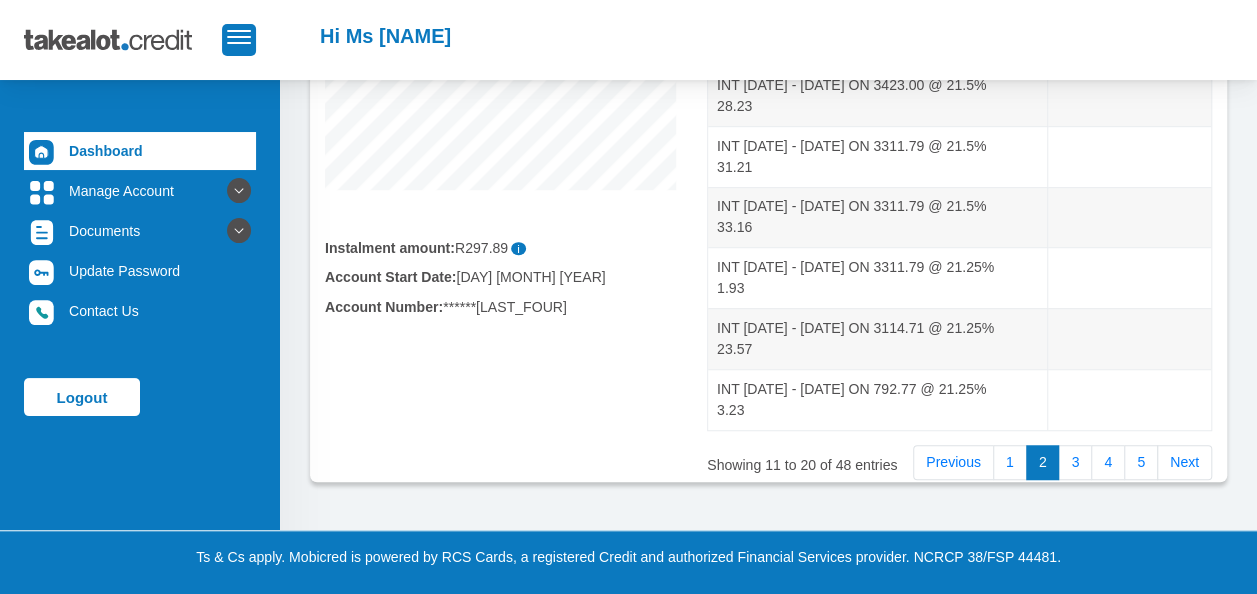 click on "Next" at bounding box center (1184, 463) 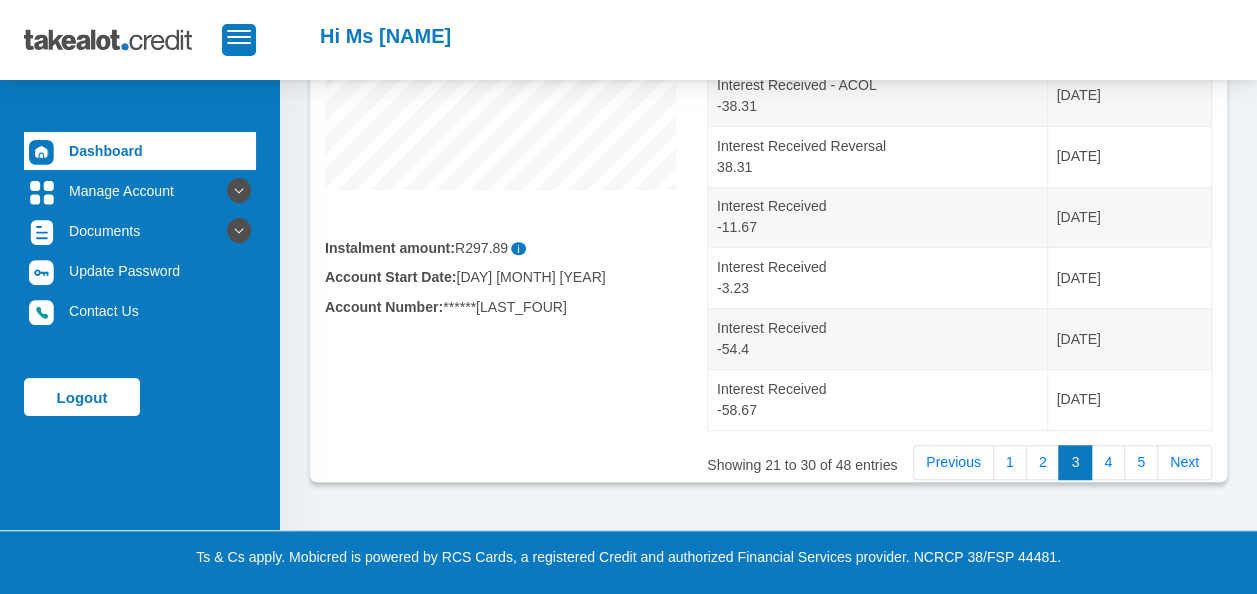 click on "Next" at bounding box center [1184, 463] 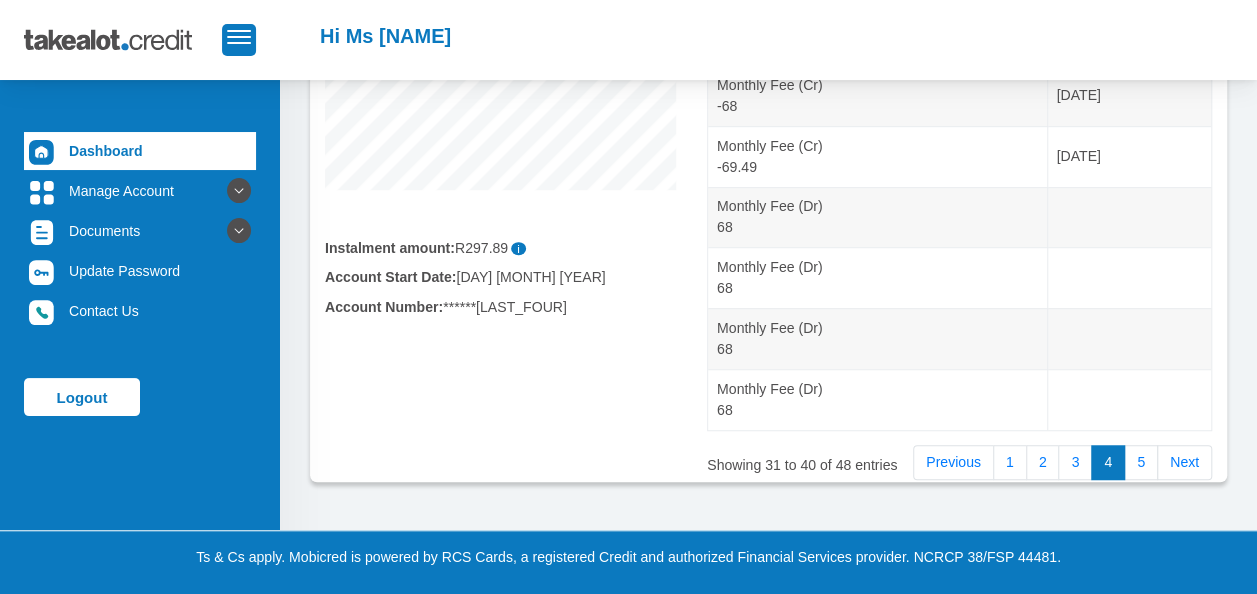 click on "Next" at bounding box center (1184, 463) 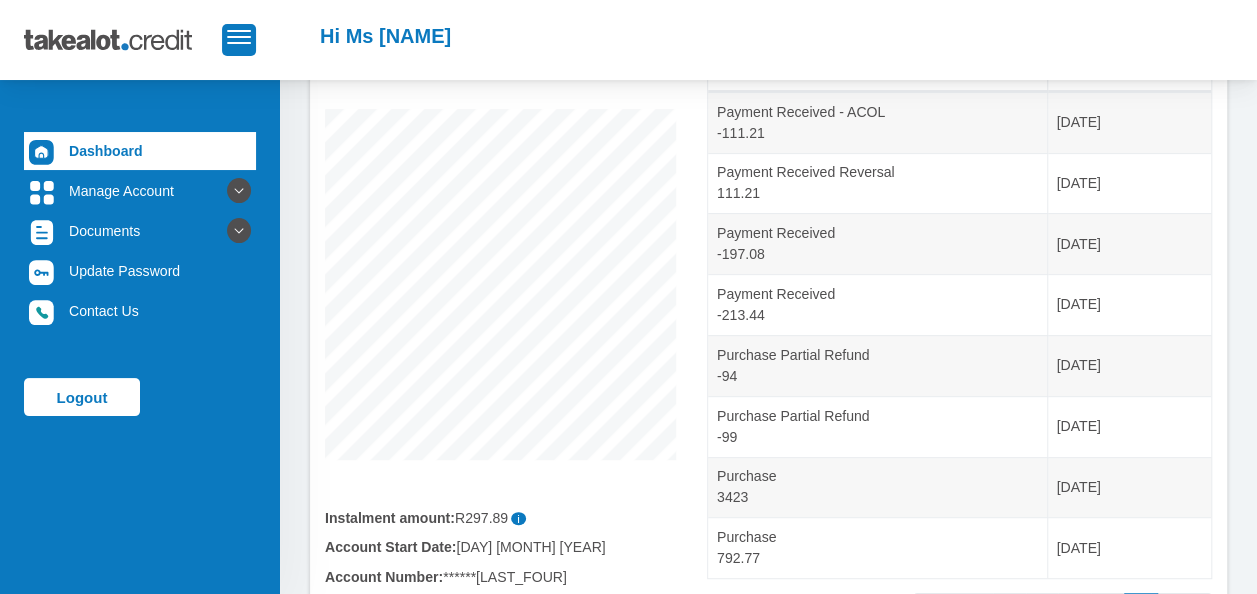 scroll, scrollTop: 107, scrollLeft: 0, axis: vertical 